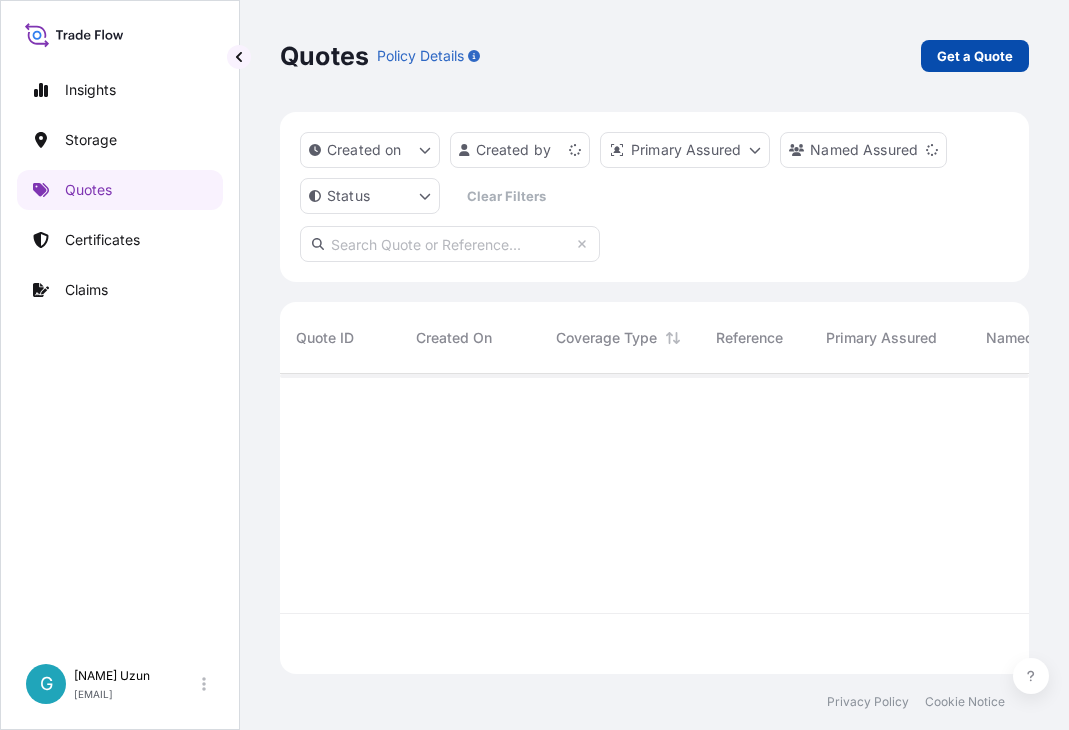 scroll, scrollTop: 0, scrollLeft: 0, axis: both 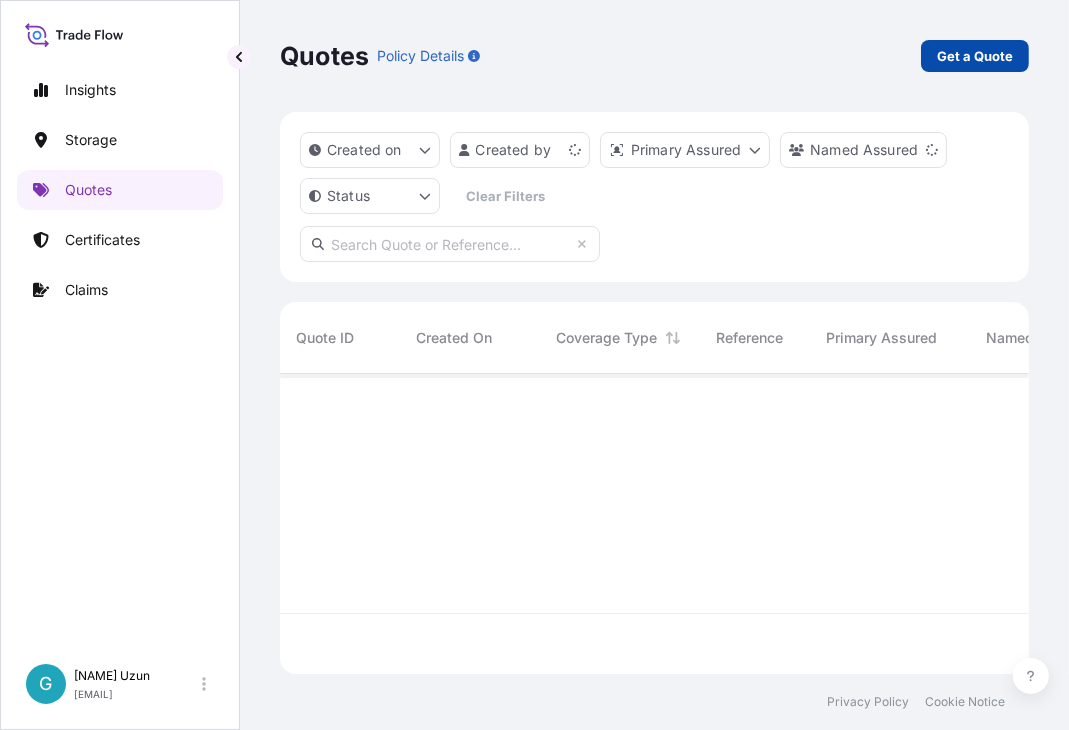 click on "Get a Quote" at bounding box center [975, 56] 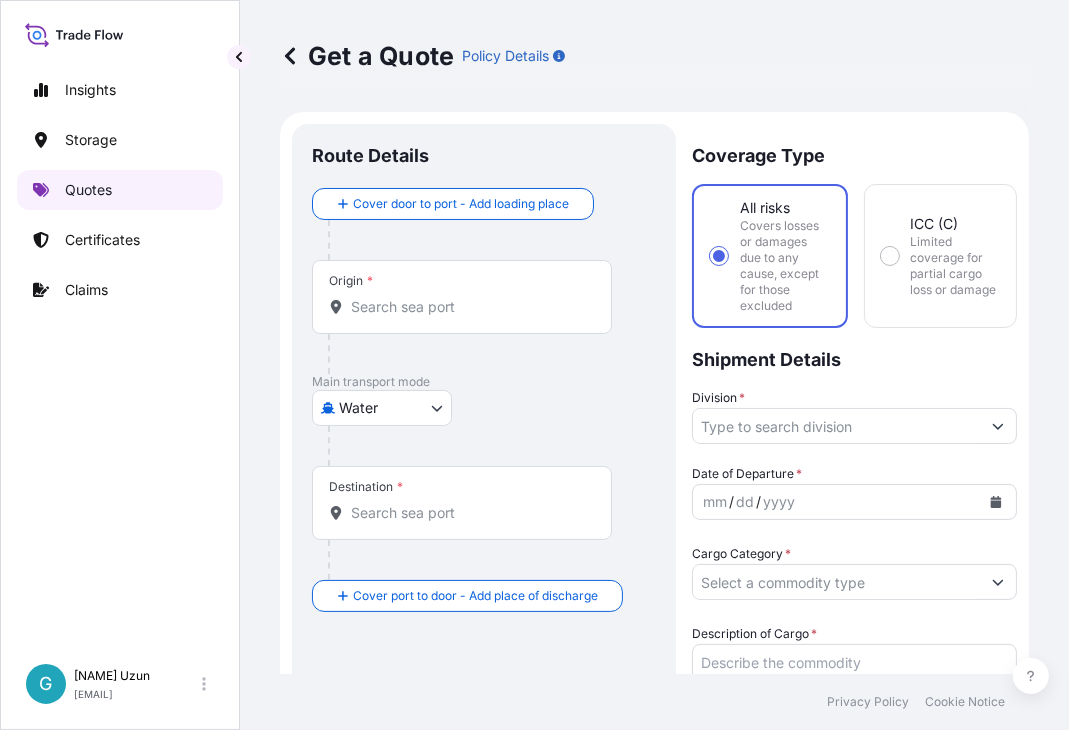 scroll, scrollTop: 31, scrollLeft: 0, axis: vertical 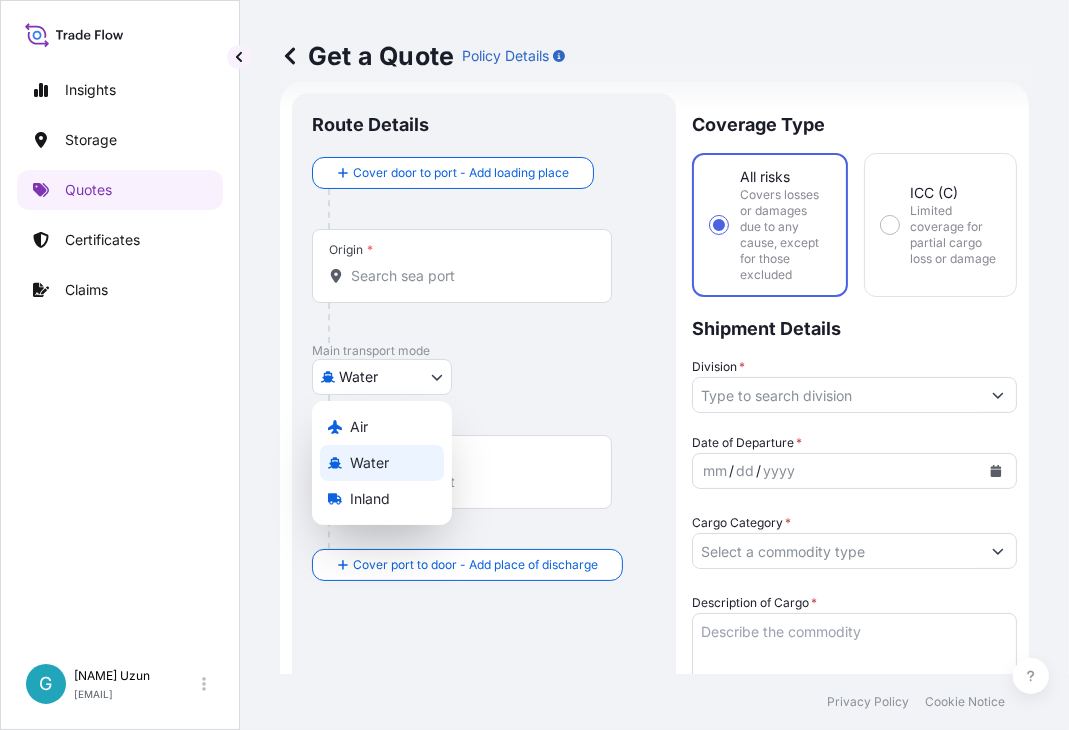 click on "Insights Storage Quotes Certificates Claims G Goksu   Uzun goksu.uzun@bdpint.com Get a Quote Policy Details Route Details   Cover door to port - Add loading place Place of loading Road / Inland Road / Inland Origin * Main transport mode Water Air Water Inland Destination * Cover port to door - Add place of discharge Road / Inland Road / Inland Place of Discharge Coverage Type All risks Covers losses or damages due to any cause, except for those excluded ICC (C) Limited coverage for partial cargo loss or damage Shipment Details Division * Date of Departure * mm / dd / yyyy Cargo Category * Description of Cargo * Commercial Invoice Value   * $ USD Named Assured * Packing Category Select a packing category Please select a primary mode of transportation first. Freight Cost   $ USD CIF Markup % 10 Reference Duty Cost   $ USD Vessel Name Marks & Numbers Letter of Credit This shipment has a letter of credit Letter of credit * Letter of credit may not exceed 12000 characters Get a Quote Privacy Policy
120" at bounding box center [534, 365] 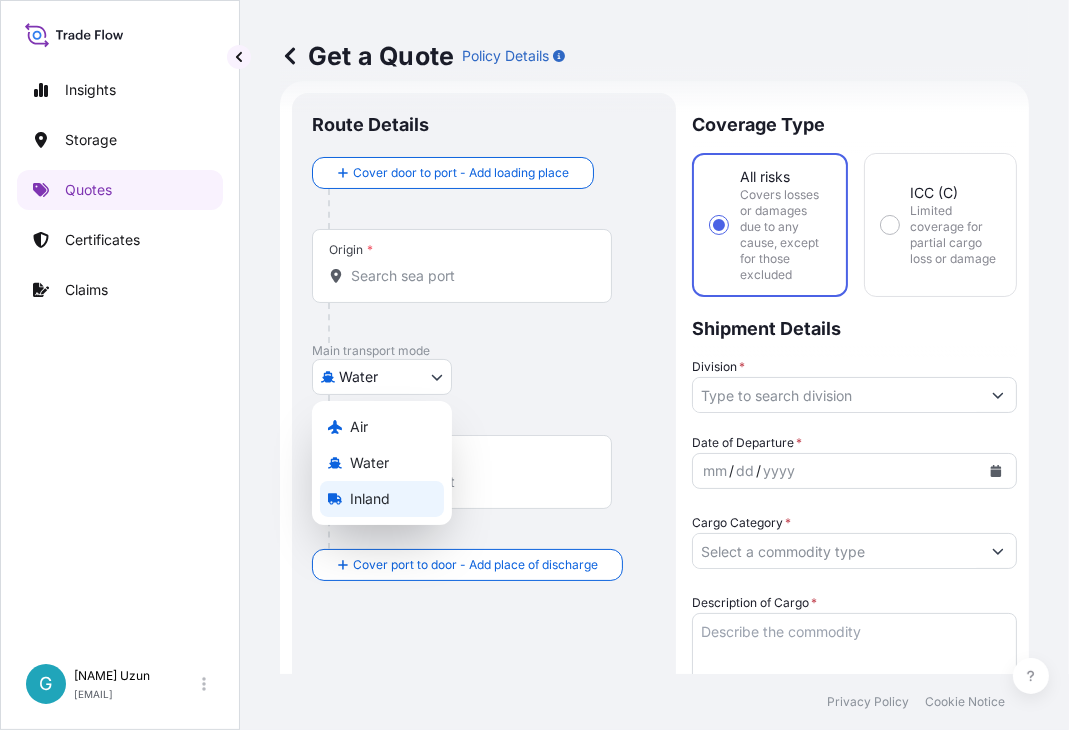 click on "Inland" at bounding box center [370, 499] 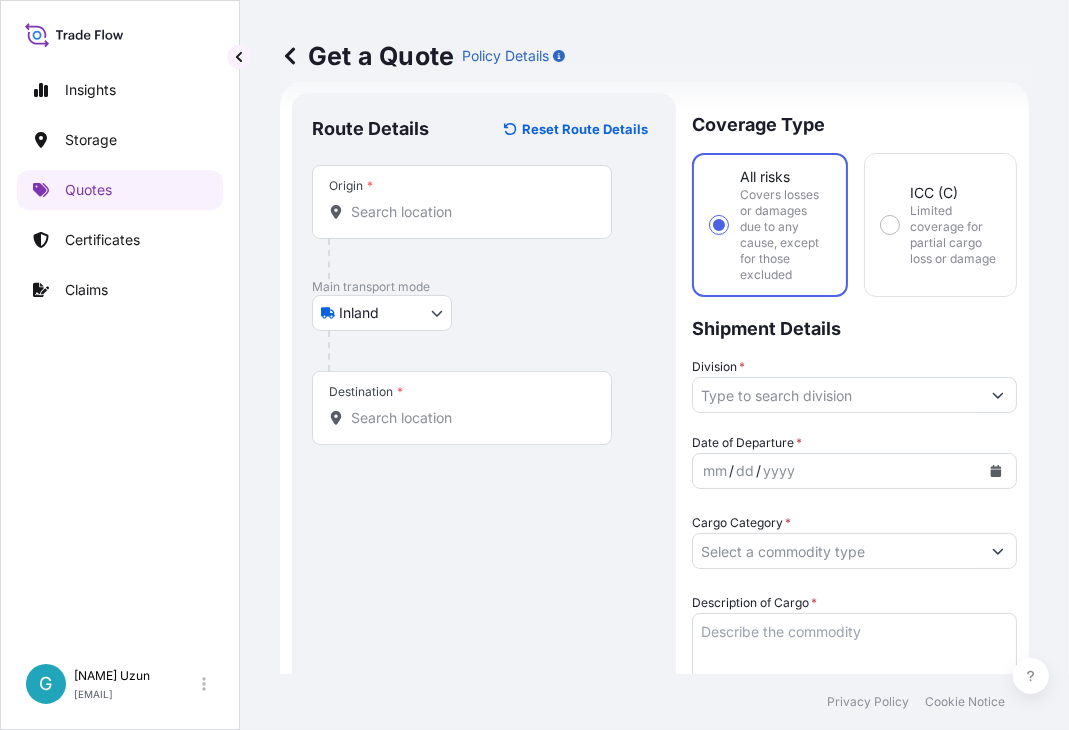 click on "Get a Quote Policy Details" at bounding box center (654, 56) 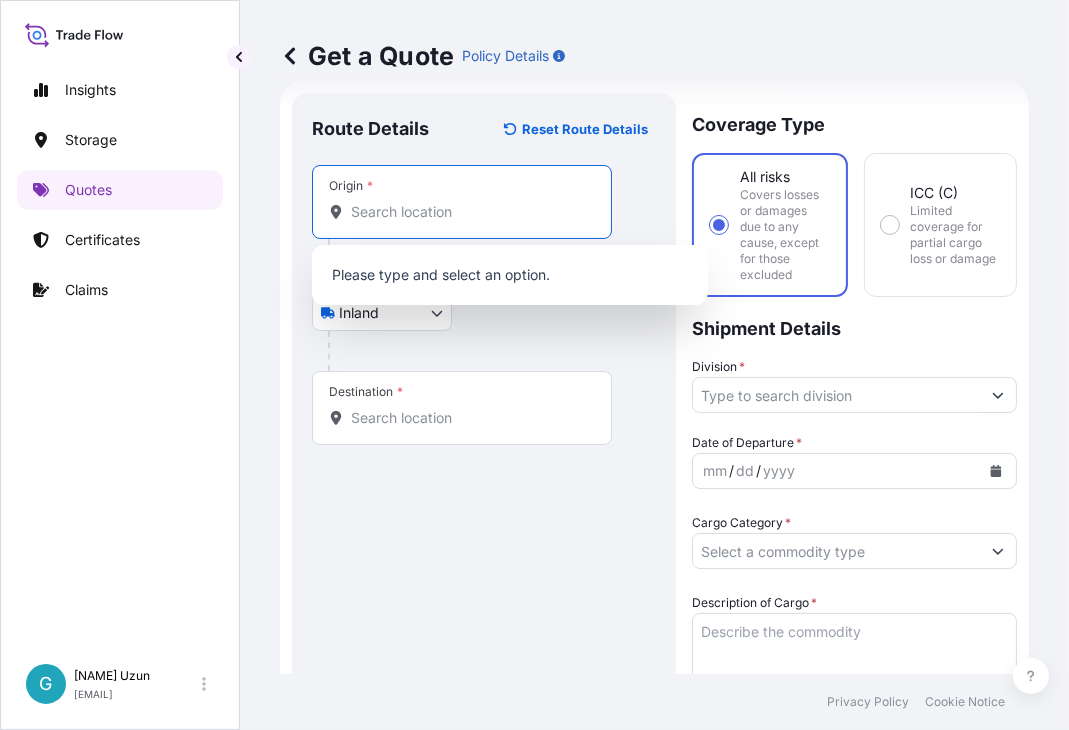 click on "Origin *" at bounding box center (469, 212) 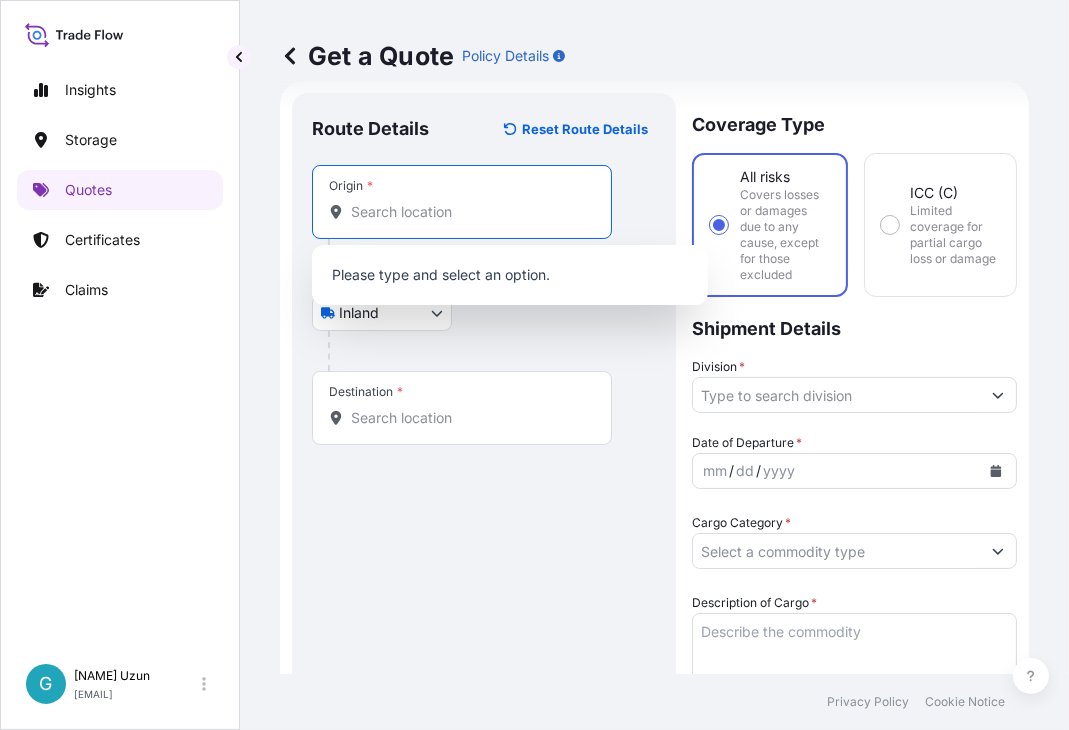 paste on "[CITY]" 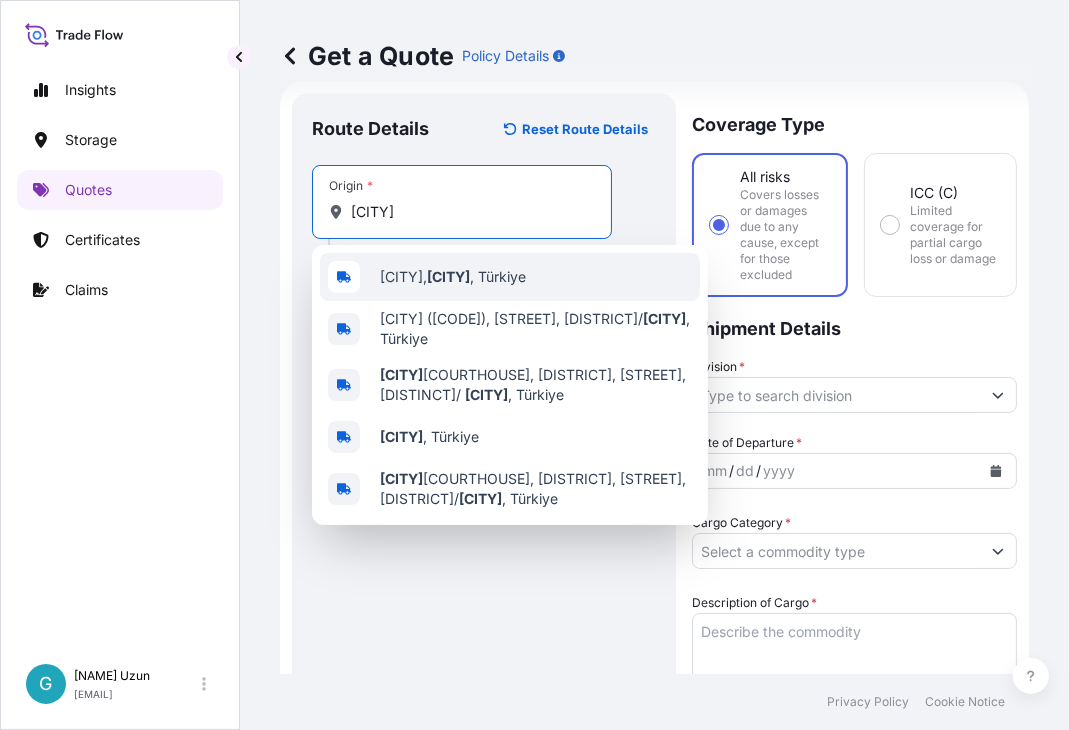 click on "[CITY],  [CITY] , [COUNTRY]" at bounding box center [510, 277] 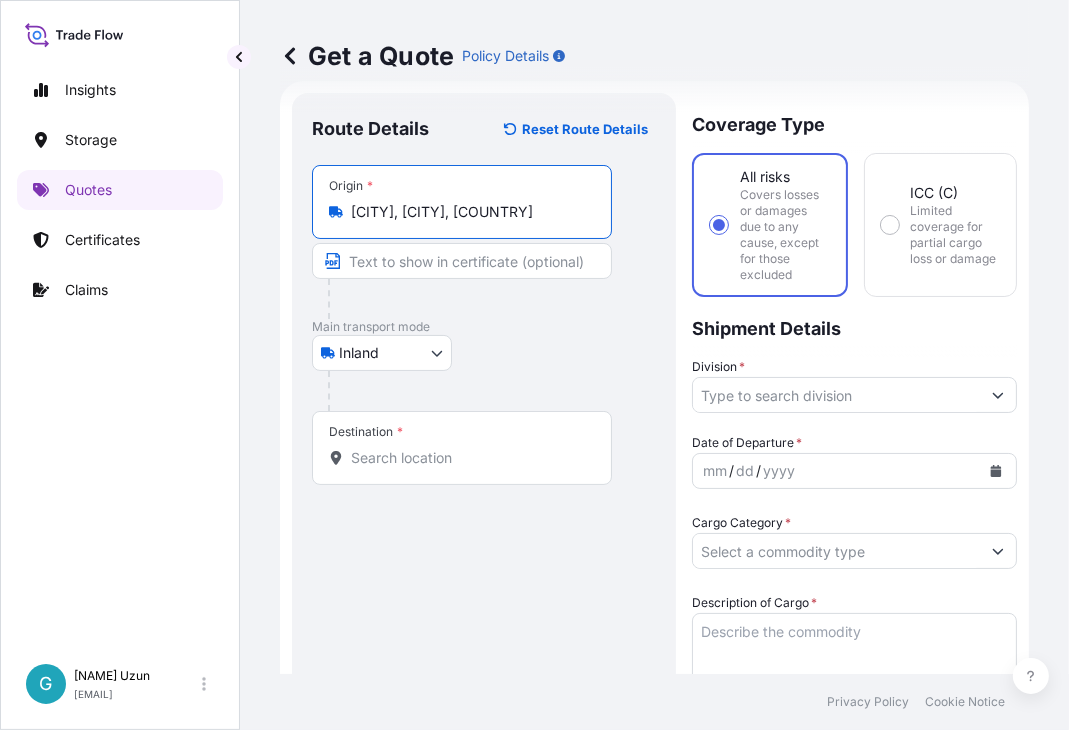 type on "[CITY], [CITY], [COUNTRY]" 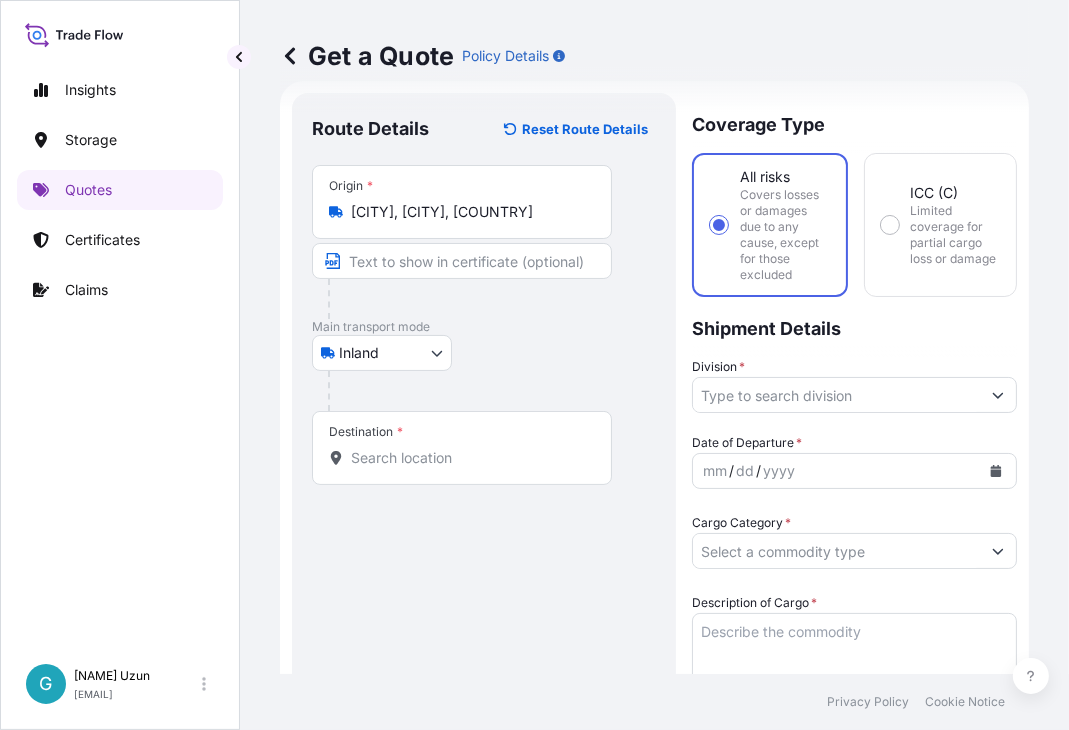 click on "Get a Quote Policy Details" at bounding box center (654, 56) 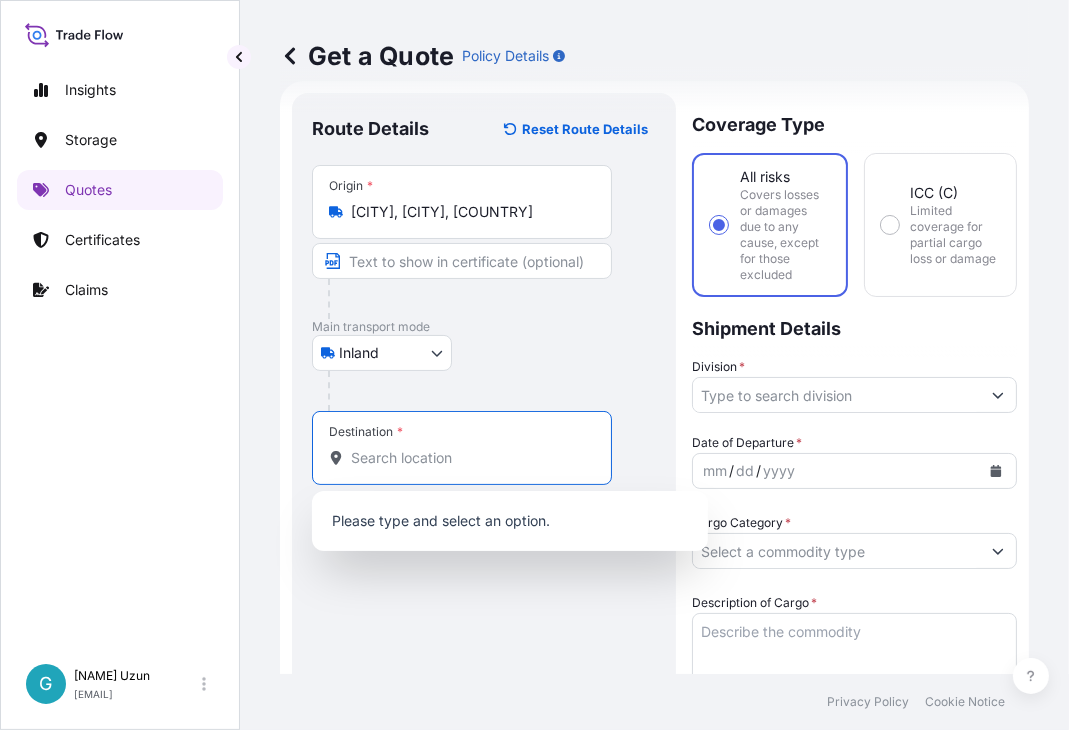 paste on "BUZAU" 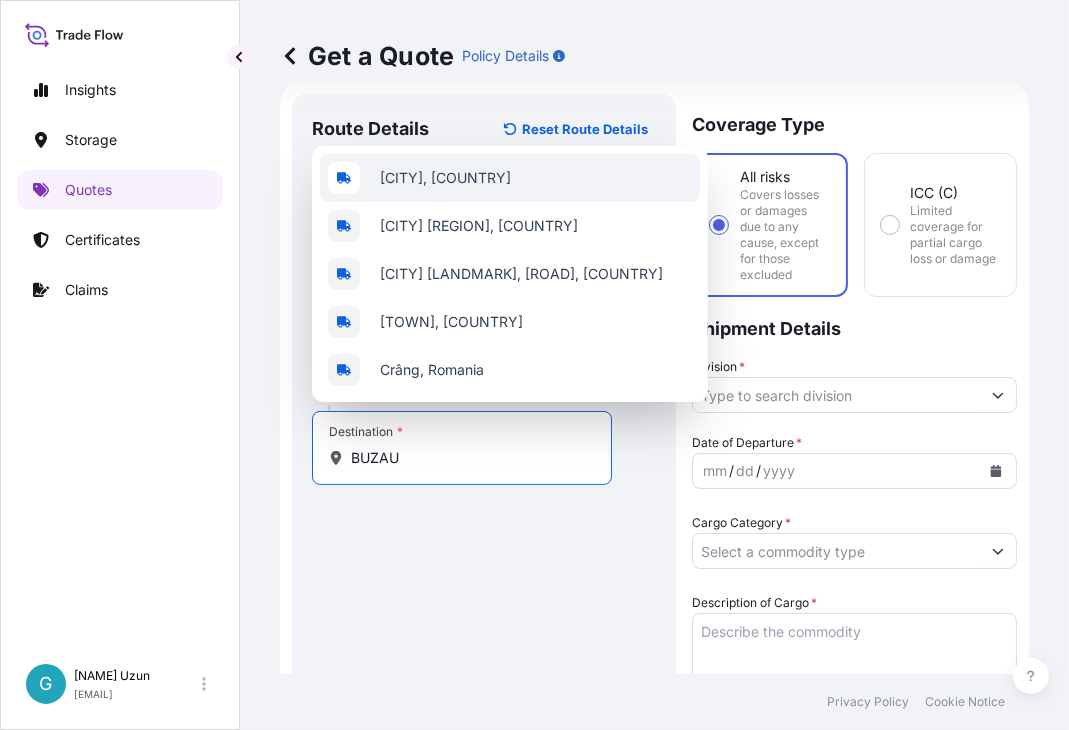 click on "[CITY], [COUNTRY]" at bounding box center [510, 178] 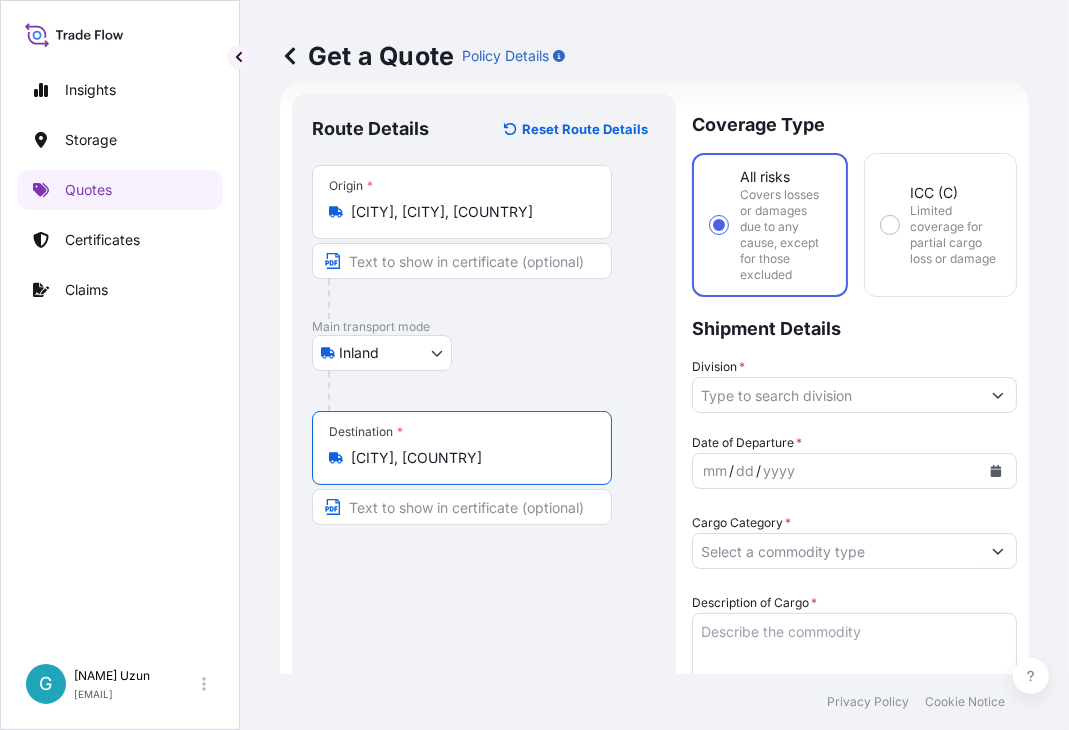 type on "[CITY], [COUNTRY]" 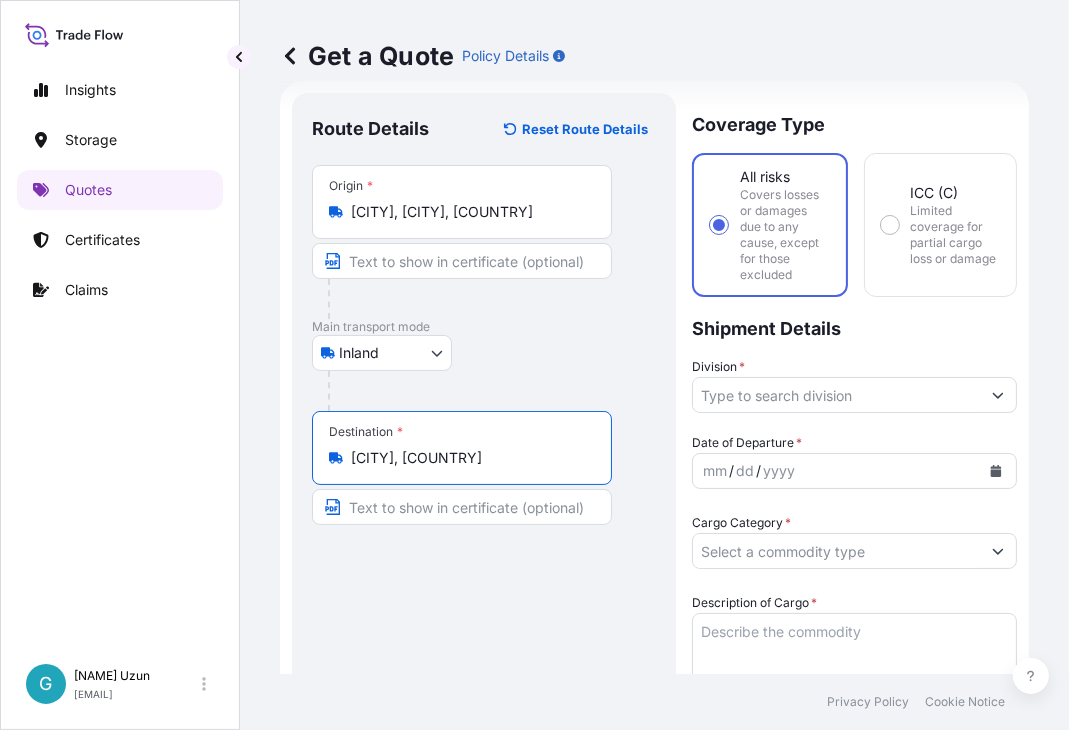click 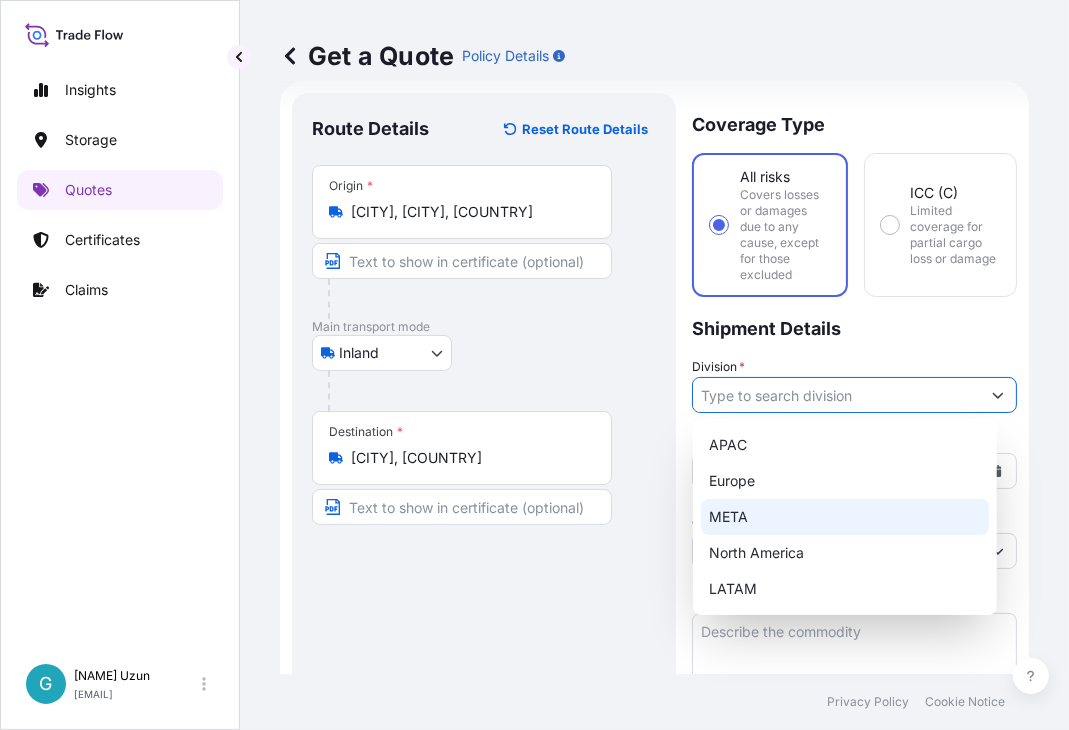 click on "META" at bounding box center (845, 517) 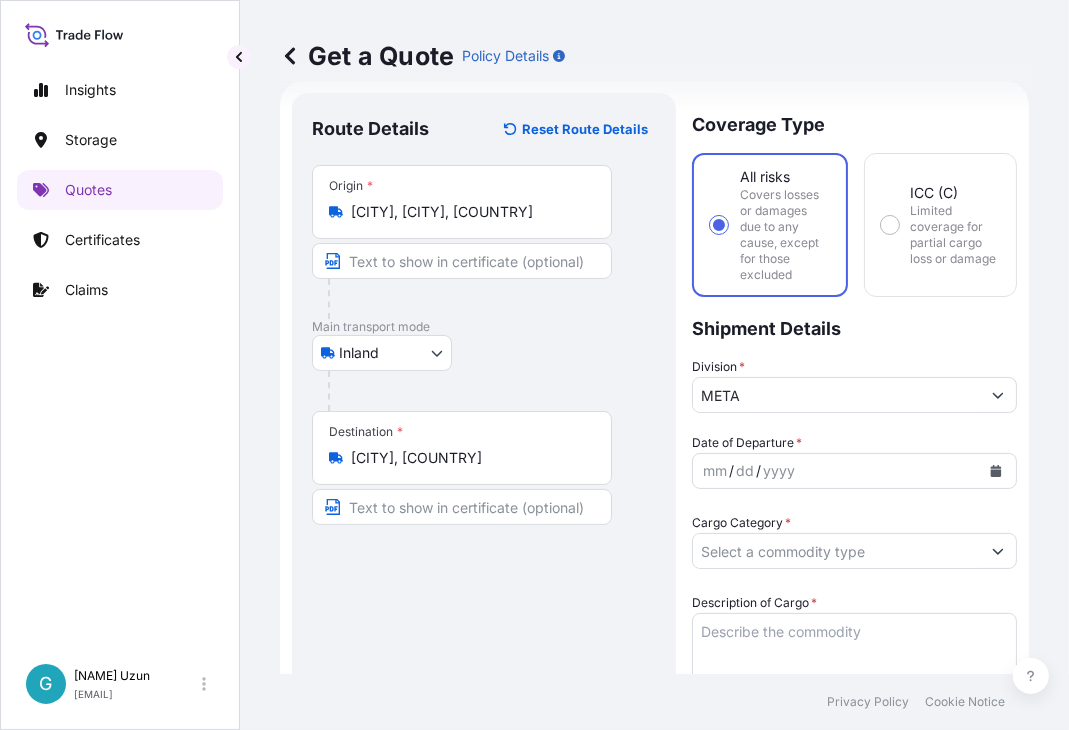click on "Get a Quote Policy Details" at bounding box center (654, 56) 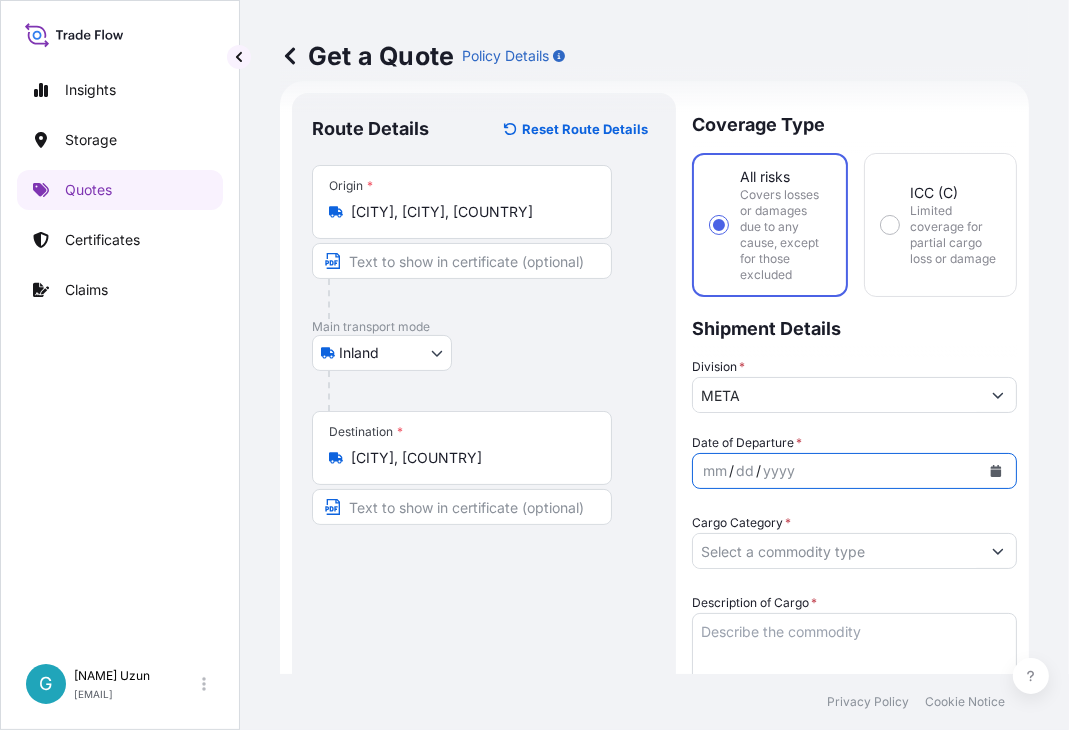 click 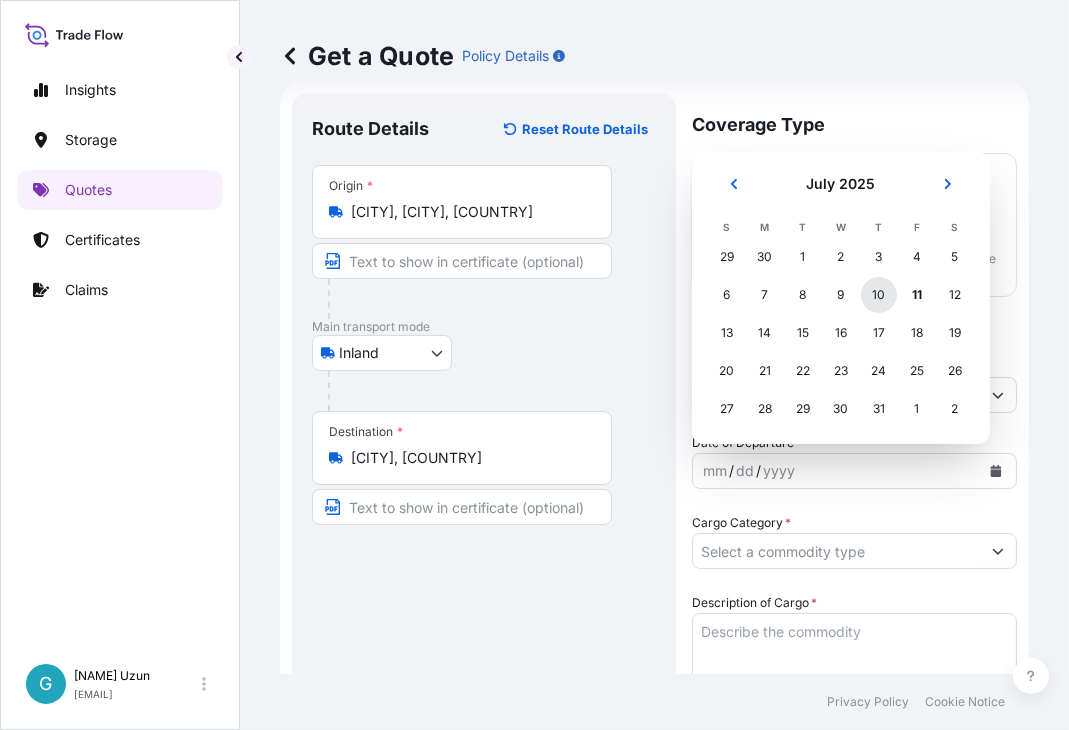 click on "10" at bounding box center (879, 295) 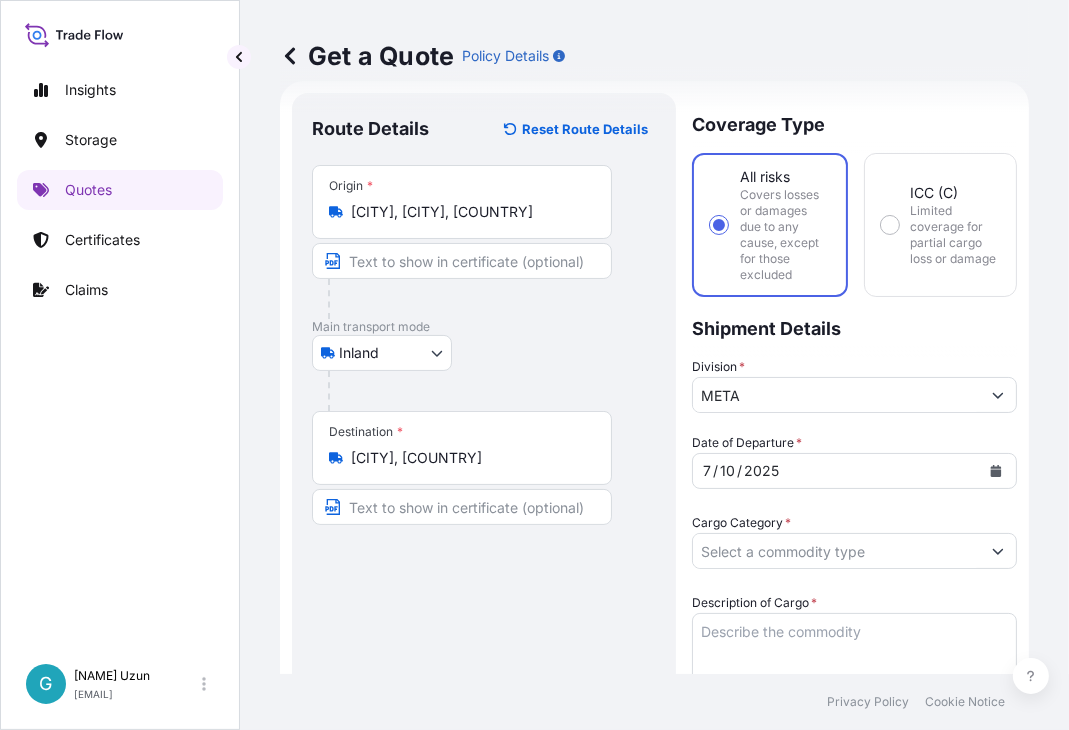 click on "Get a Quote Policy Details" at bounding box center [654, 56] 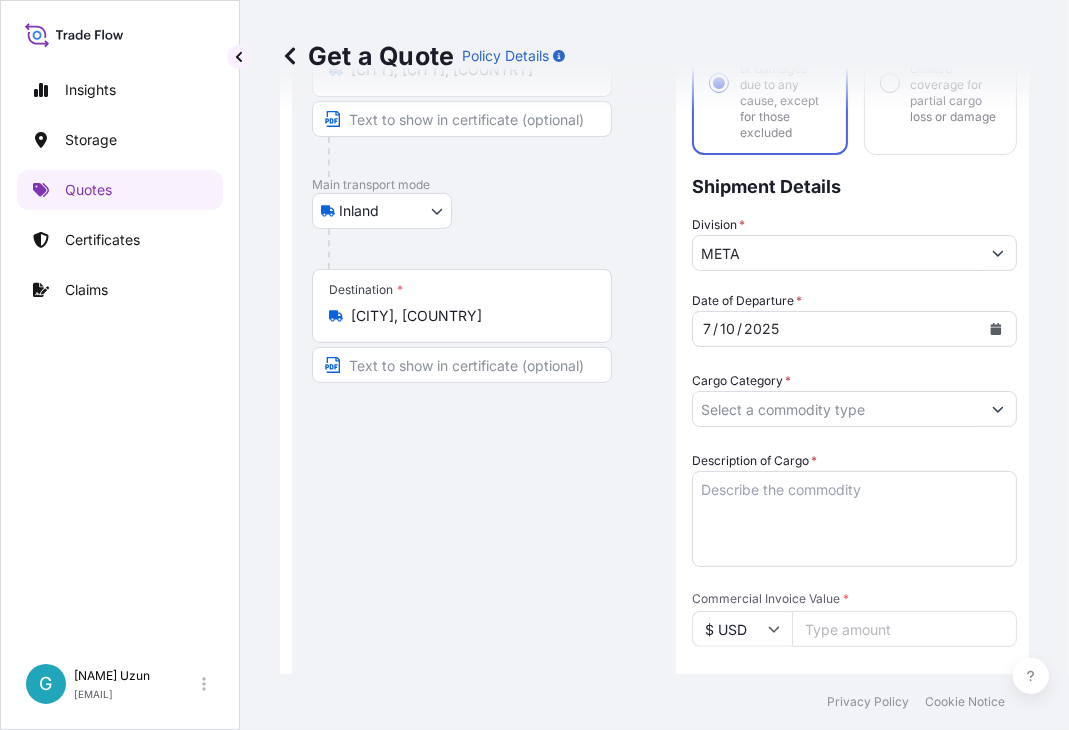 scroll, scrollTop: 281, scrollLeft: 0, axis: vertical 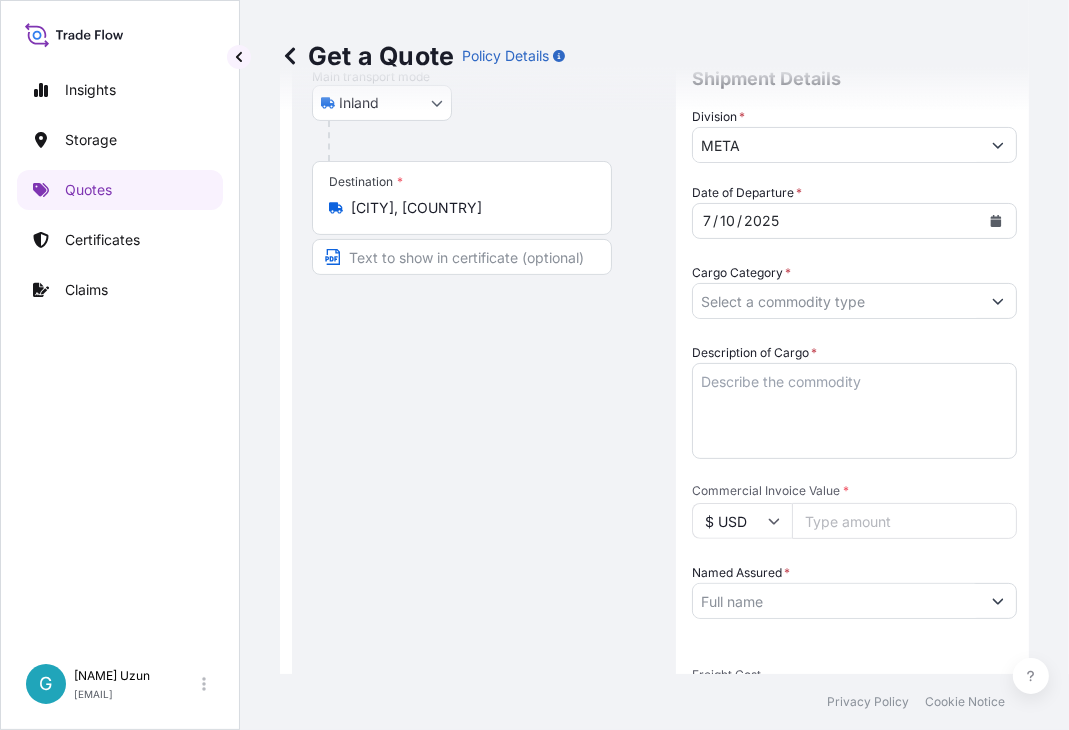 drag, startPoint x: 766, startPoint y: 457, endPoint x: 763, endPoint y: 431, distance: 26.172504 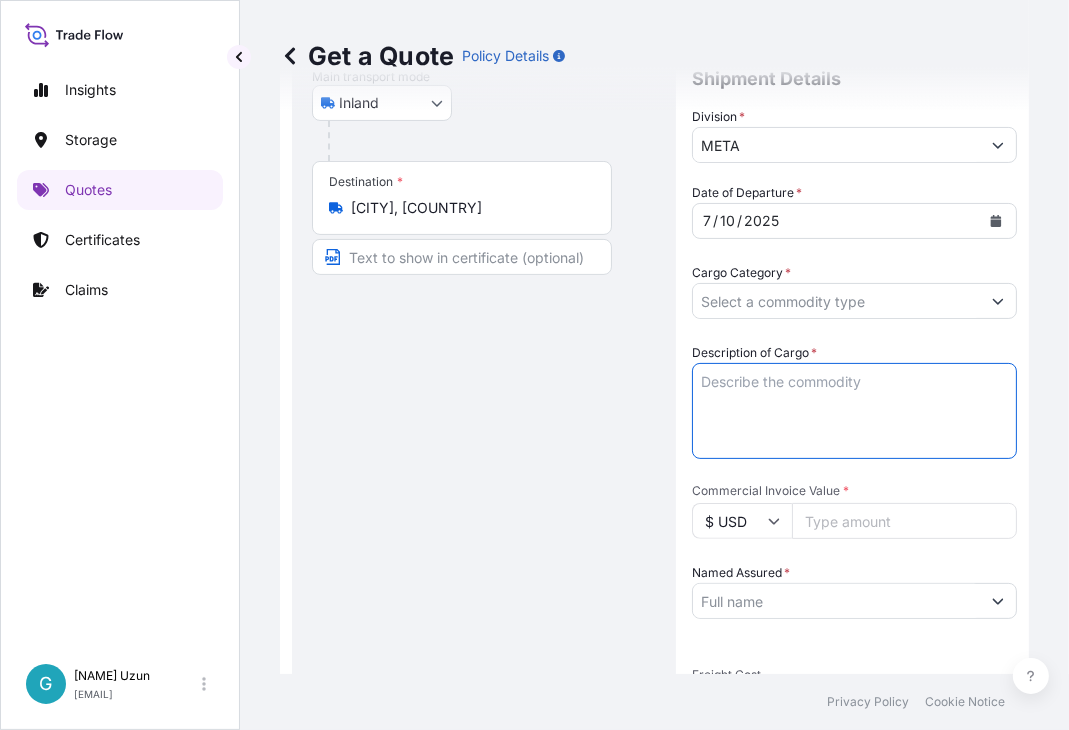 paste on "ÖRTÜSÜ TOPRAK ALKALI METAL BİLEŞİĞİ
25 KAP / 22095,32 KG" 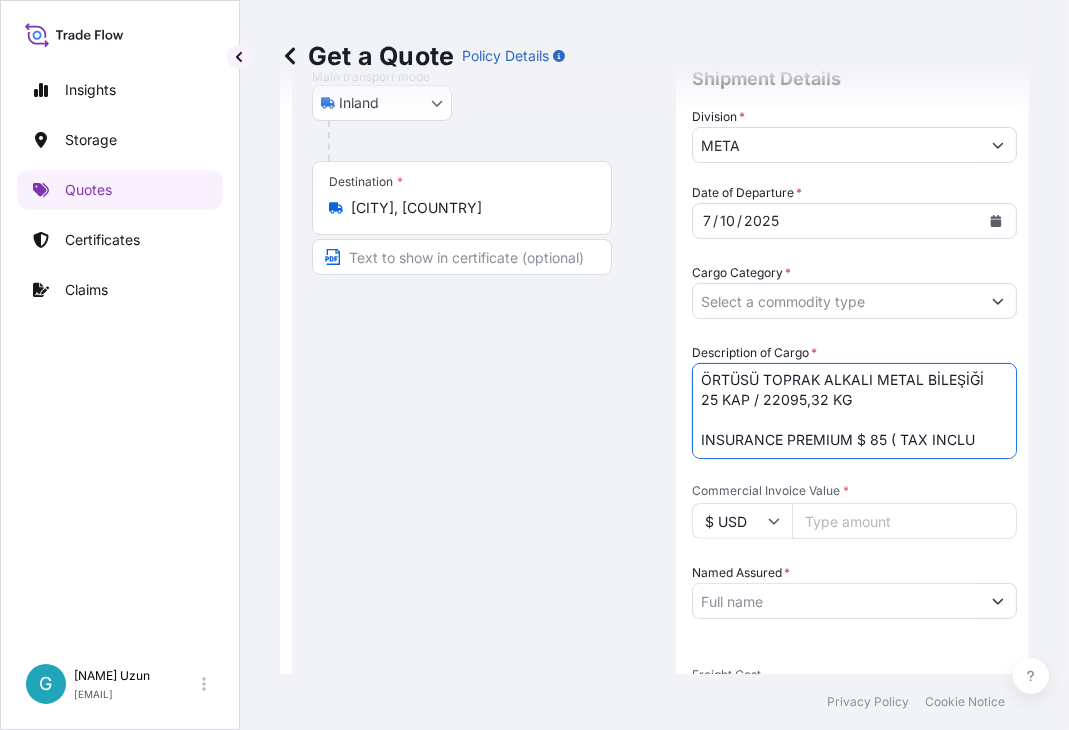 scroll, scrollTop: 32, scrollLeft: 0, axis: vertical 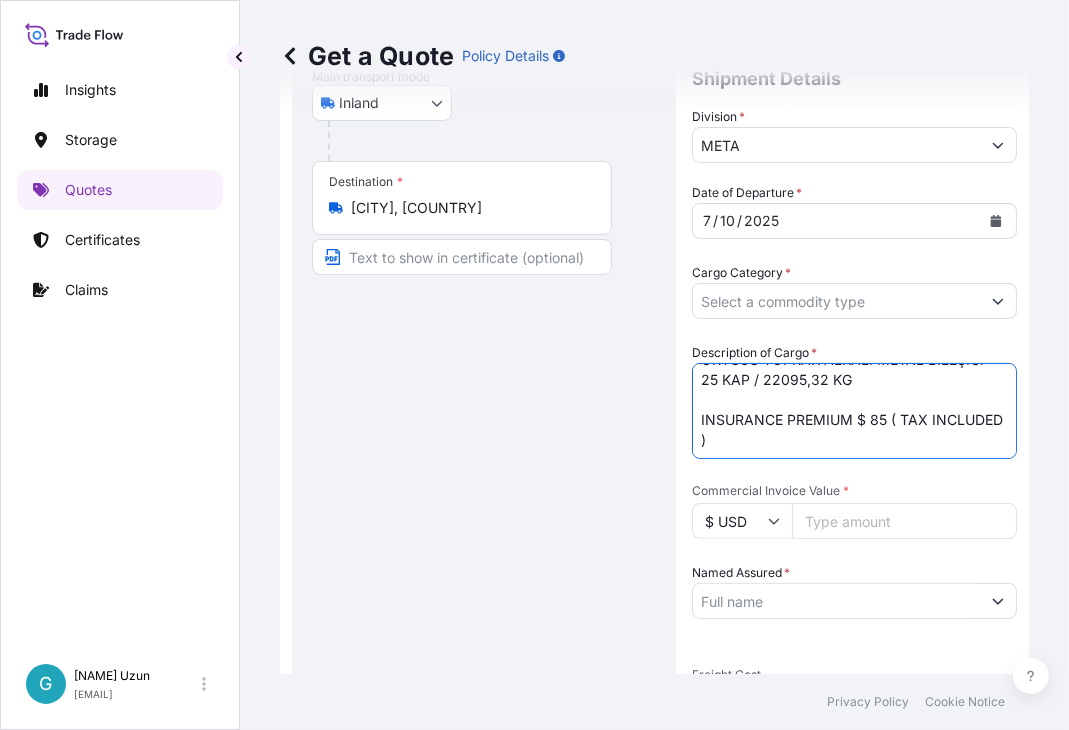 type on "ÖRTÜSÜ TOPRAK ALKALI METAL BİLEŞİĞİ
25 KAP / 22095,32 KG
INSURANCE PREMIUM $ 85 ( TAX INCLUDED )" 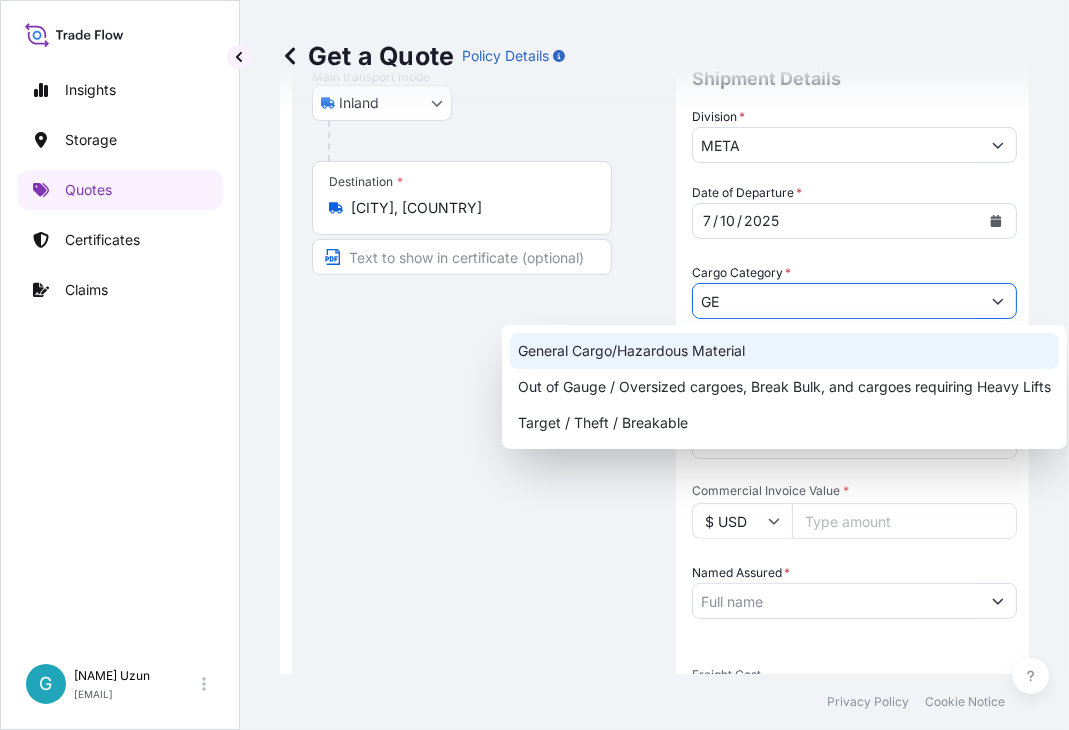 click on "General Cargo/Hazardous Material" at bounding box center [784, 351] 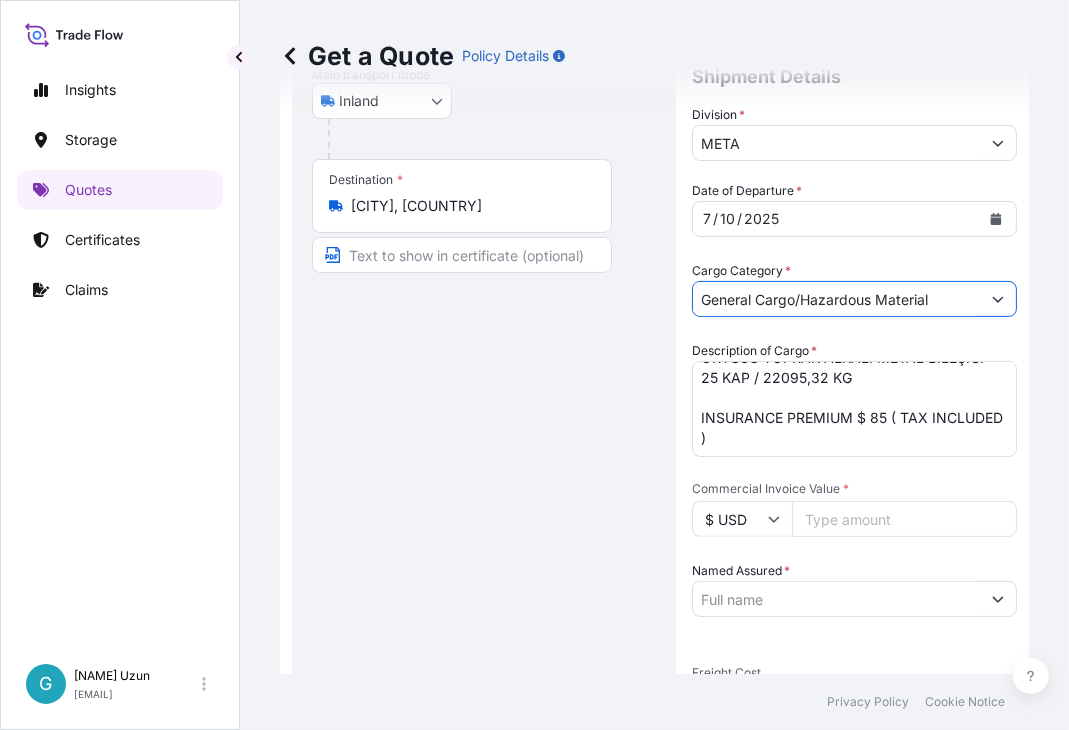 scroll, scrollTop: 406, scrollLeft: 0, axis: vertical 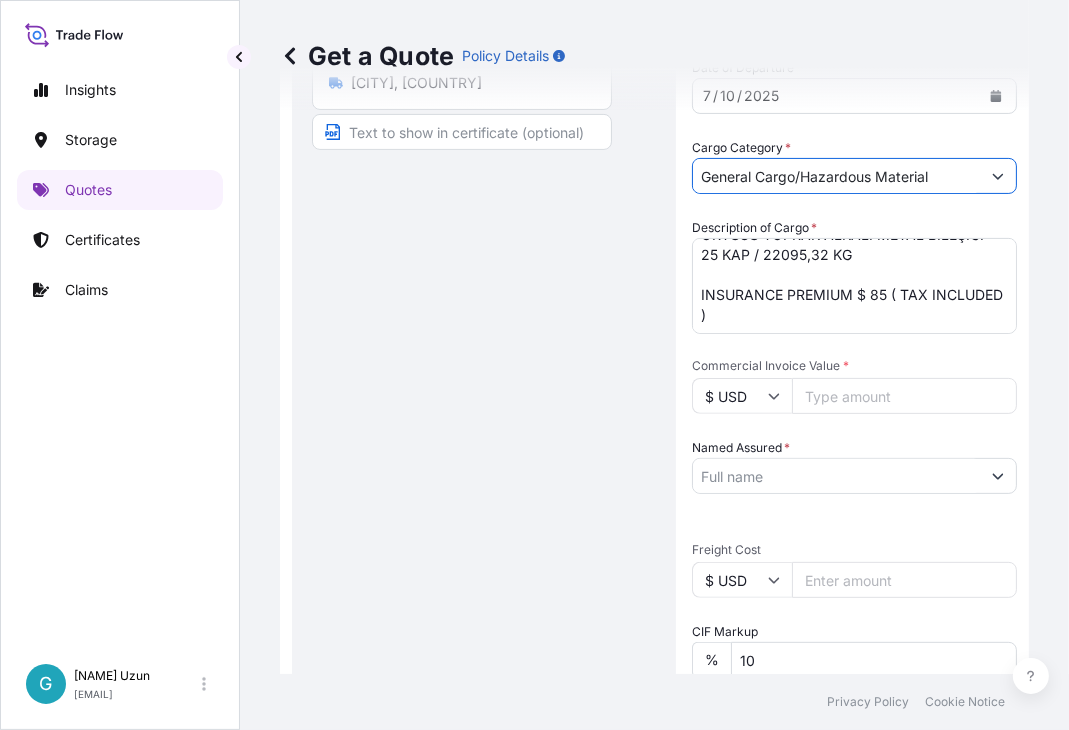 type on "General Cargo/Hazardous Material" 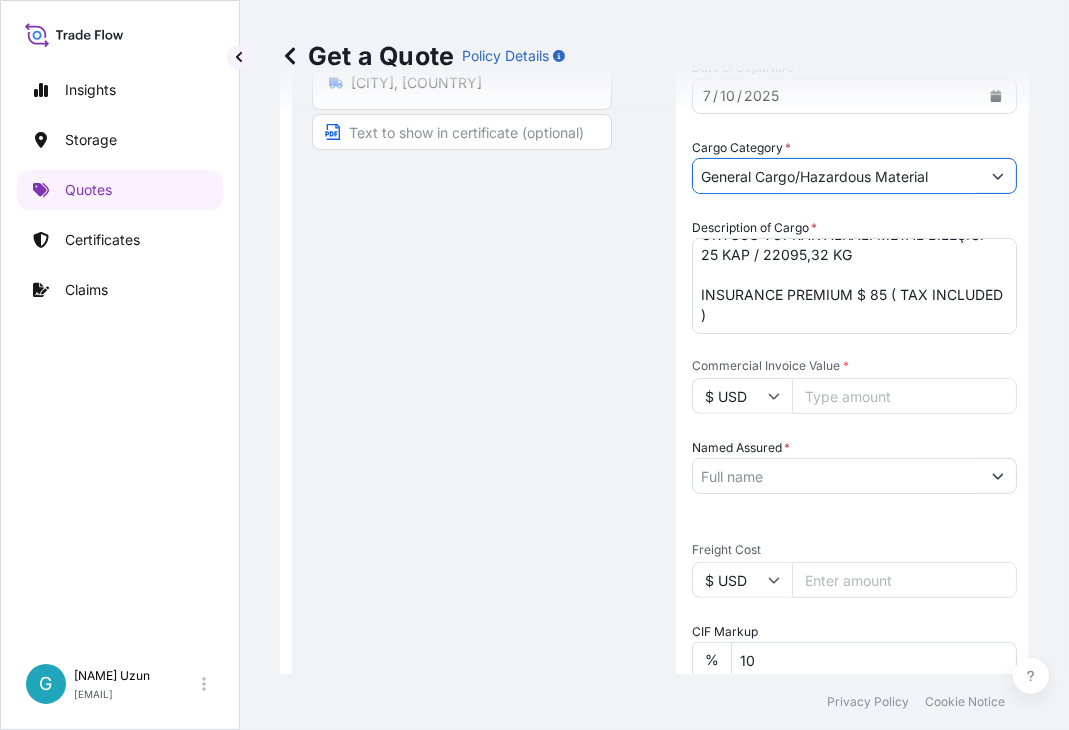 click on "Route Details Reset Route Details Place of loading Road / Inland Road / Inland Origin * [CITY], [CITY], [COUNTRY] Main transport mode Inland Air Water Inland Destination * [CITY], [COUNTRY] Road / Inland Road / Inland Place of Discharge" at bounding box center [484, 432] 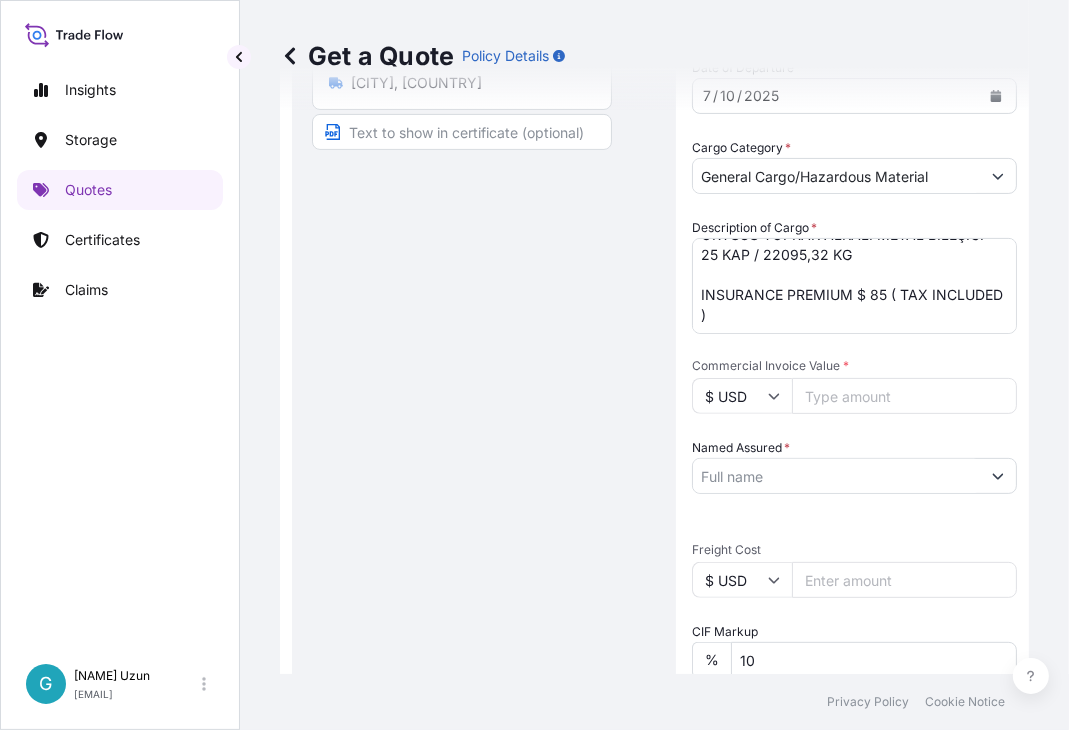 click on "$ USD" at bounding box center [742, 396] 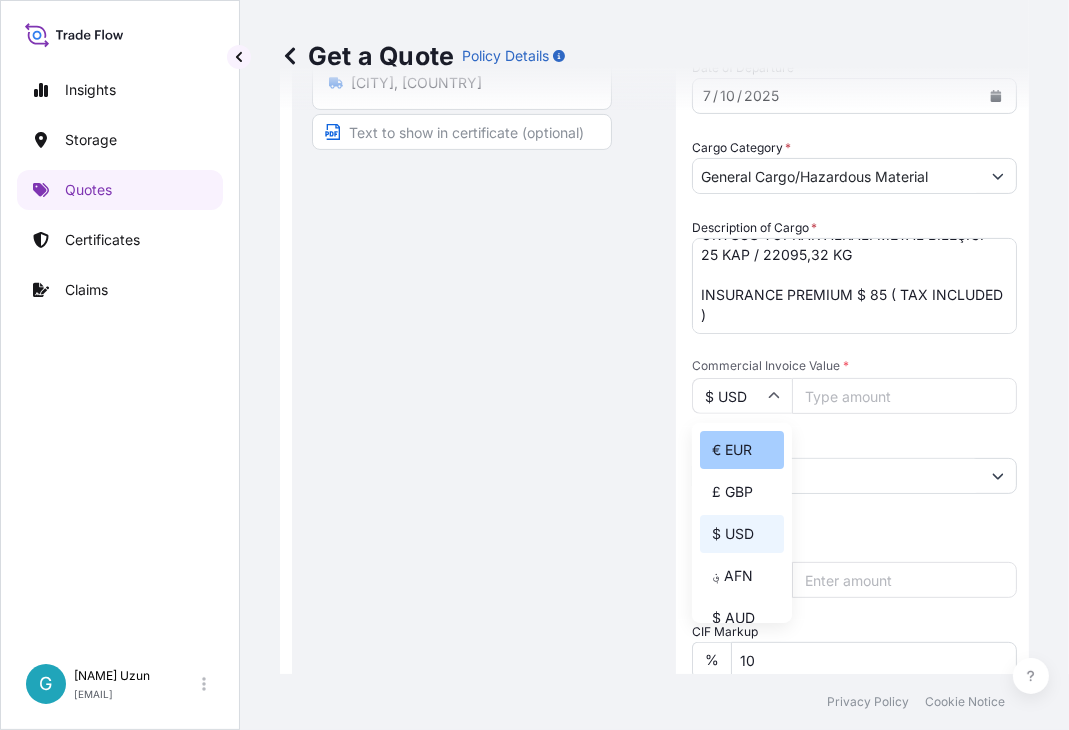 click on "€ EUR" at bounding box center (742, 450) 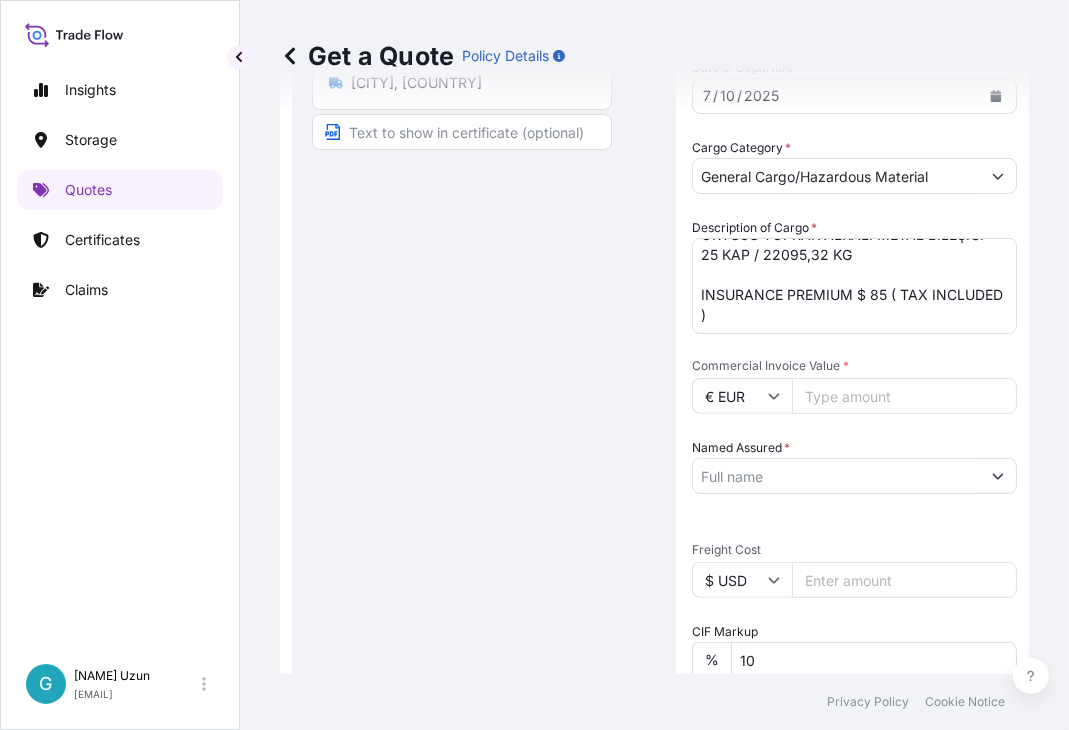 click on "Commercial Invoice Value   *" at bounding box center [904, 396] 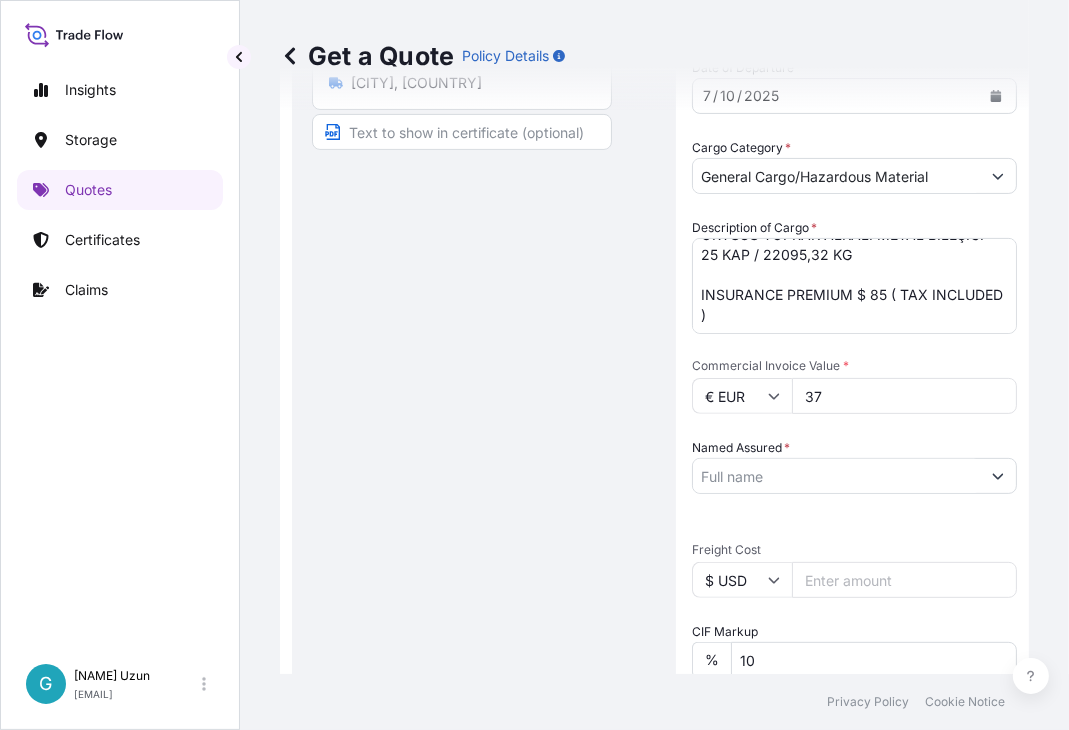 click on "37" at bounding box center [904, 396] 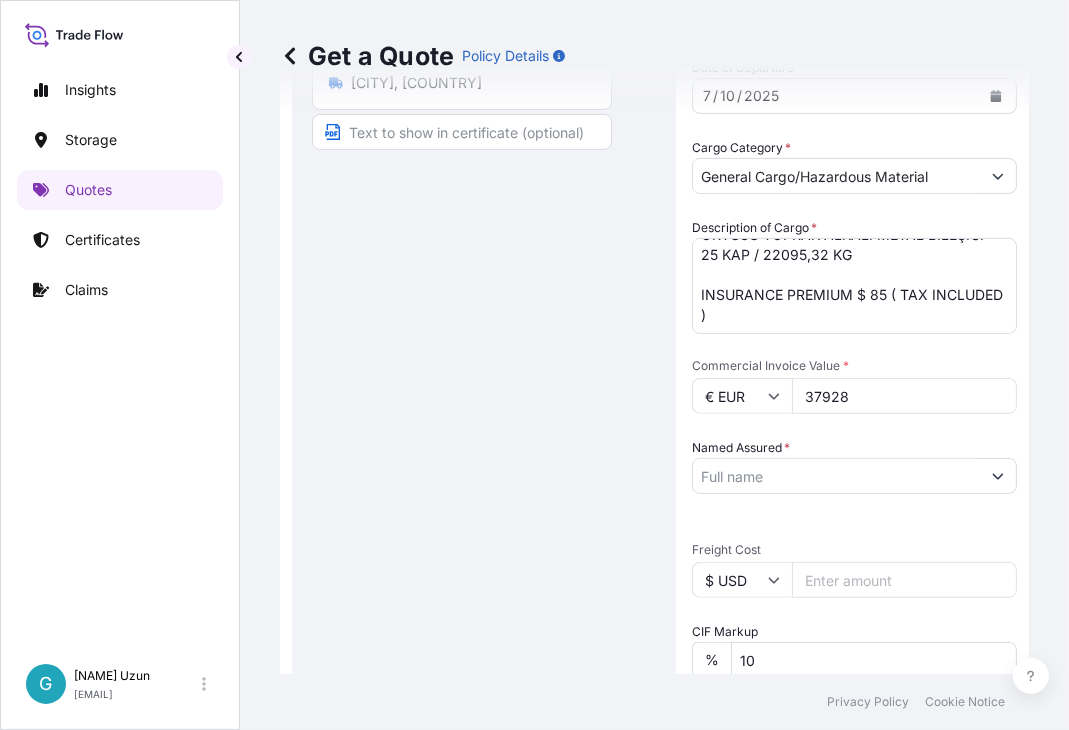 click on "37928" at bounding box center [904, 396] 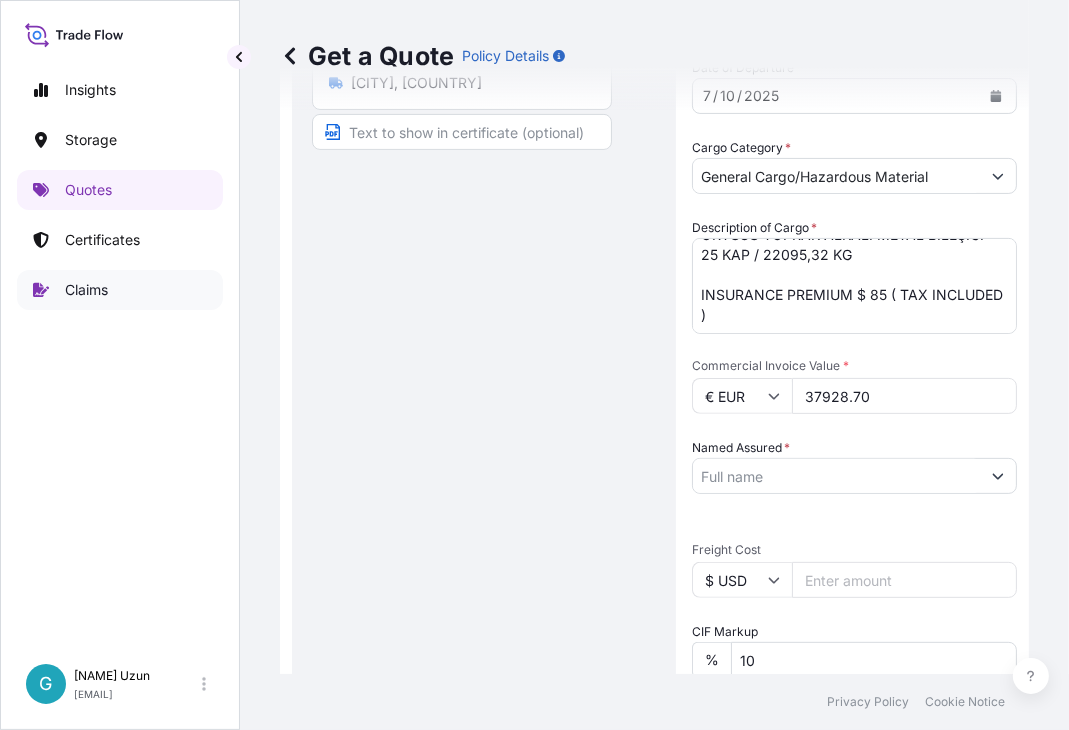 type on "37928.70" 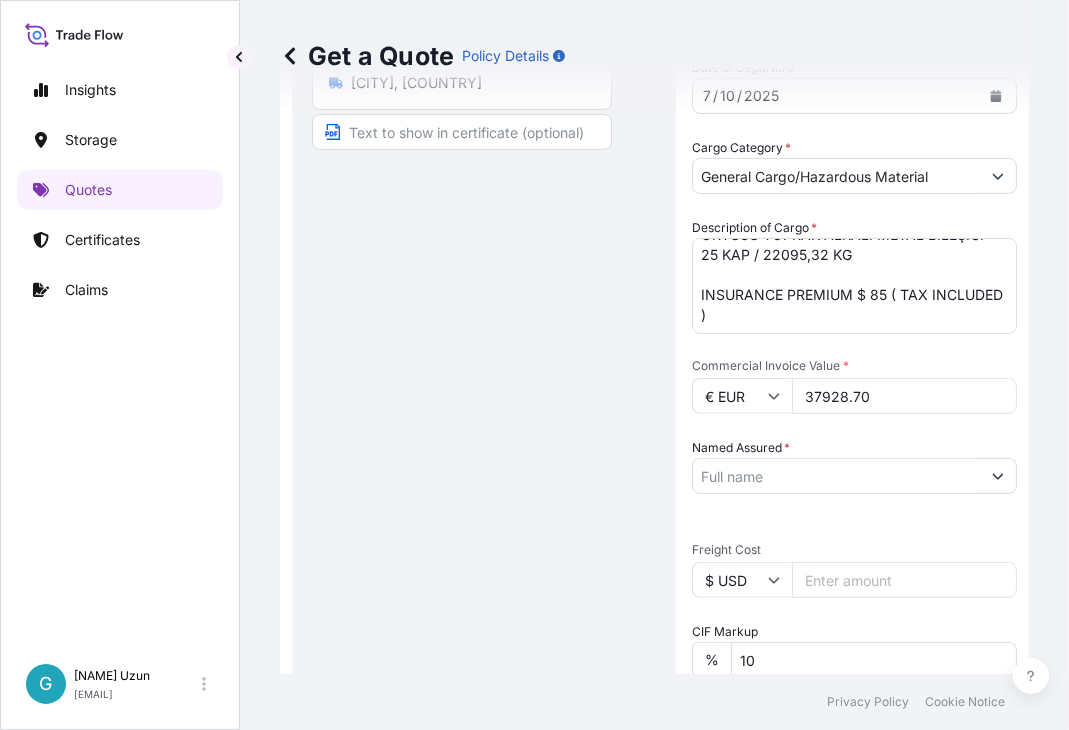 click on "Route Details Reset Route Details Place of loading Road / Inland Road / Inland Origin * [CITY], [CITY], [COUNTRY] Main transport mode Inland Air Water Inland Destination * [CITY], [COUNTRY] Road / Inland Road / Inland Place of Discharge" at bounding box center [484, 432] 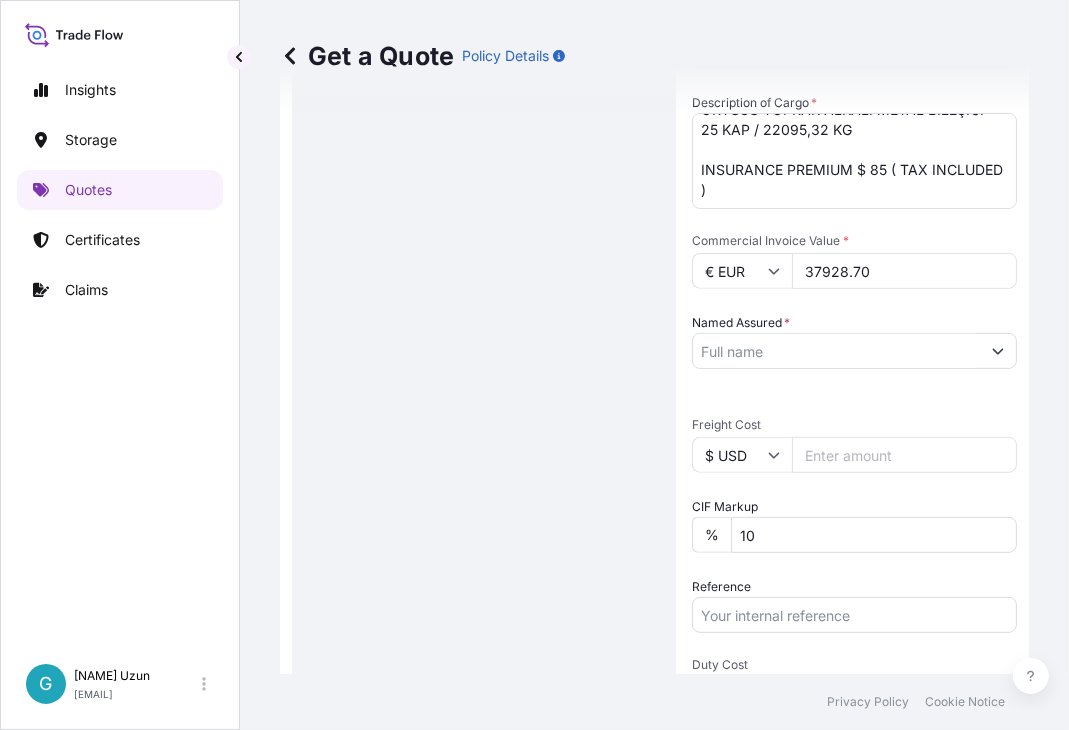 click at bounding box center [854, 351] 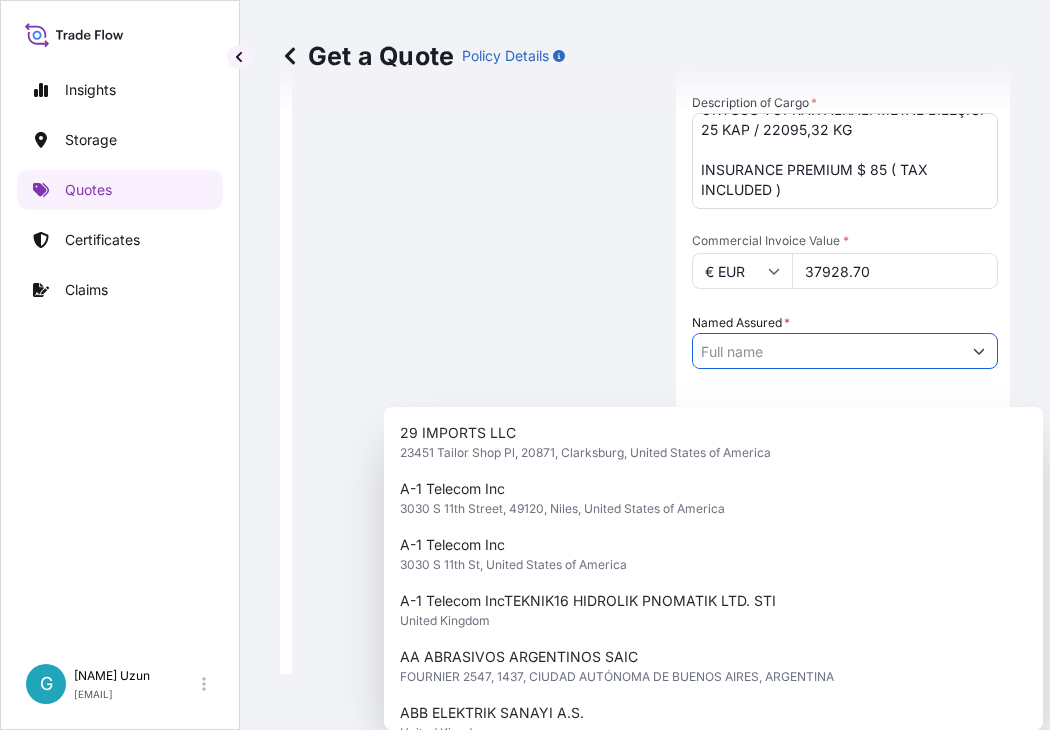 click on "Named Assured *" at bounding box center (845, 341) 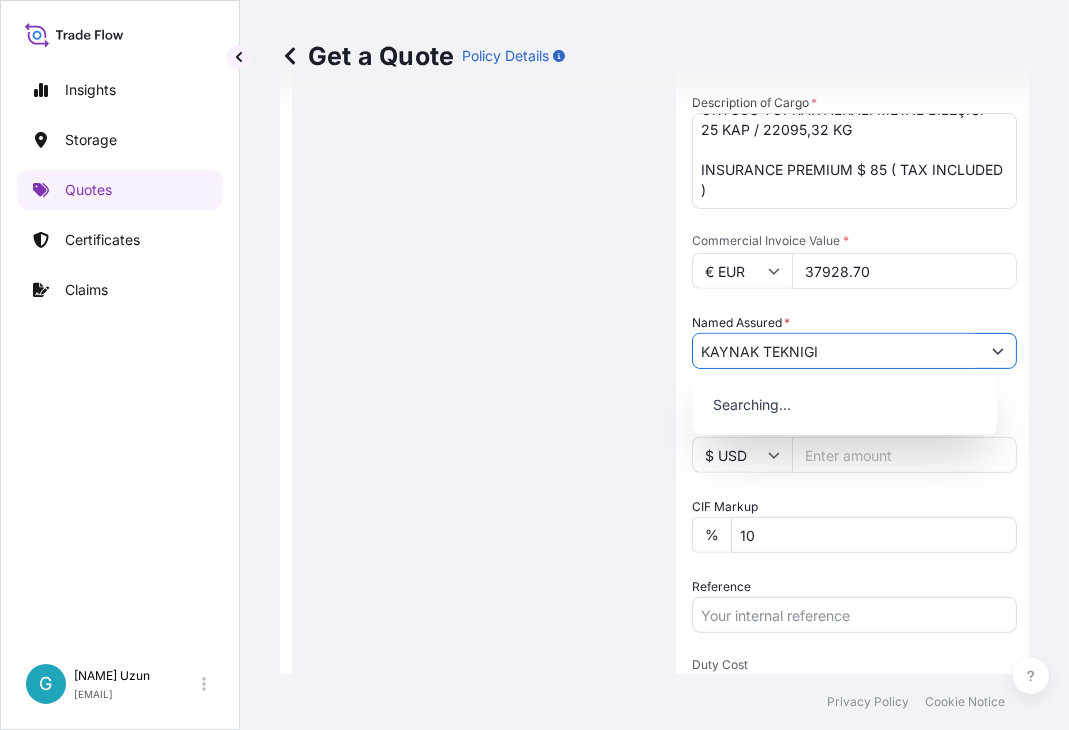 type on "KAYNAK TEKNIGI" 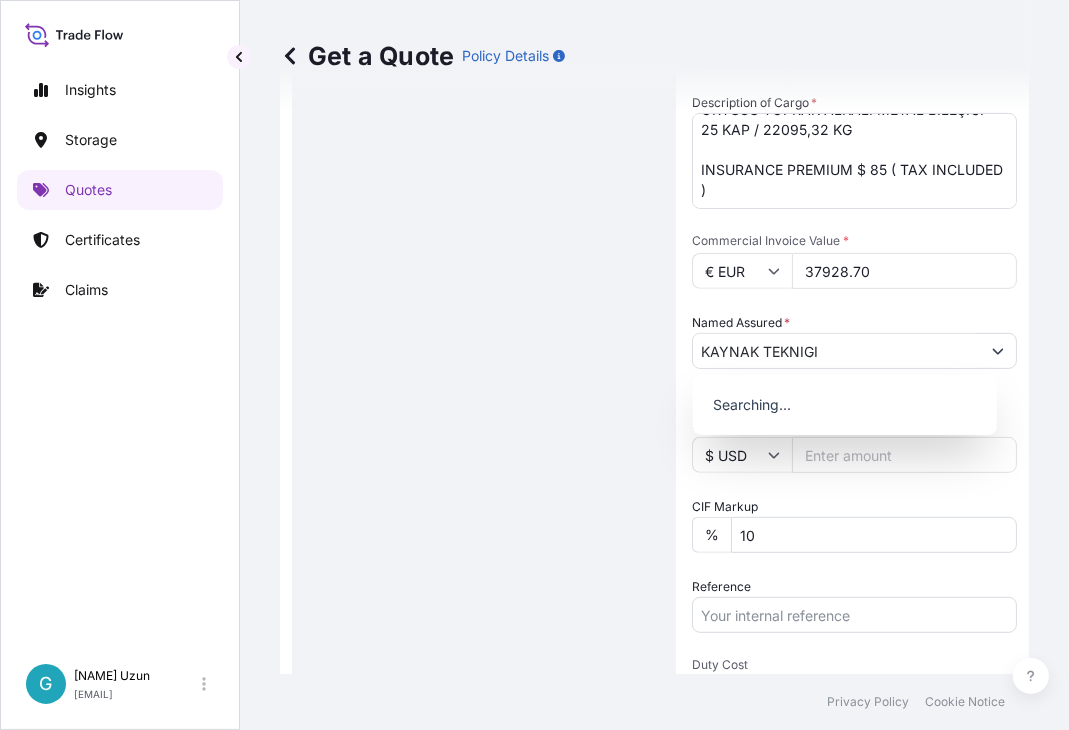 click on "Route Details Reset Route Details Place of loading Road / Inland Road / Inland Origin * [CITY], [CITY], [COUNTRY] Main transport mode Inland Air Water Inland Destination * [CITY], [COUNTRY] Road / Inland Road / Inland Place of Discharge" at bounding box center [484, 307] 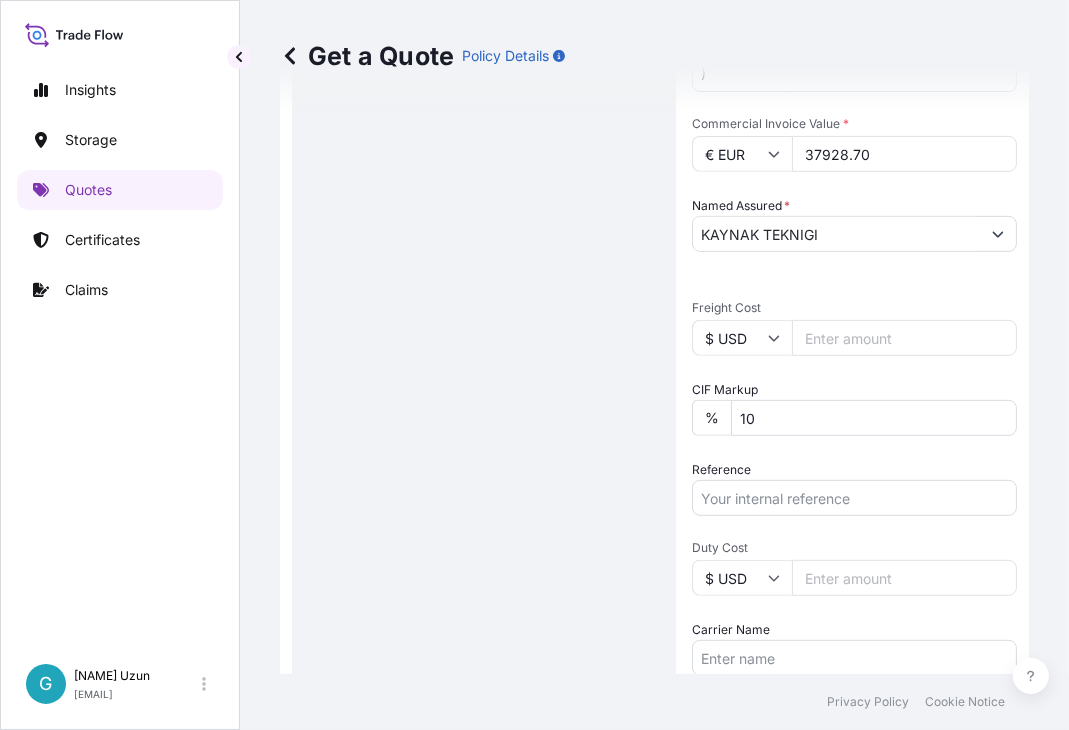 scroll, scrollTop: 889, scrollLeft: 0, axis: vertical 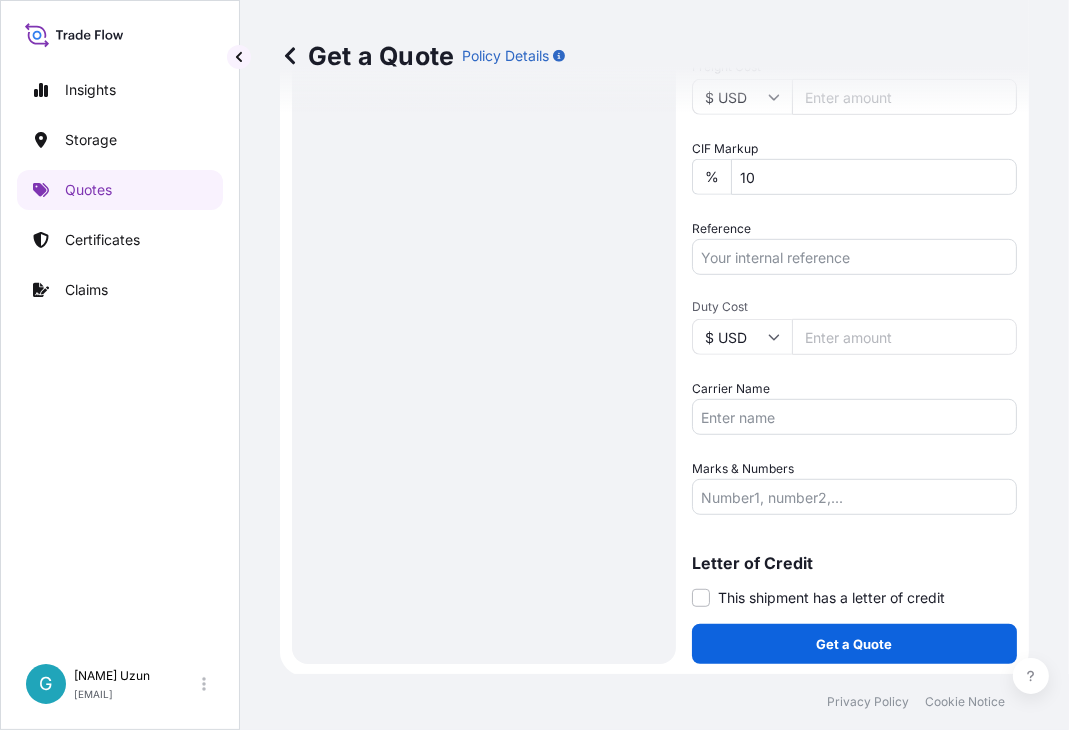 click on "Route Details Reset Route Details Place of loading Road / Inland Road / Inland Origin * [CITY], [CITY], [COUNTRY] Main transport mode Inland Air Water Inland Destination * [CITY], [COUNTRY] Road / Inland Road / Inland Place of Discharge" at bounding box center [484, -51] 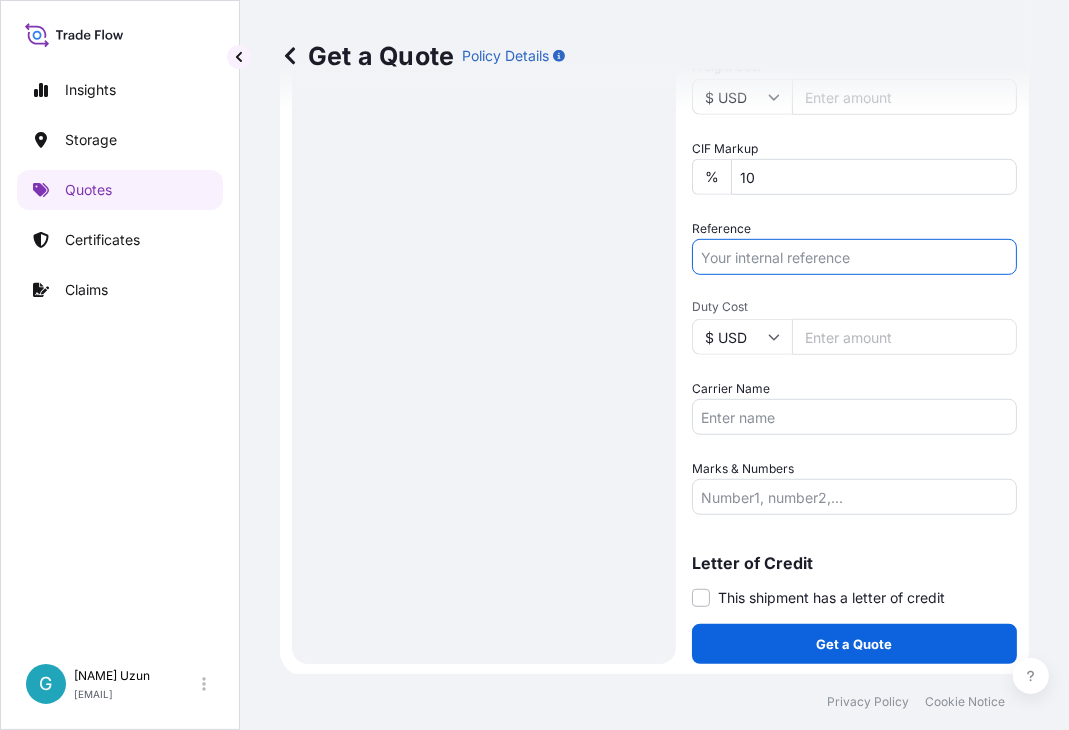 click on "Reference" at bounding box center (854, 257) 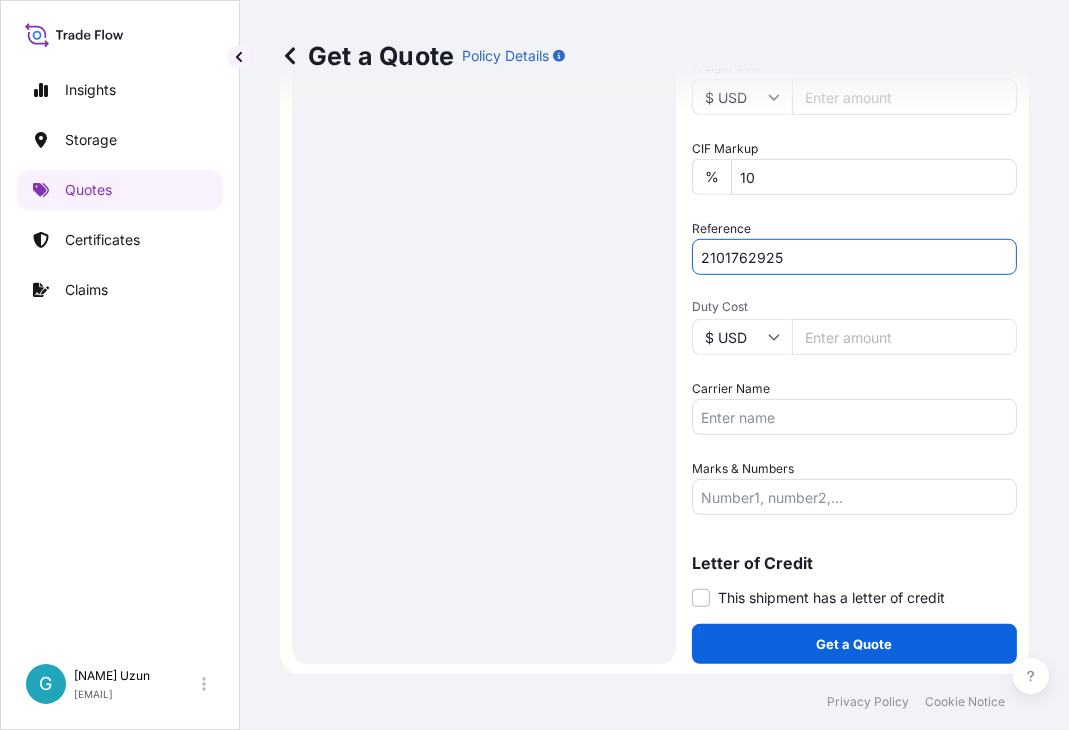 type on "2101762925" 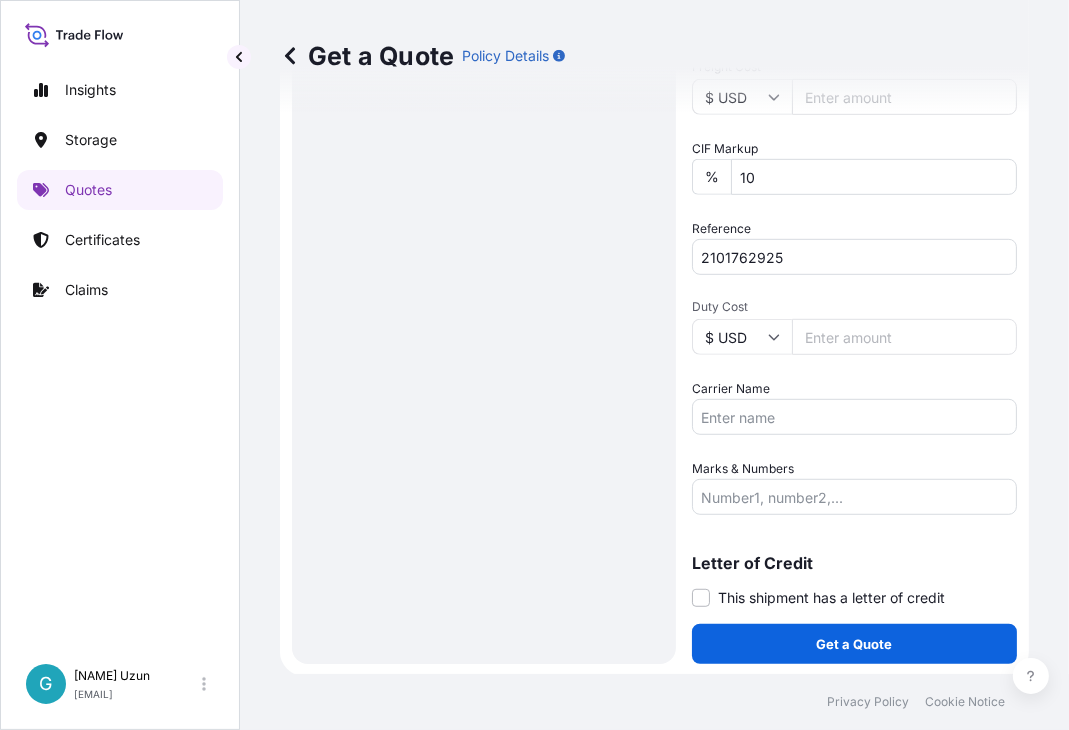 click on "Marks & Numbers" at bounding box center (743, 469) 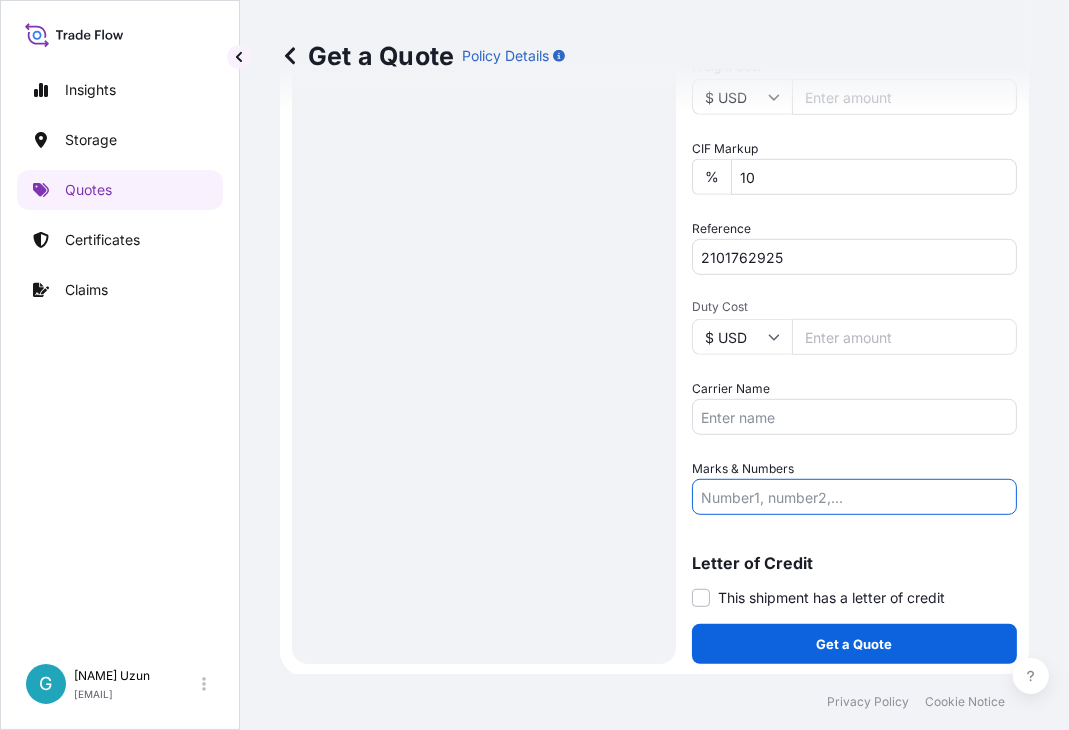 click on "Marks & Numbers" at bounding box center [854, 497] 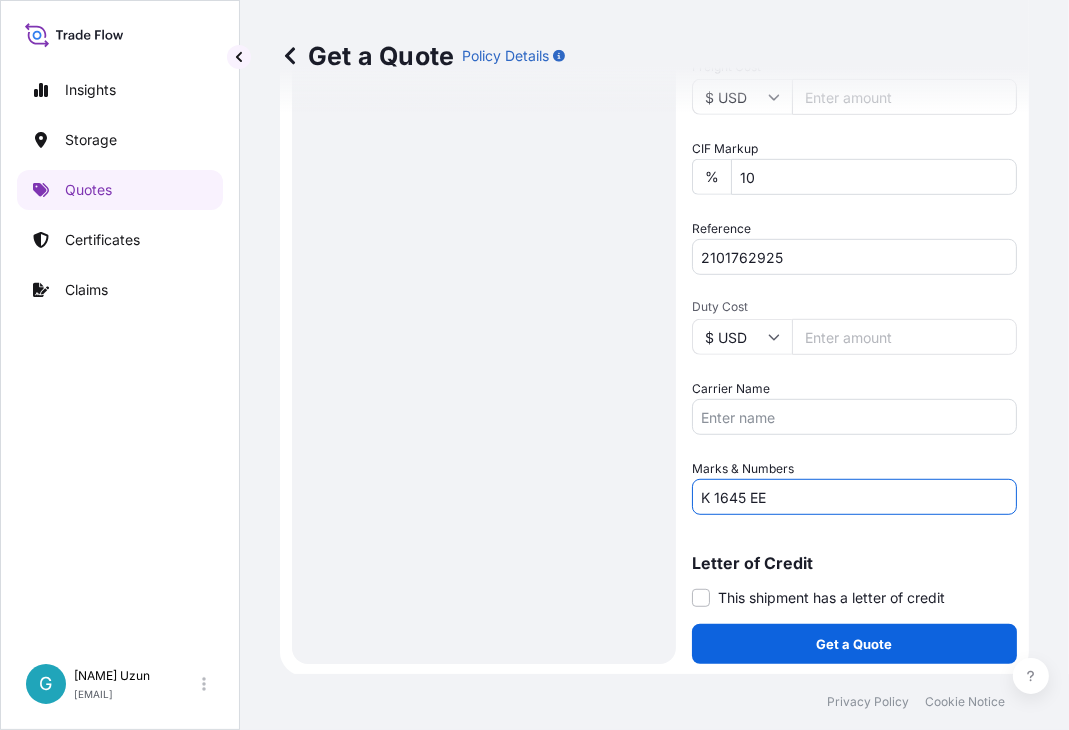 type on "K 1645 EE" 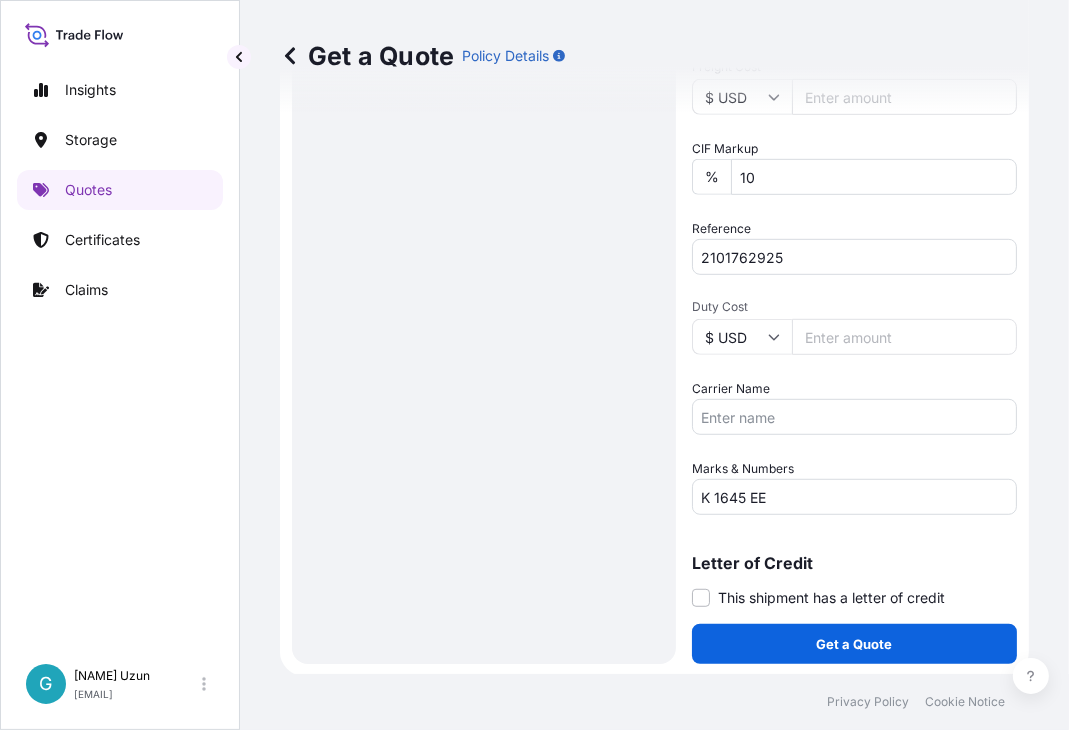 click on "Route Details Reset Route Details Place of loading Road / Inland Road / Inland Origin * [CITY], [CITY], [COUNTRY] Main transport mode Inland Air Water Inland Destination * [CITY], [COUNTRY] Road / Inland Road / Inland Place of Discharge" at bounding box center [484, -51] 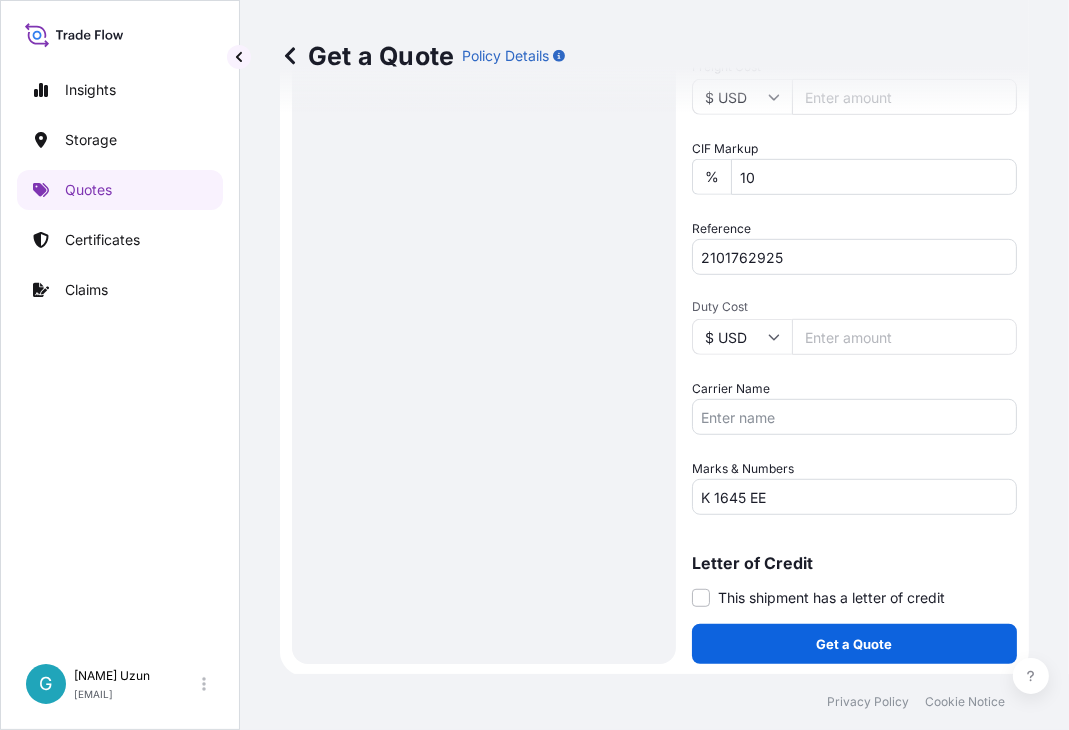 scroll, scrollTop: 889, scrollLeft: 0, axis: vertical 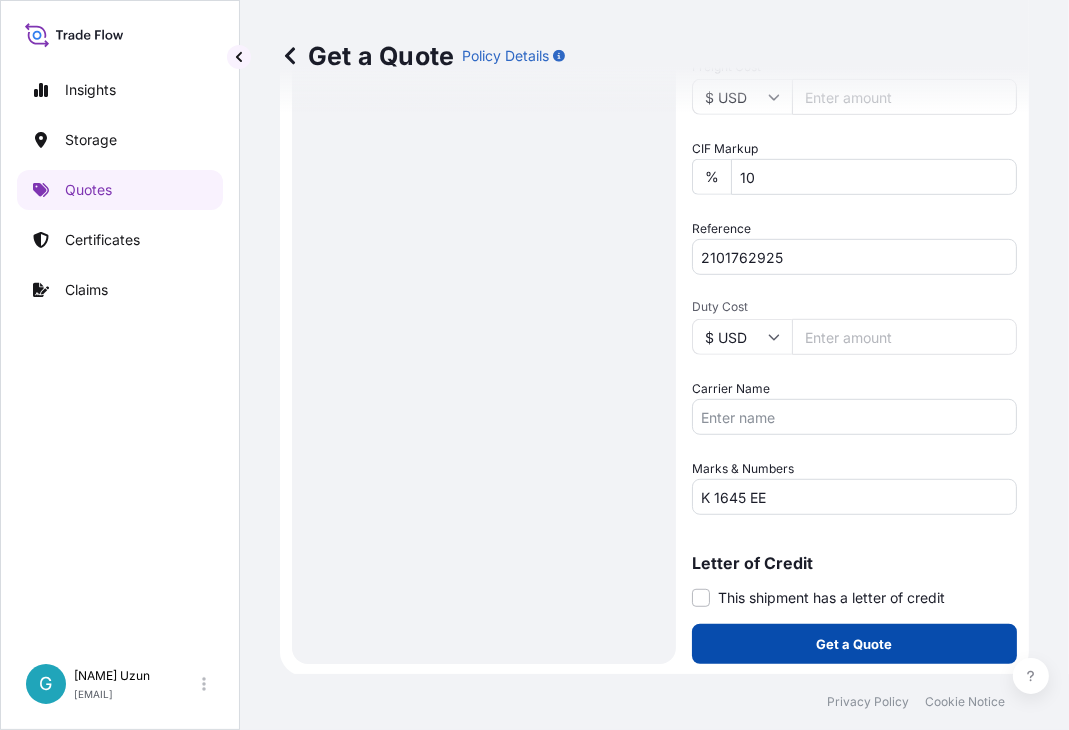 click on "Get a Quote" at bounding box center (855, 644) 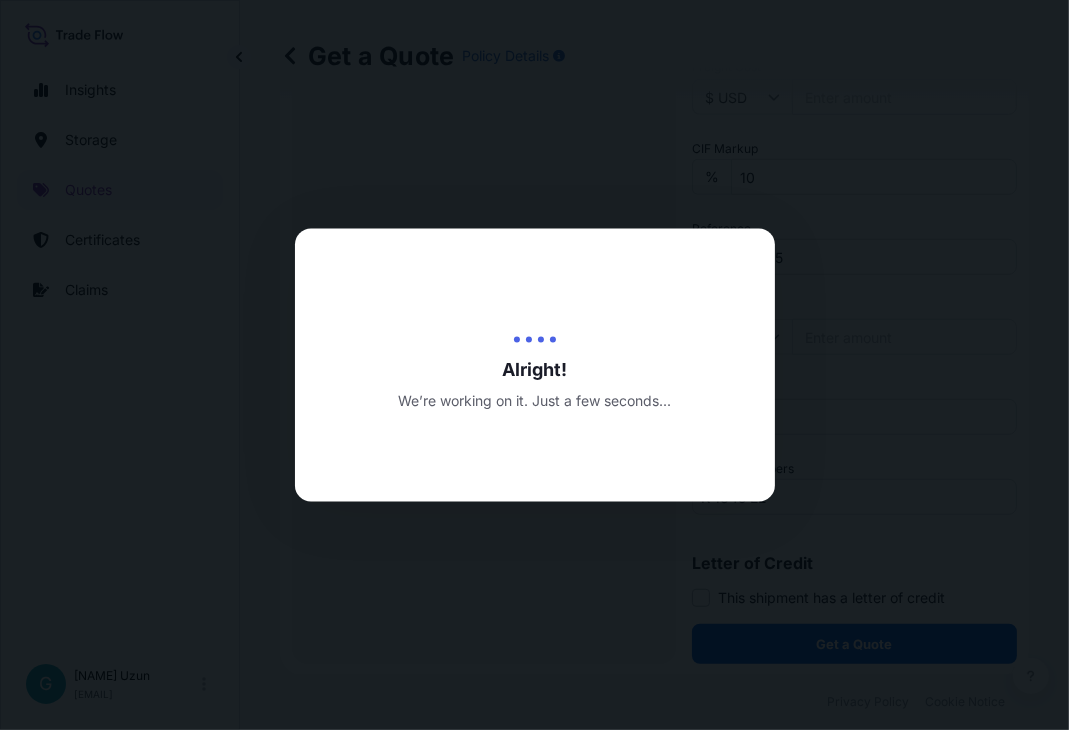 scroll, scrollTop: 0, scrollLeft: 0, axis: both 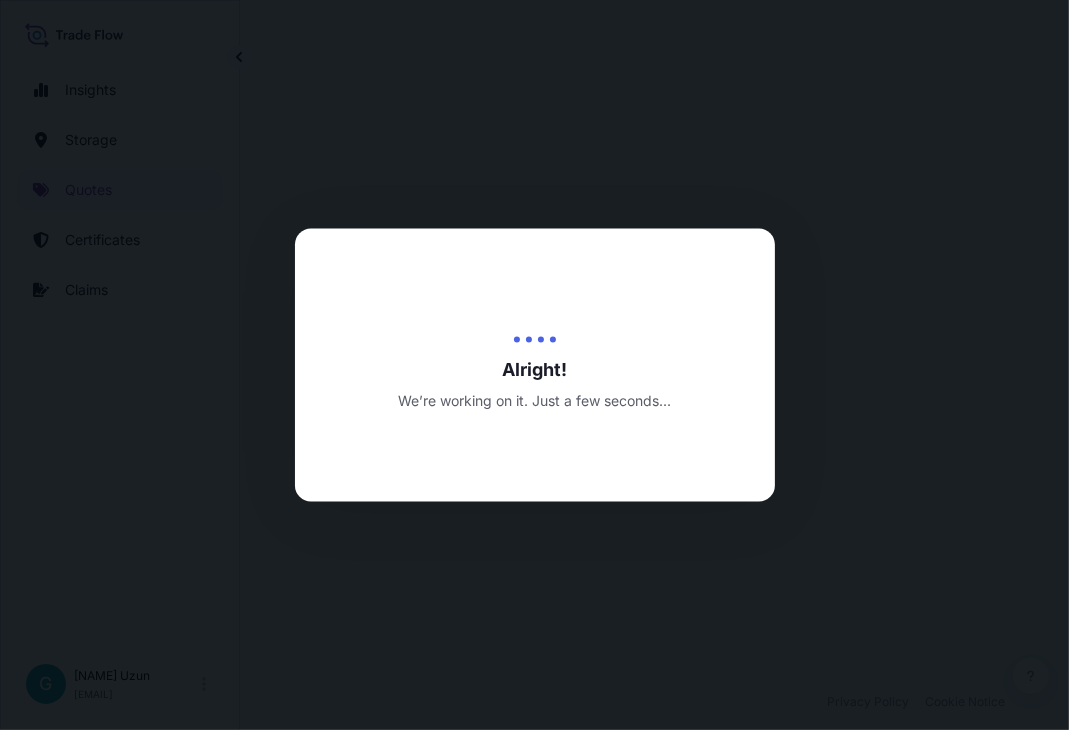 select on "Inland" 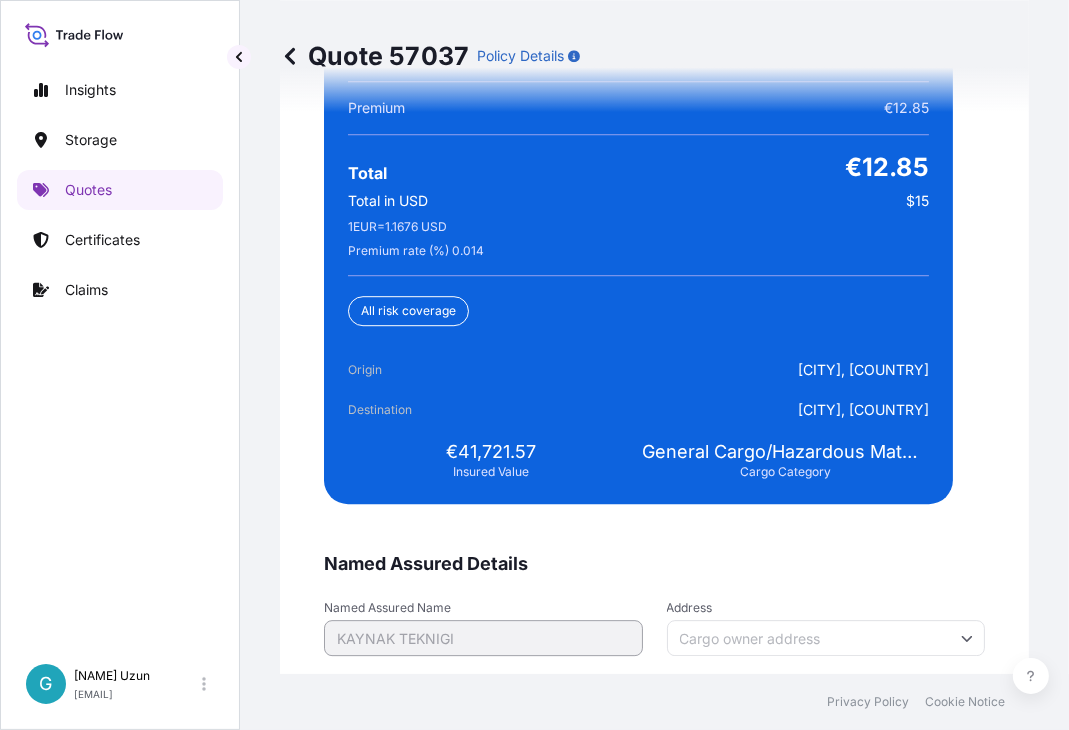 scroll, scrollTop: 5111, scrollLeft: 0, axis: vertical 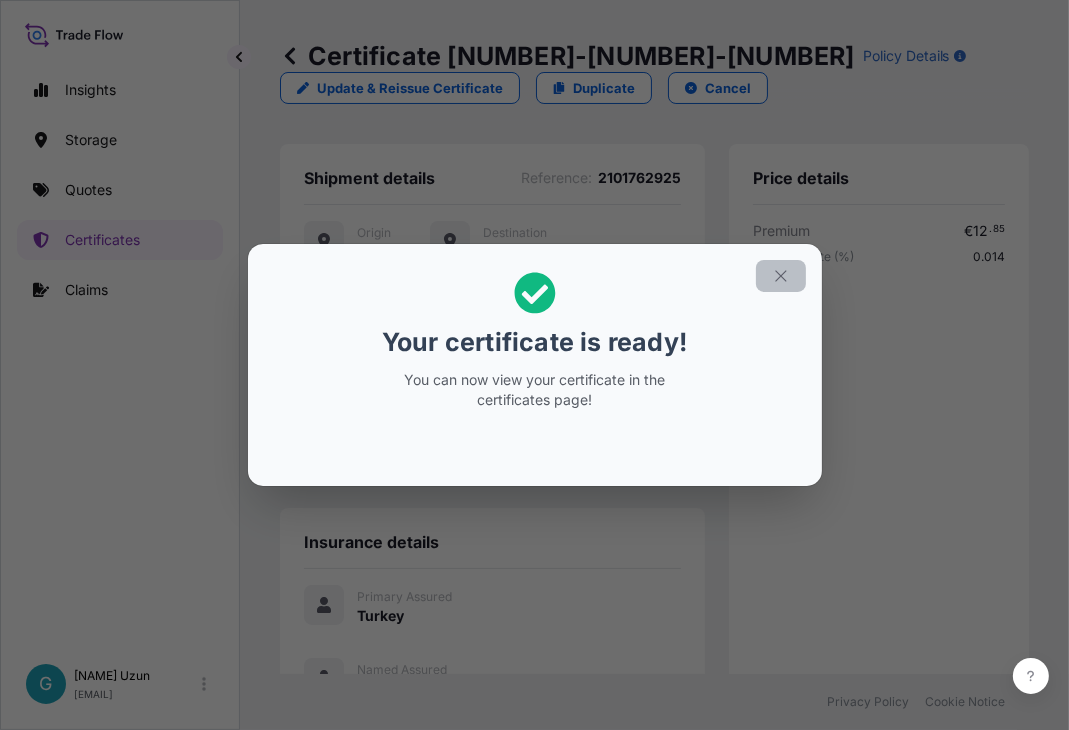 click at bounding box center (781, 276) 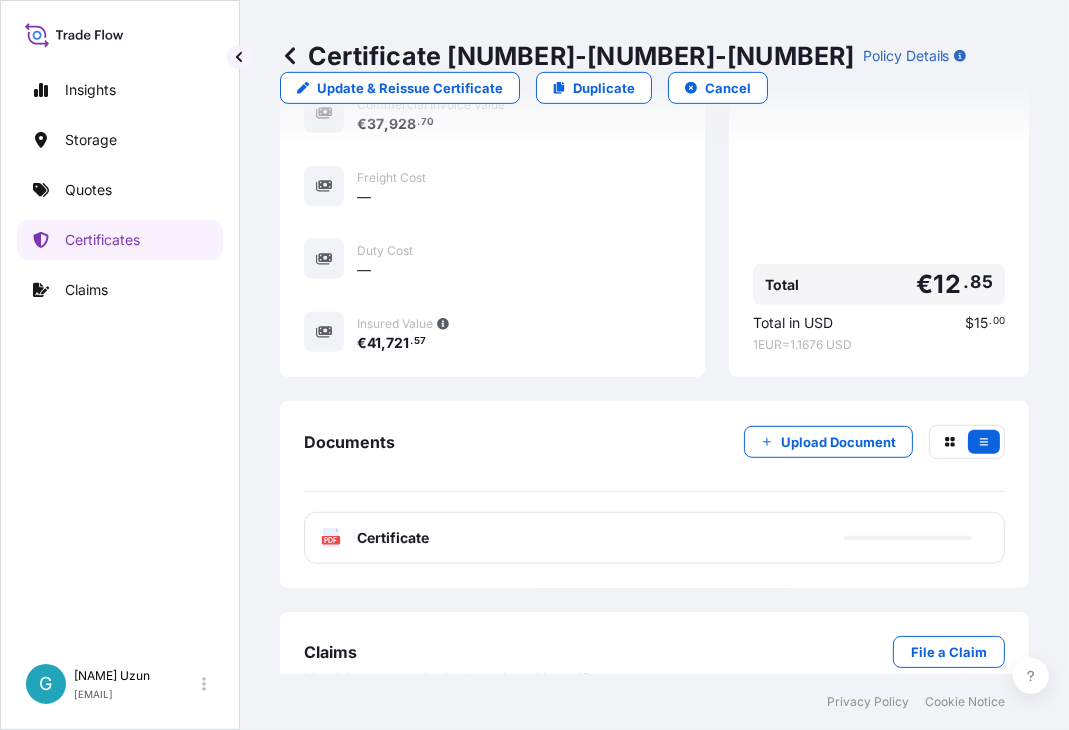 scroll, scrollTop: 918, scrollLeft: 0, axis: vertical 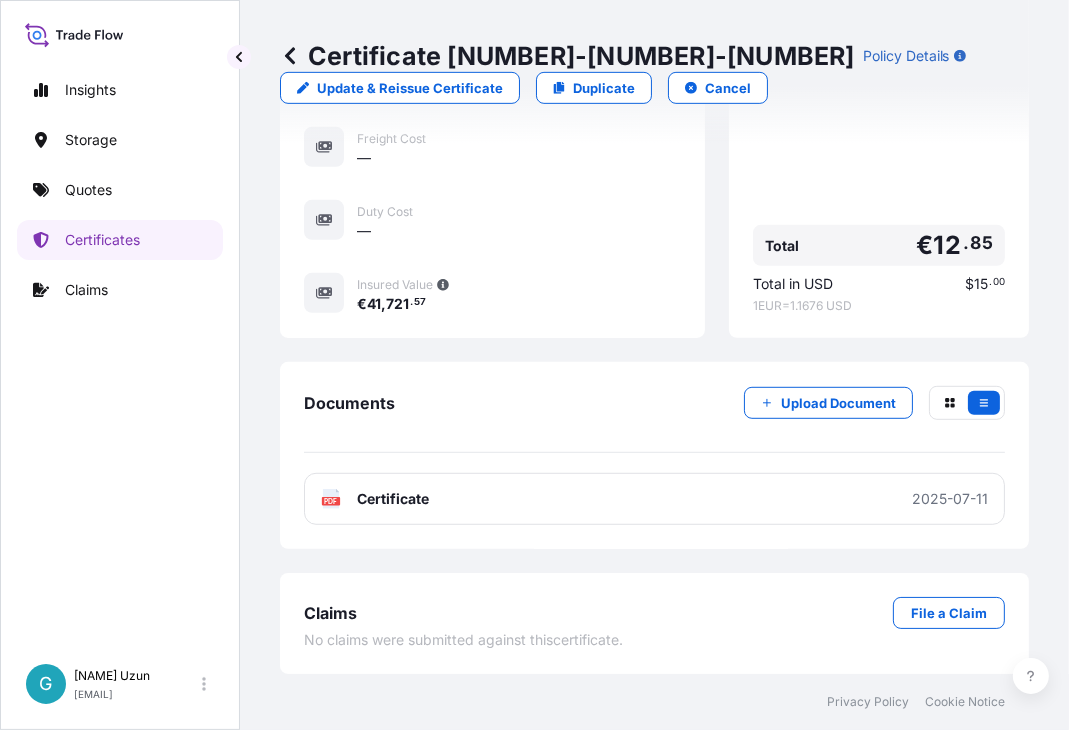 click on "PDF Certificate 2025-07-11" at bounding box center [654, 499] 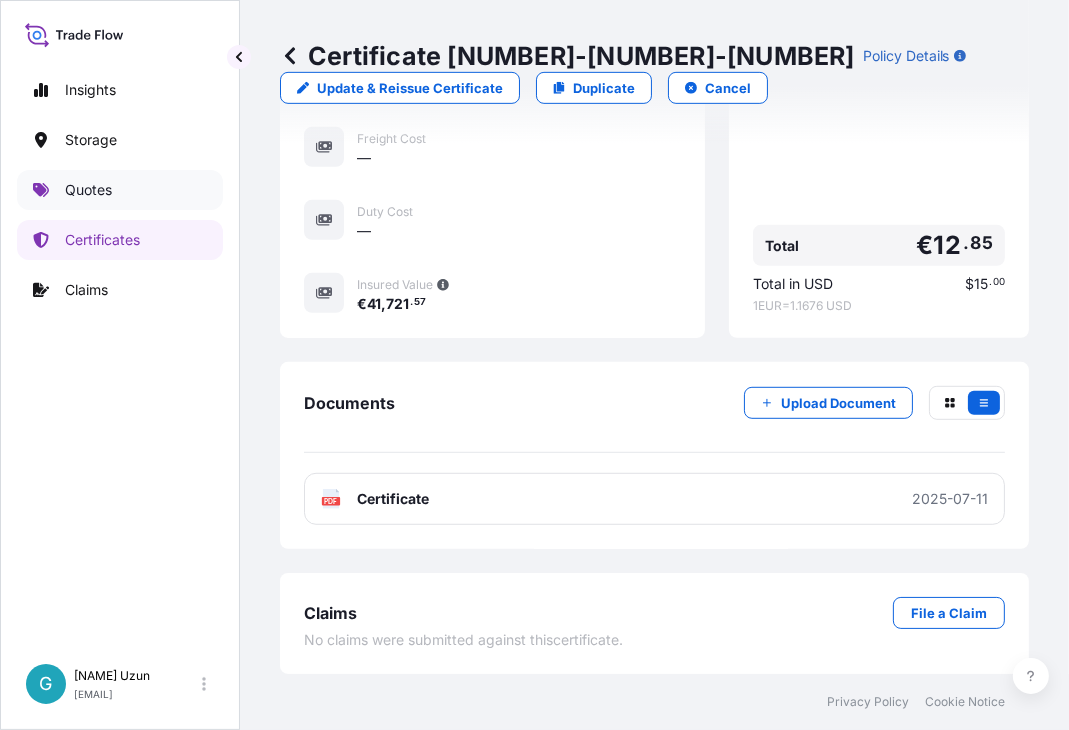 click on "Quotes" at bounding box center (88, 190) 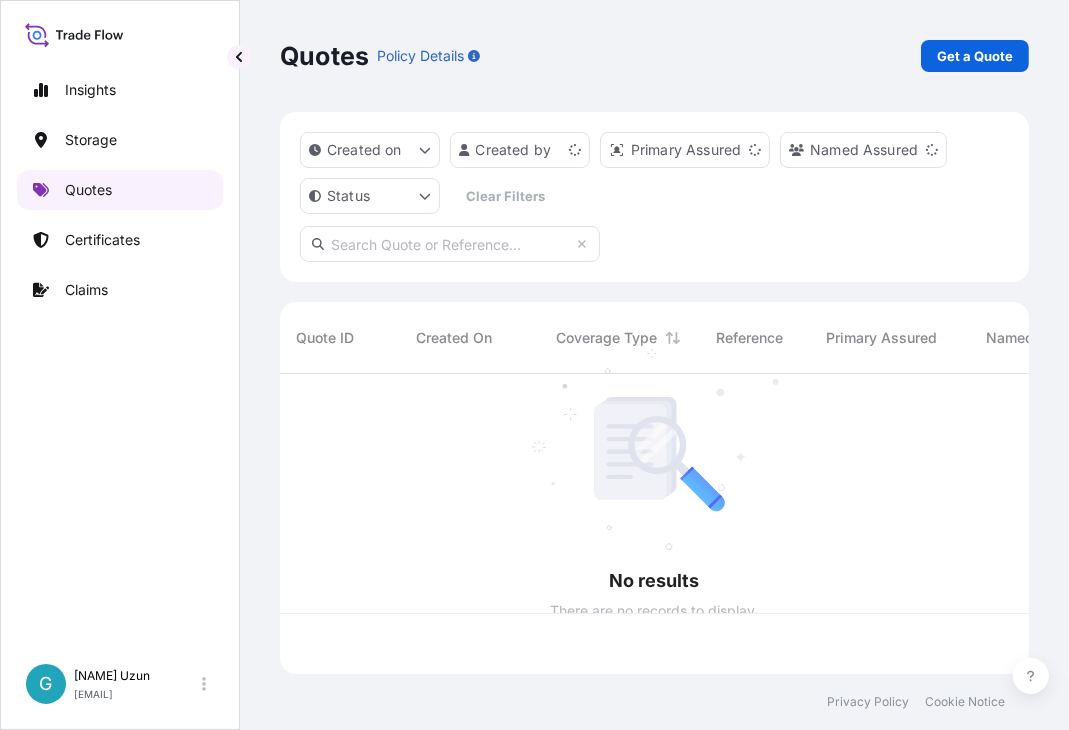scroll, scrollTop: 0, scrollLeft: 0, axis: both 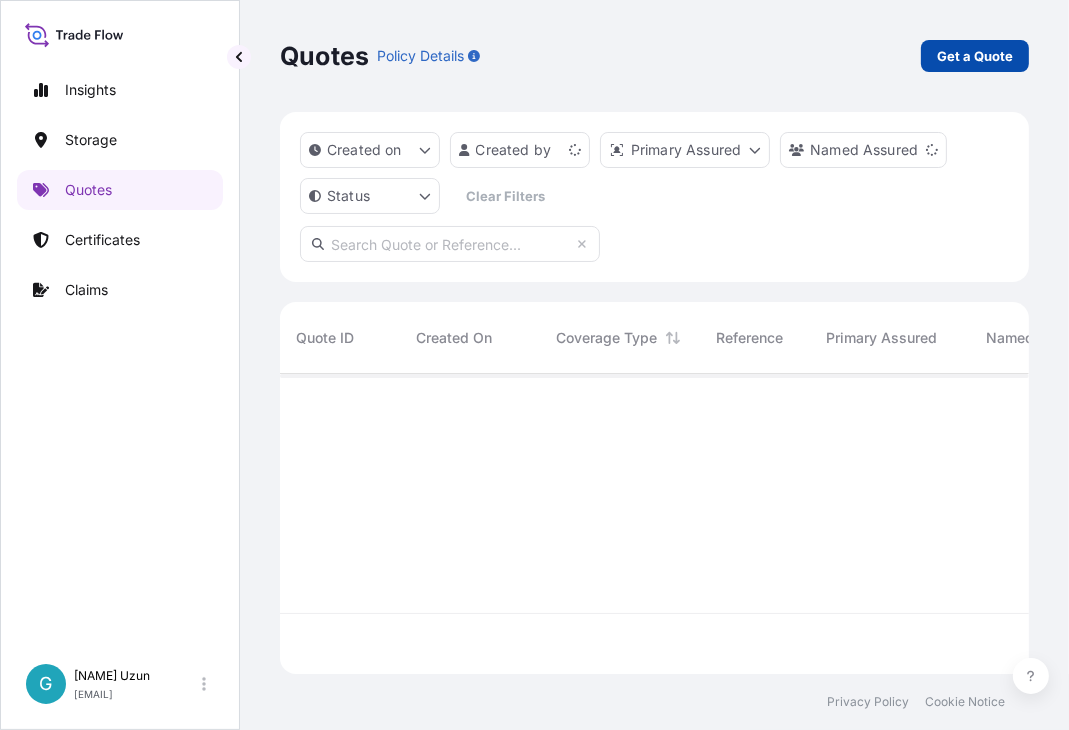 click on "Get a Quote" at bounding box center [975, 56] 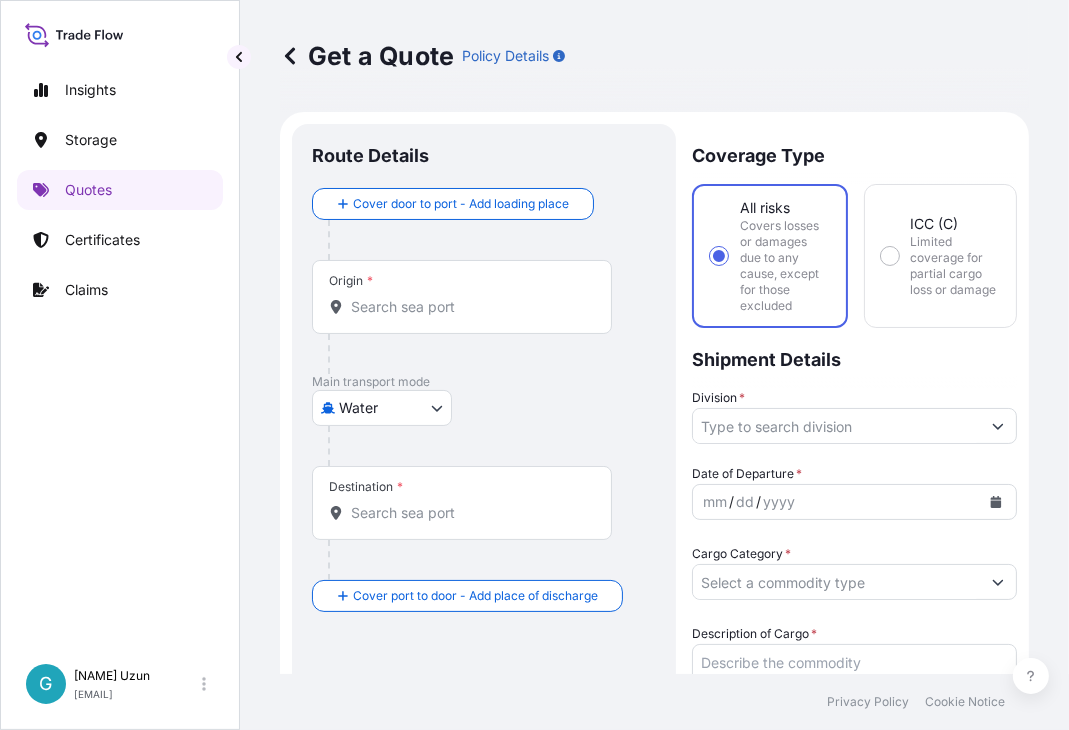 scroll, scrollTop: 31, scrollLeft: 0, axis: vertical 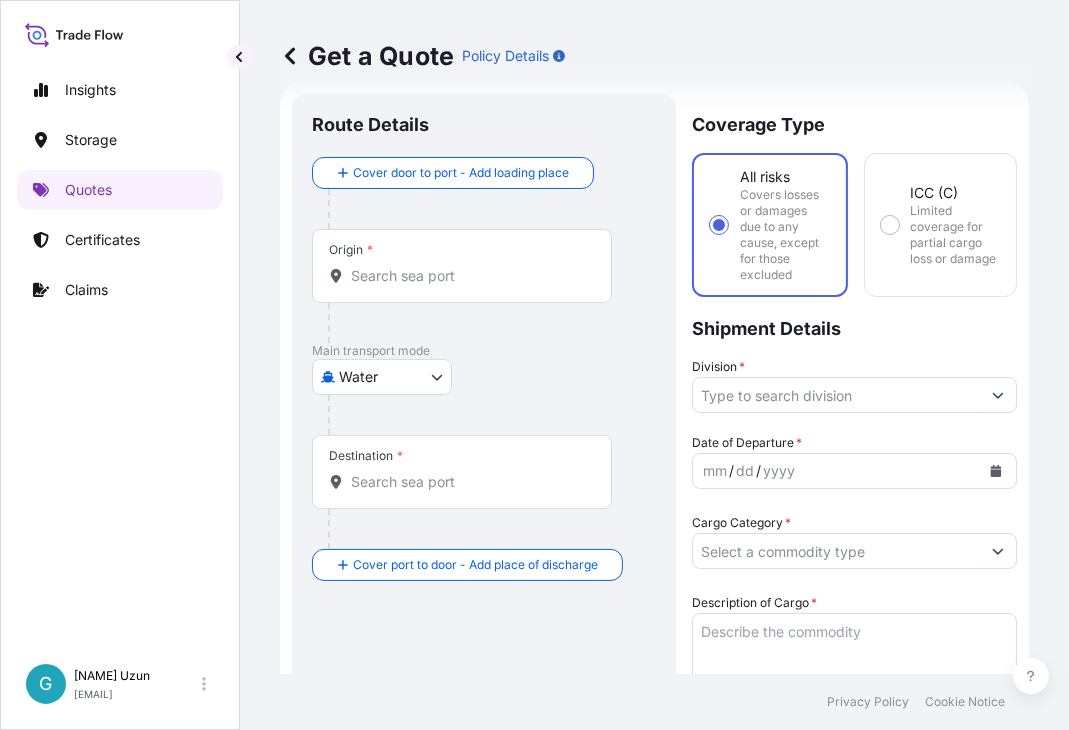 click on "Main transport mode Water Air Water Inland" at bounding box center [484, 389] 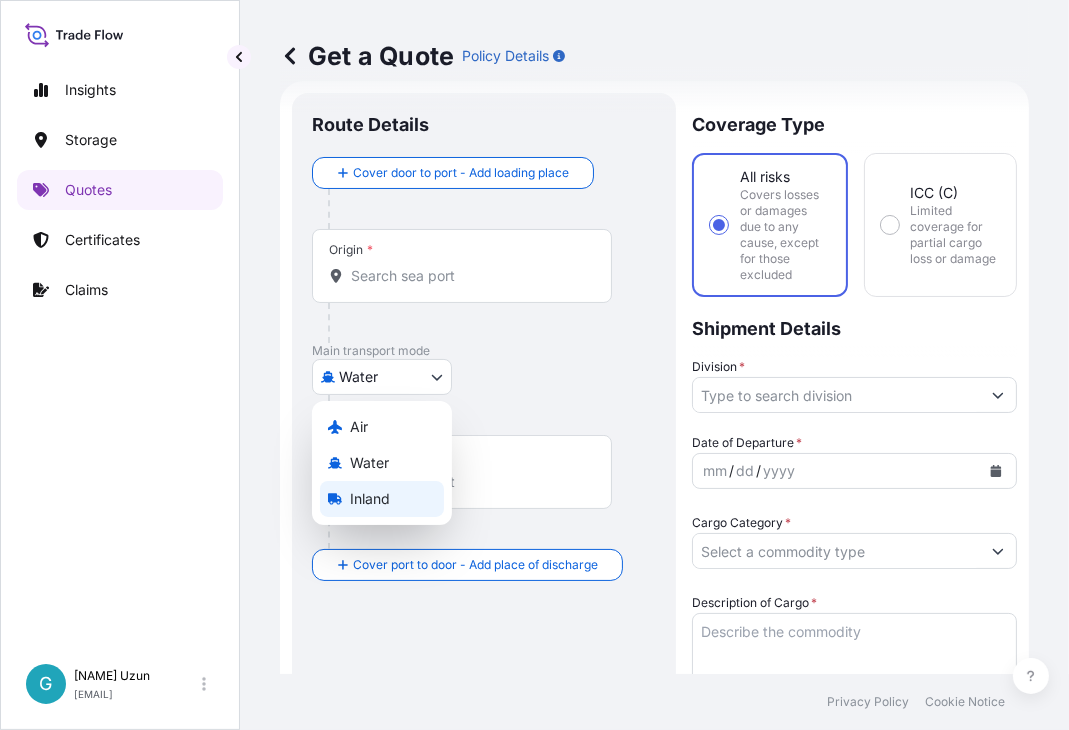 click on "Inland" at bounding box center [382, 499] 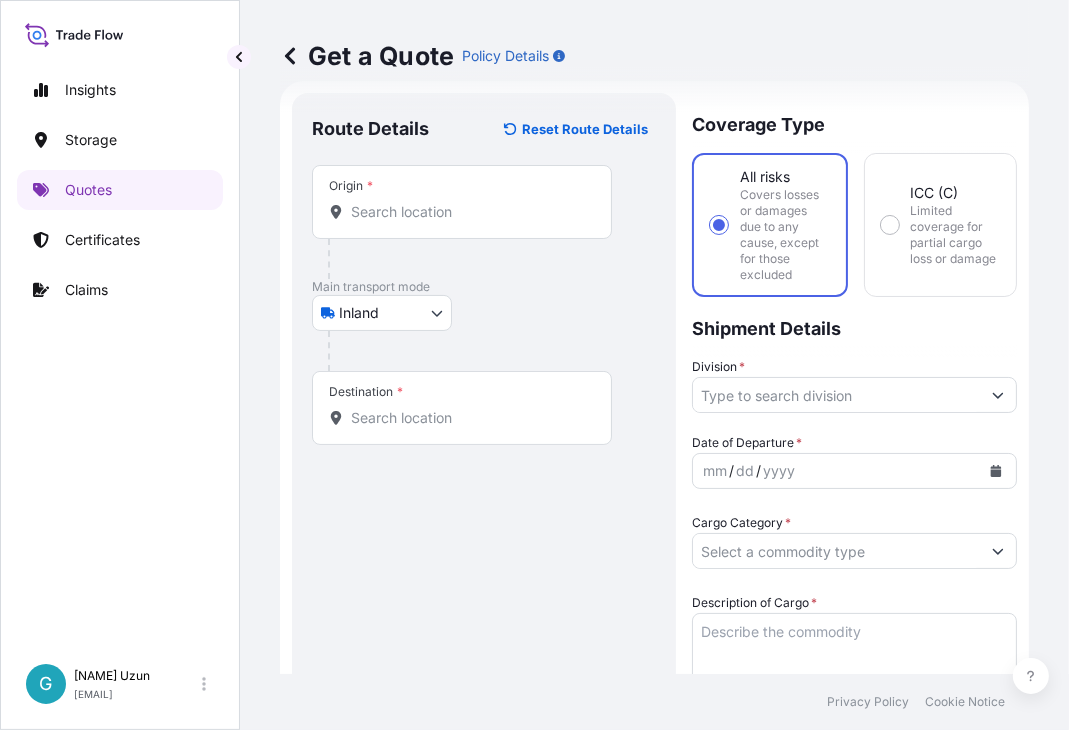click on "Get a Quote Policy Details" at bounding box center [654, 56] 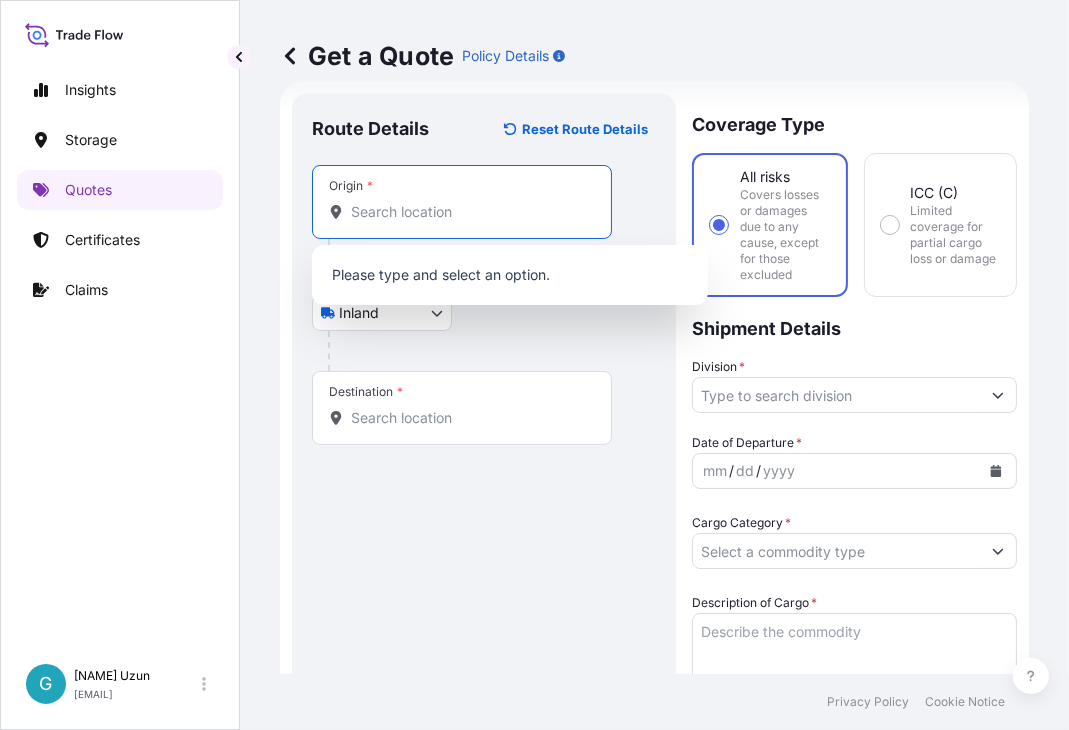 paste on "[CITY]" 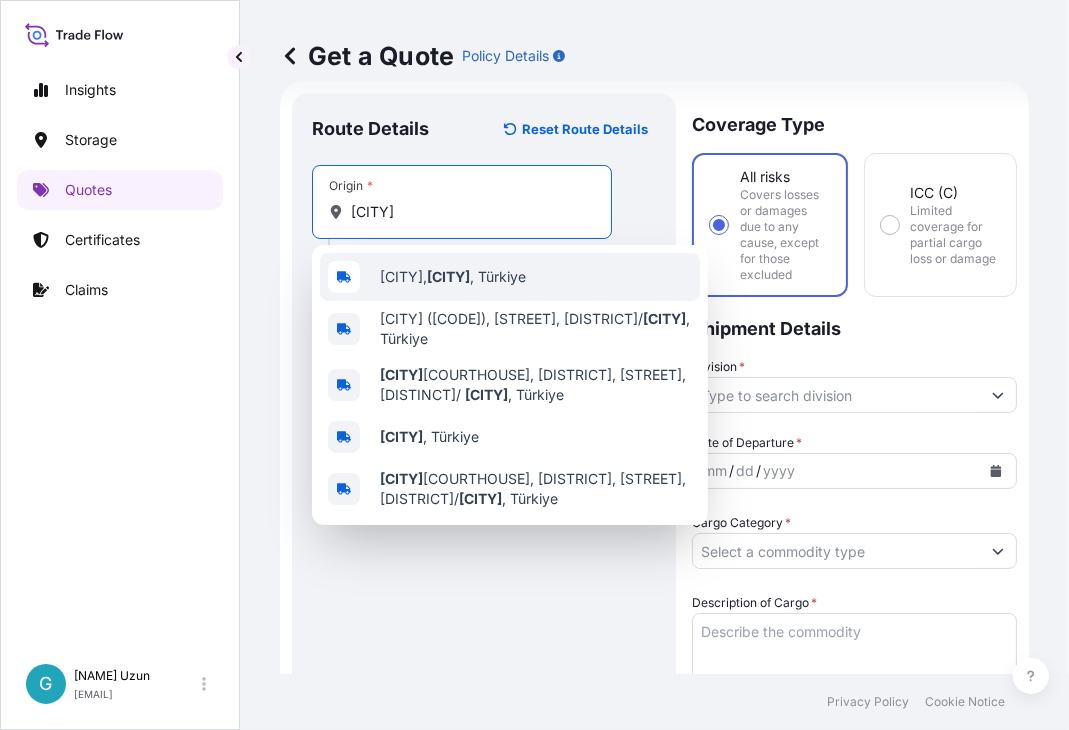 click on "[CITY],  [CITY] , [COUNTRY]" at bounding box center (510, 277) 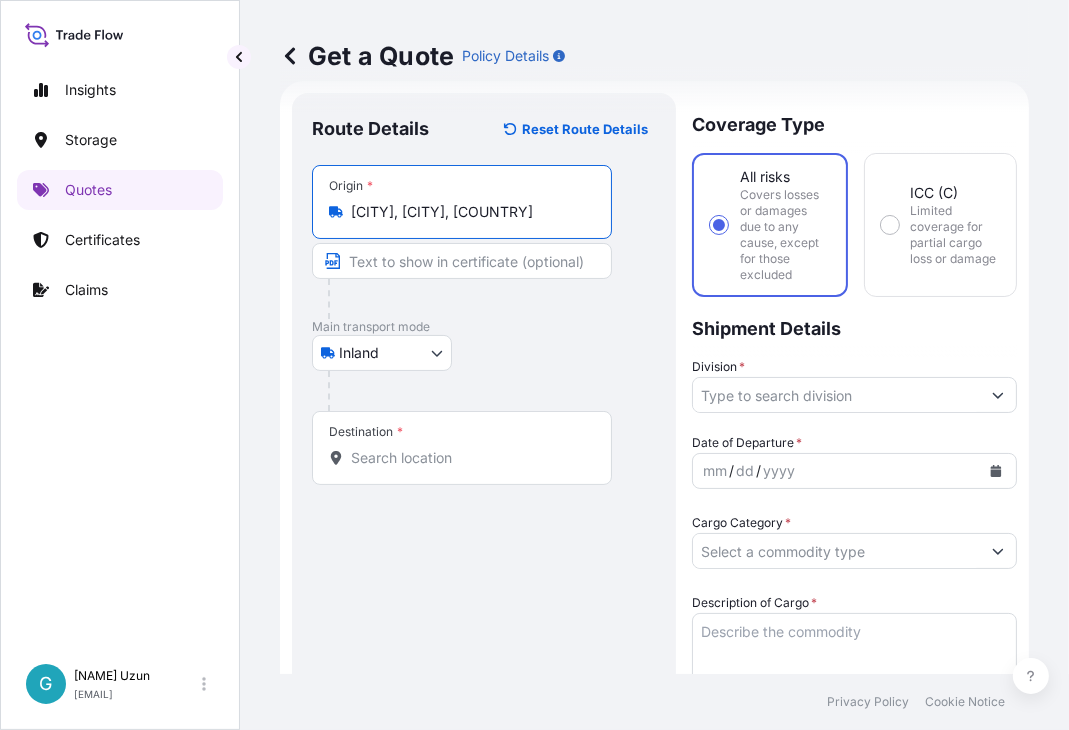 type on "[CITY], [CITY], [COUNTRY]" 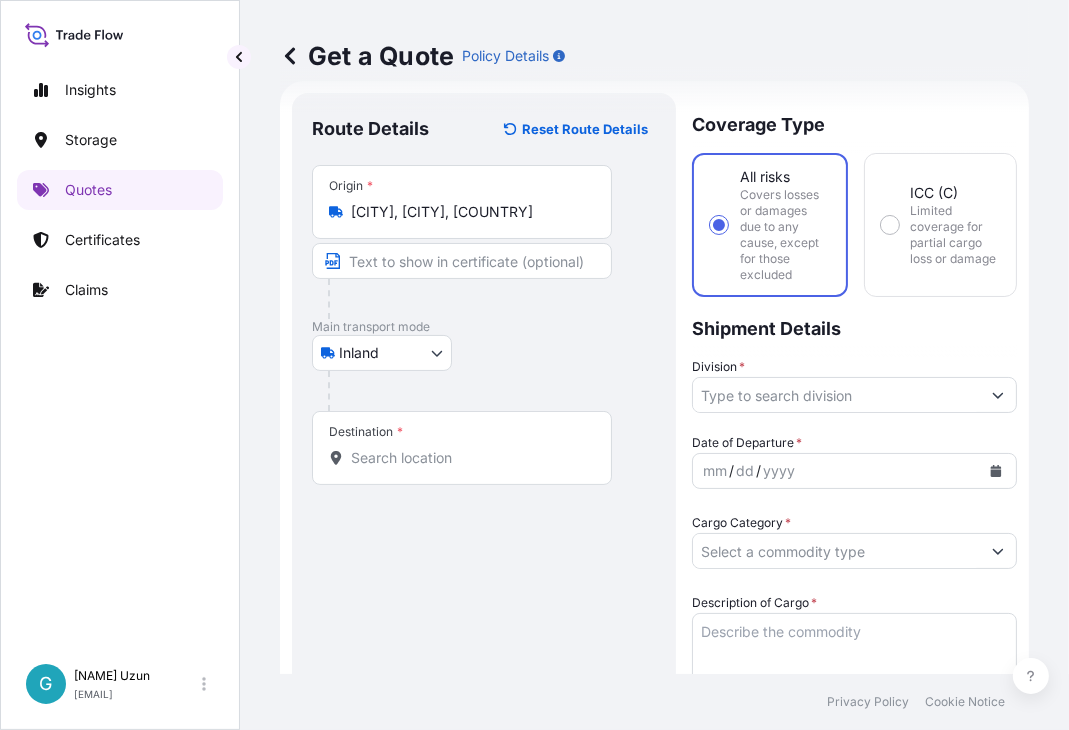 click on "Get a Quote Policy Details" at bounding box center (654, 56) 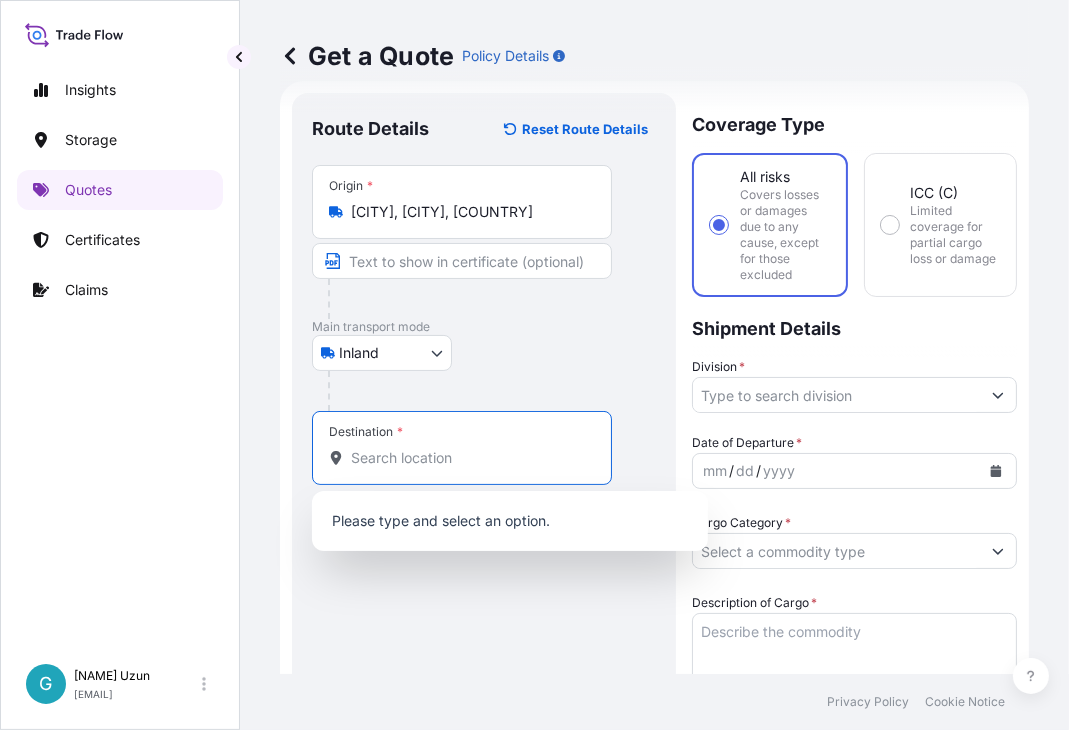 click on "Destination *" at bounding box center [469, 458] 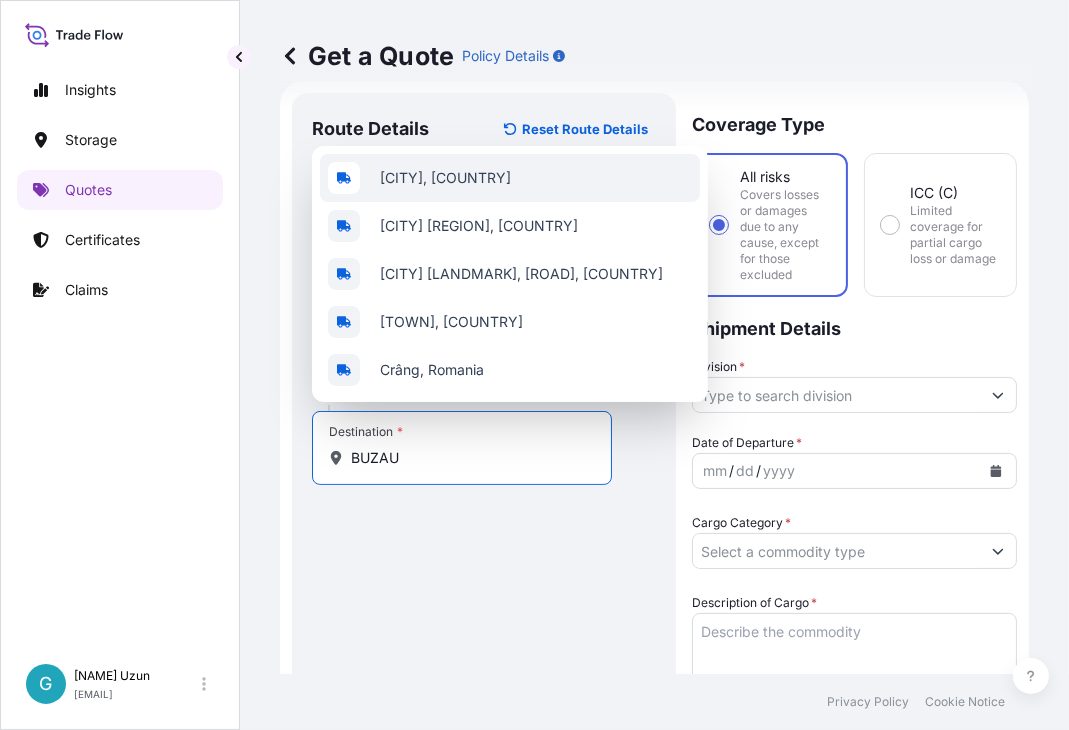 click on "[CITY], [COUNTRY]" at bounding box center (510, 178) 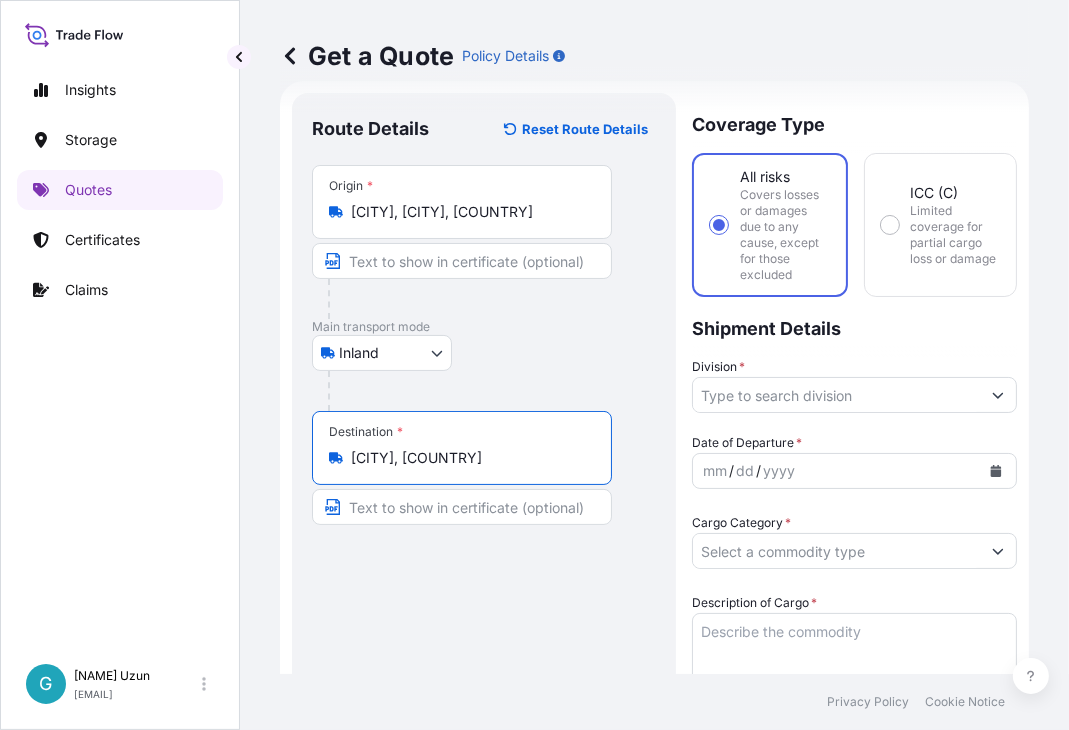 type on "[CITY], [COUNTRY]" 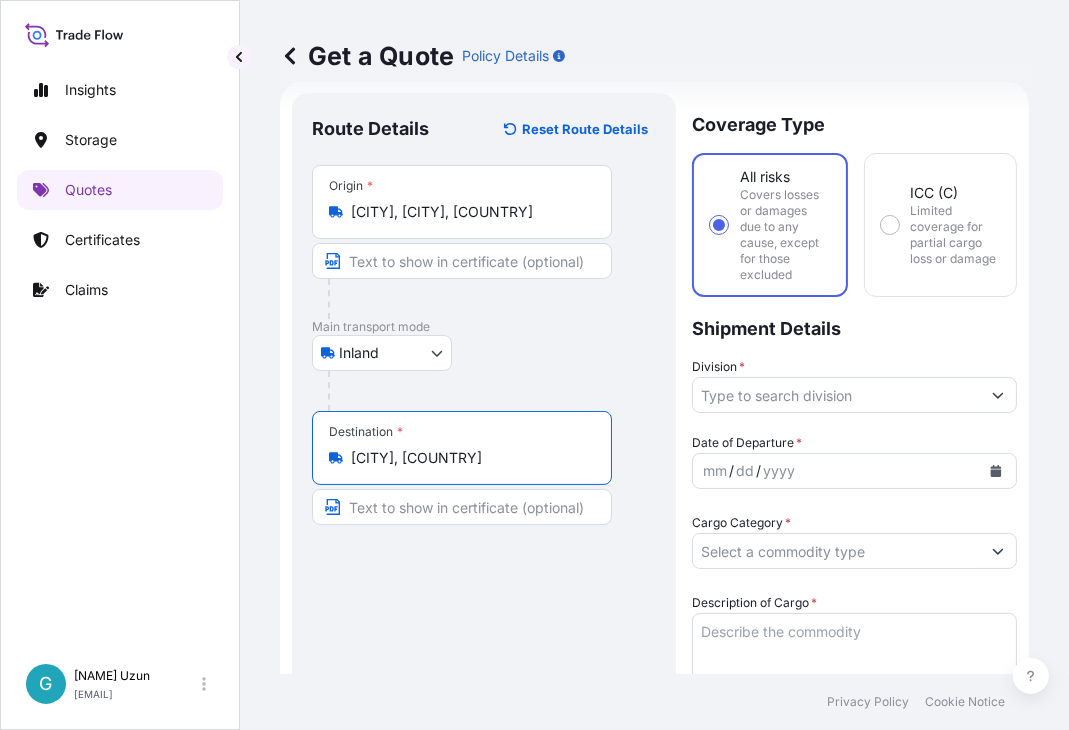 click on "Division *" at bounding box center (836, 395) 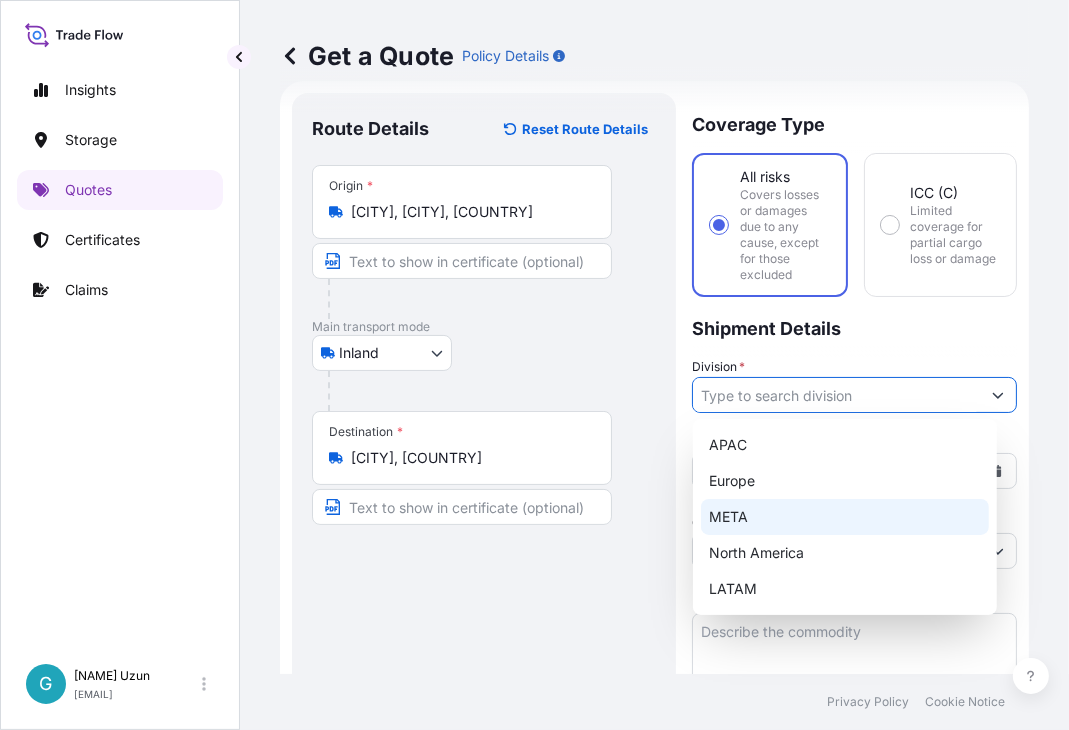 click on "META" at bounding box center (845, 517) 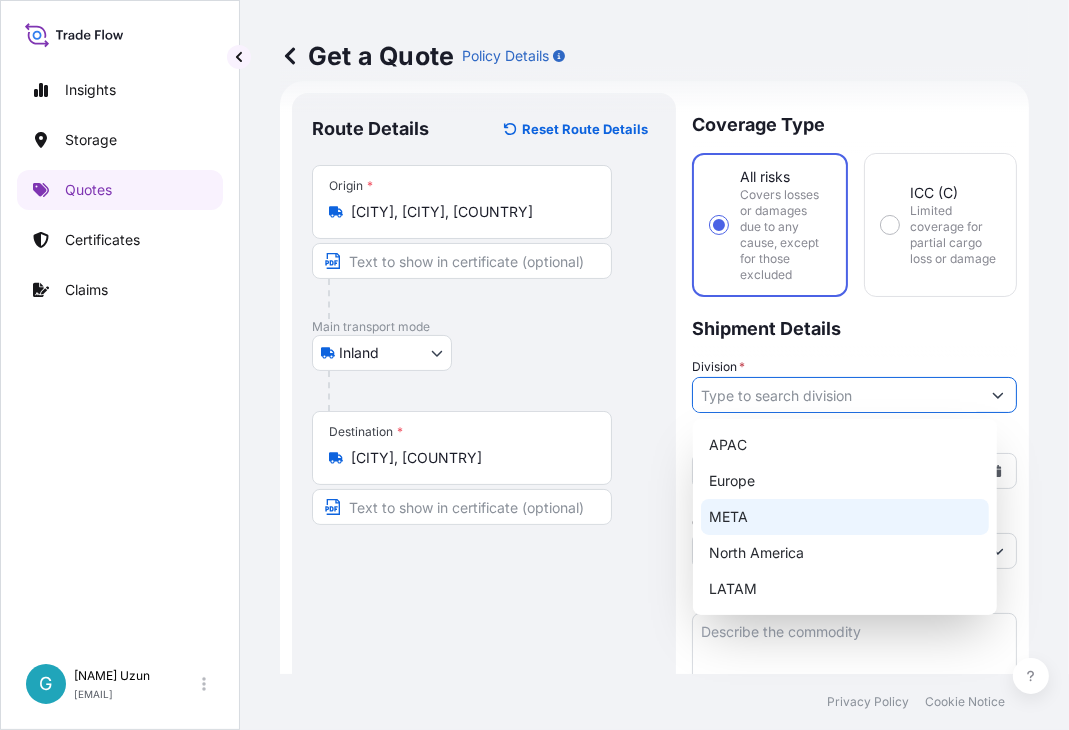 type on "META" 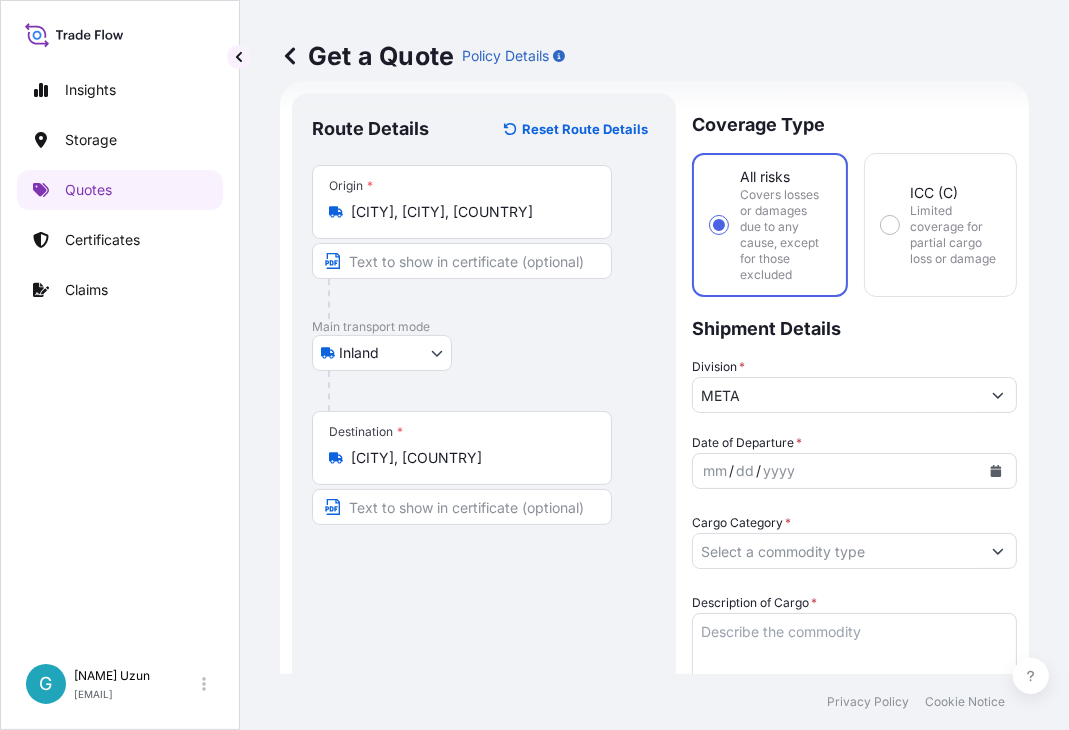 drag, startPoint x: 926, startPoint y: 44, endPoint x: 987, endPoint y: 222, distance: 188.16217 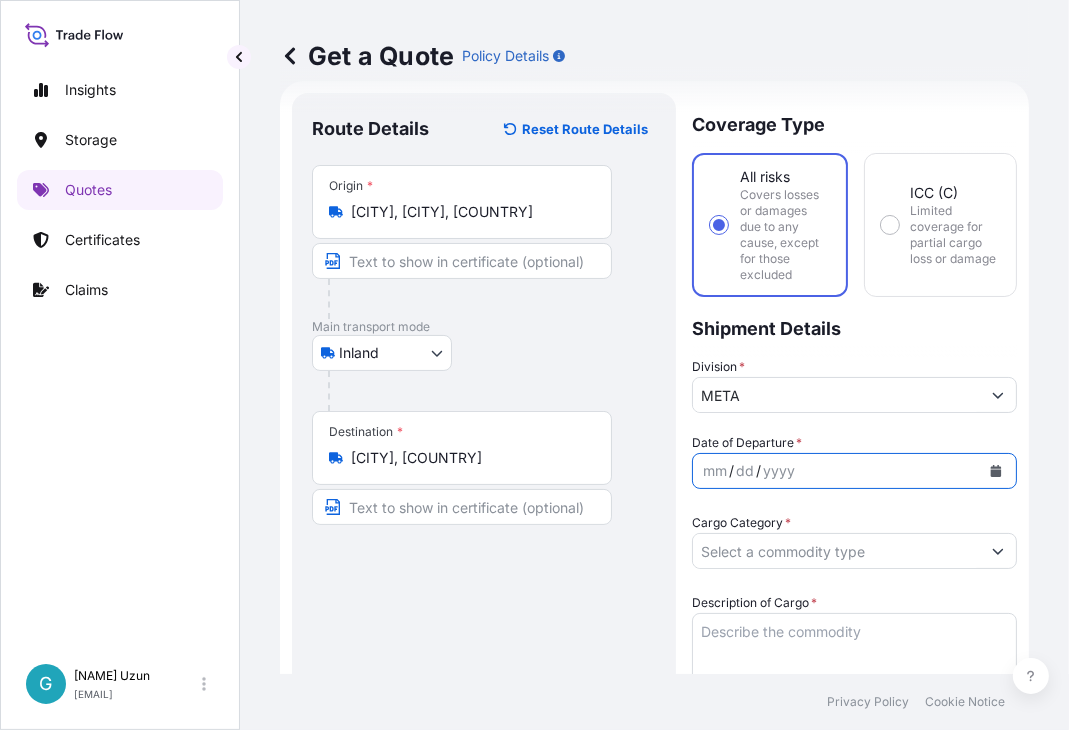 click at bounding box center [996, 471] 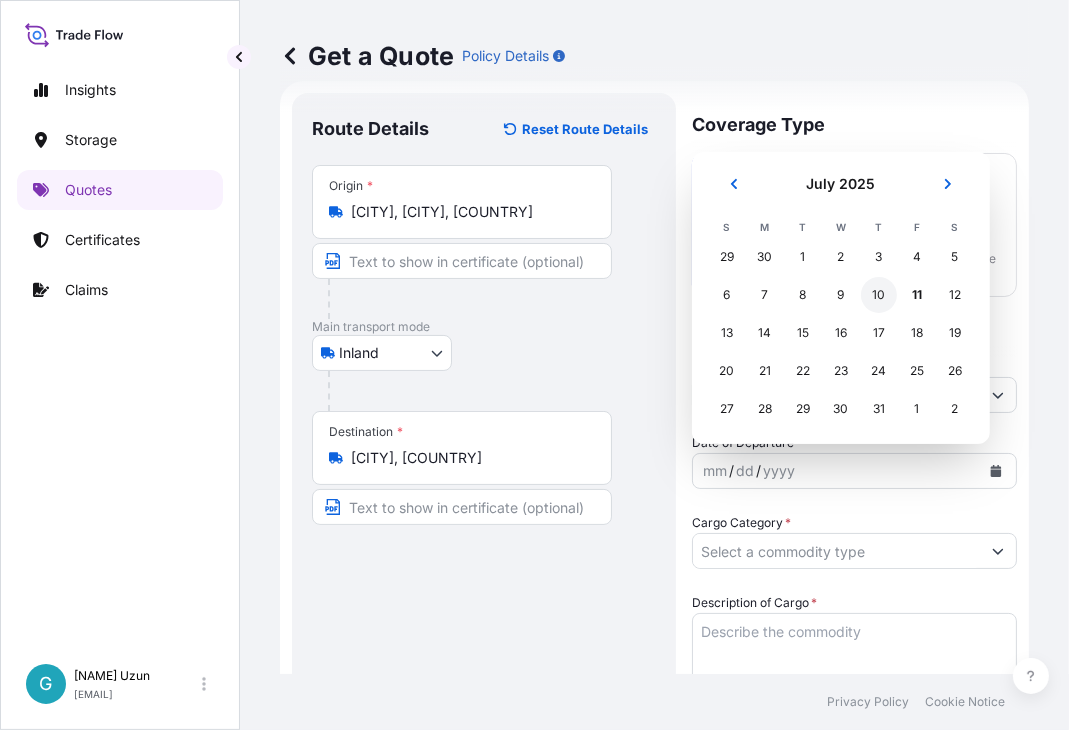 click on "10" at bounding box center (879, 295) 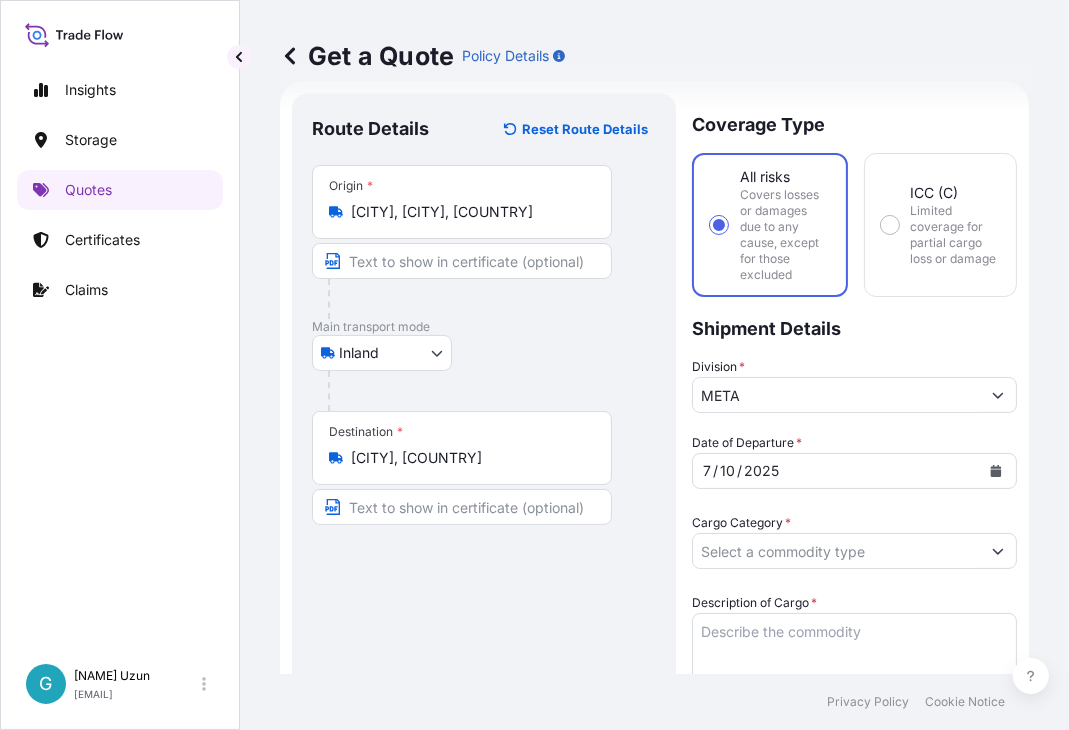 click on "Get a Quote Policy Details" at bounding box center (654, 56) 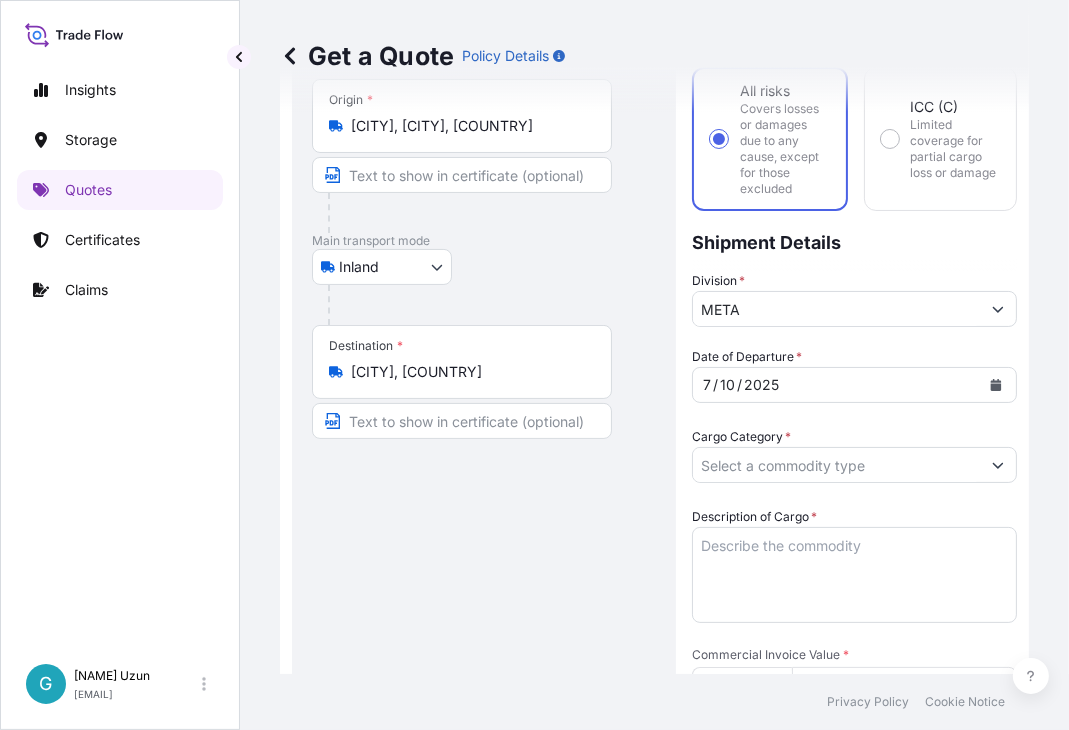 scroll, scrollTop: 156, scrollLeft: 0, axis: vertical 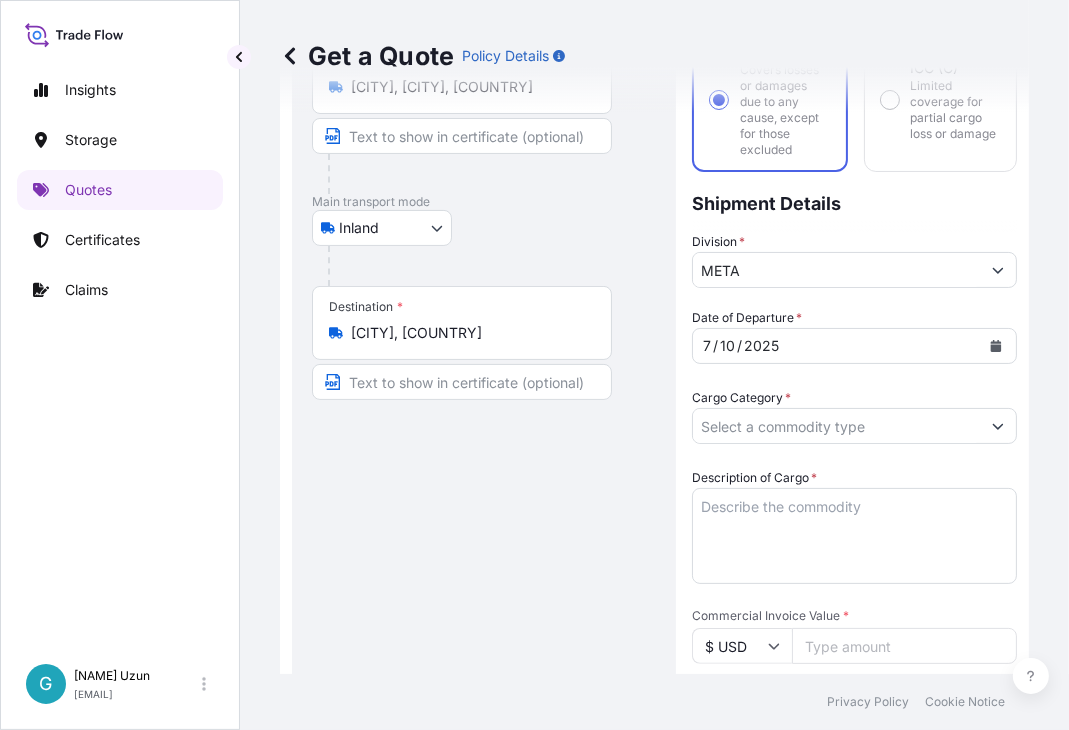 click on "Description of Cargo *" at bounding box center [854, 536] 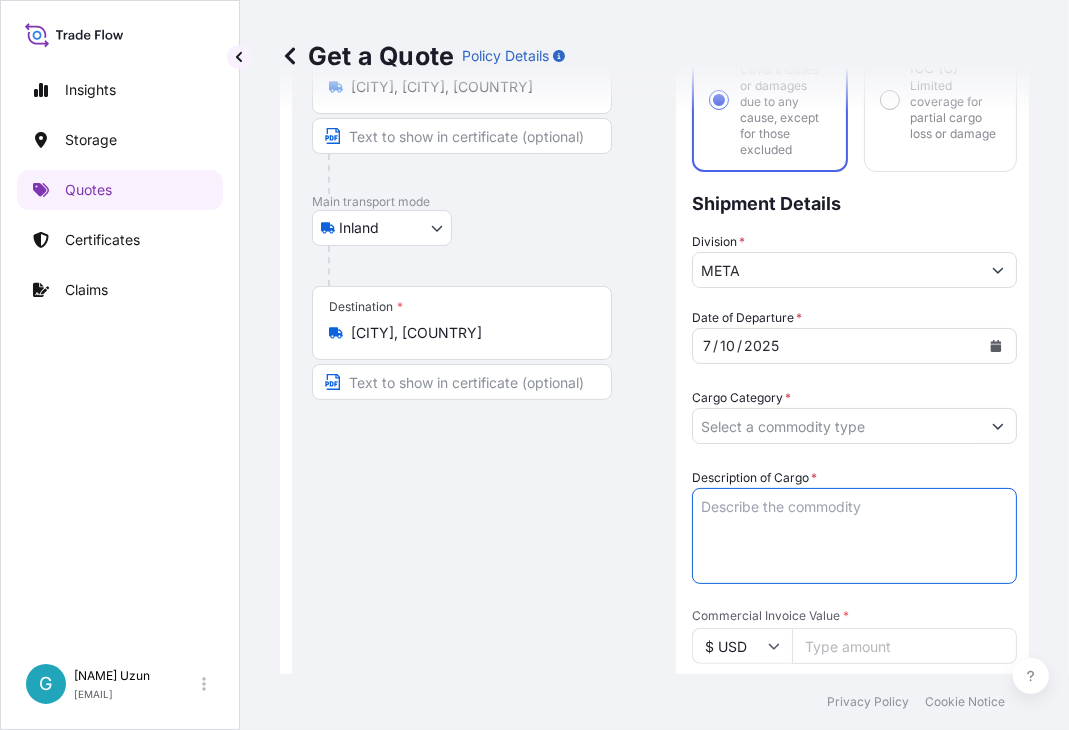 paste on "ÖRTÜSÜ TOPRAK ALKALI METAL BİLEŞİĞİ
23 KAP / 22.089 KG" 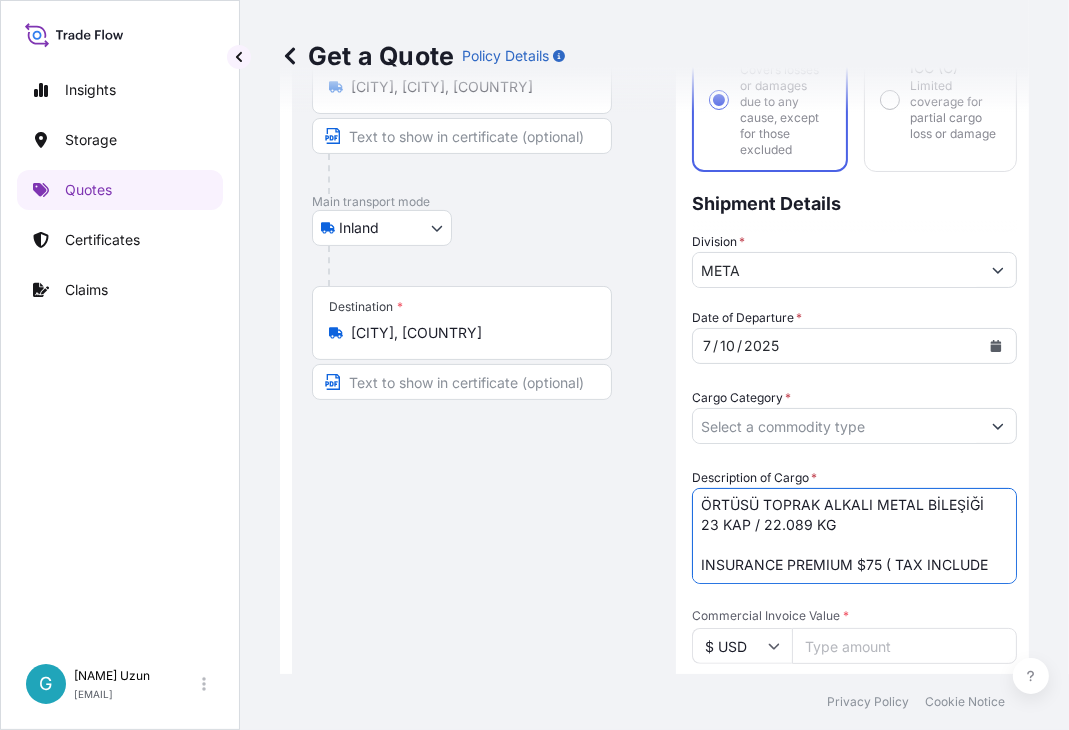 scroll, scrollTop: 32, scrollLeft: 0, axis: vertical 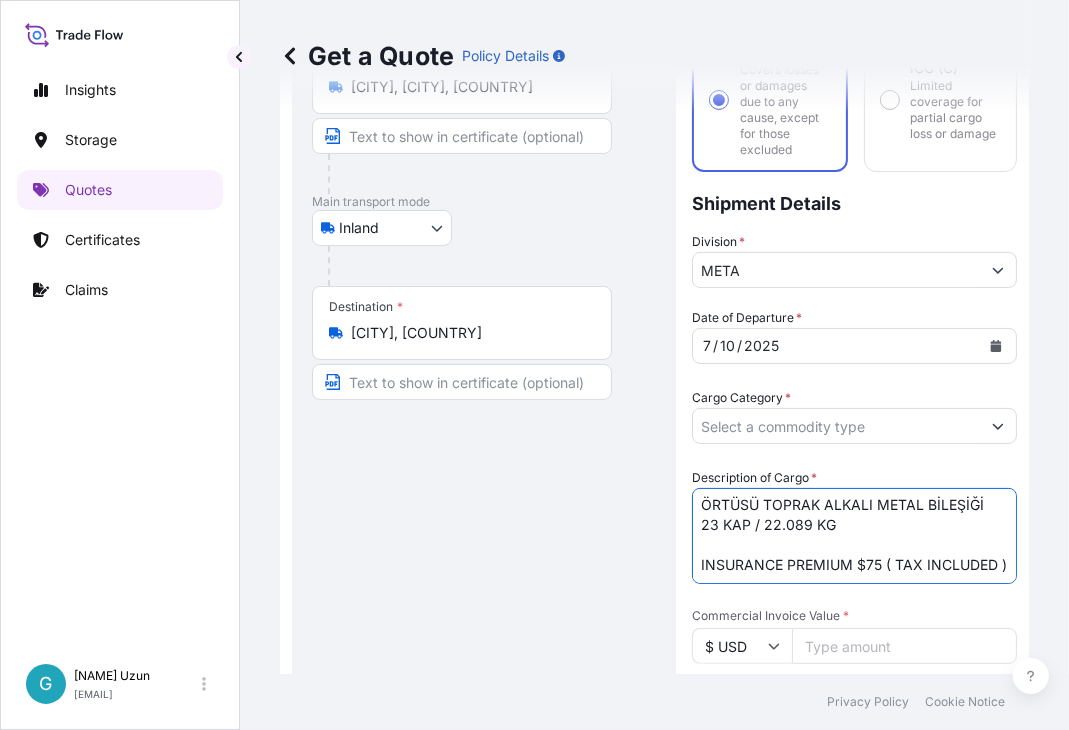 type on "ÖRTÜSÜ TOPRAK ALKALI METAL BİLEŞİĞİ
23 KAP / 22.089 KG
INSURANCE PREMIUM $75 ( TAX INCLUDED )" 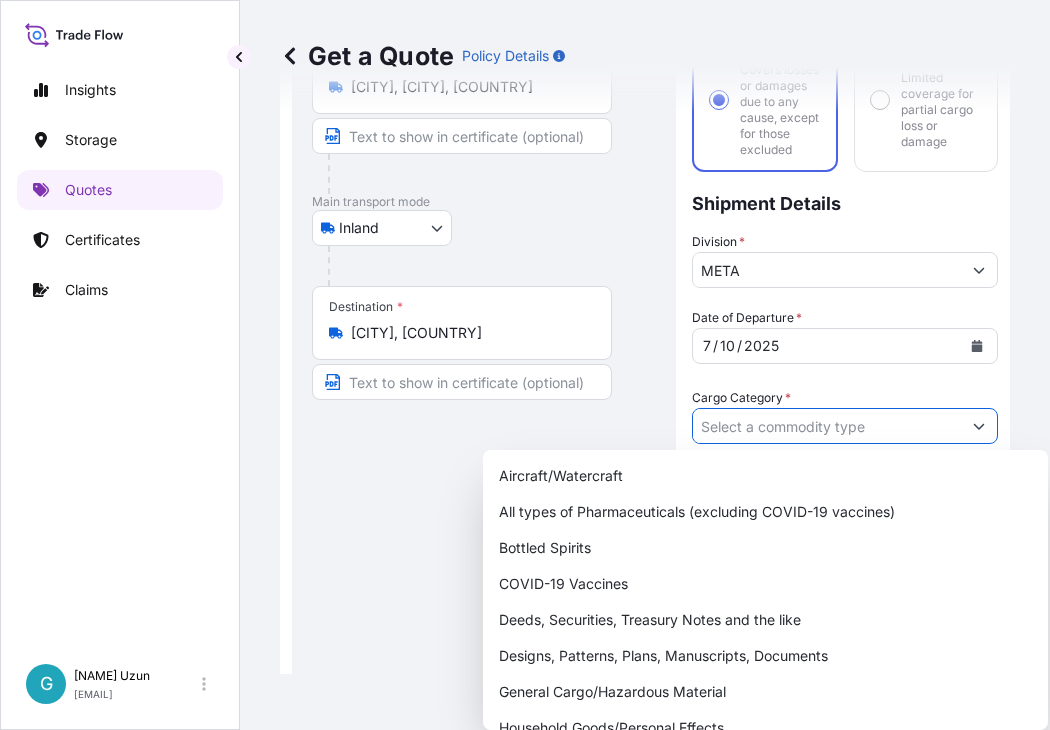 click on "Cargo Category *" at bounding box center [827, 426] 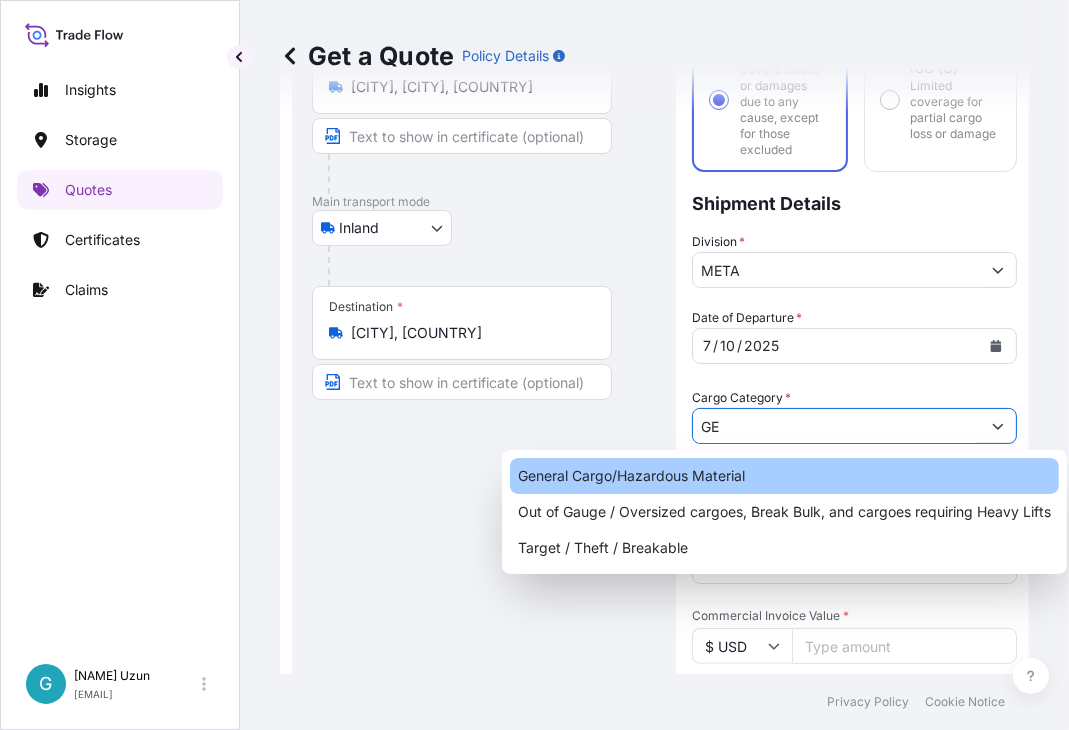 click on "General Cargo/Hazardous Material" at bounding box center [784, 476] 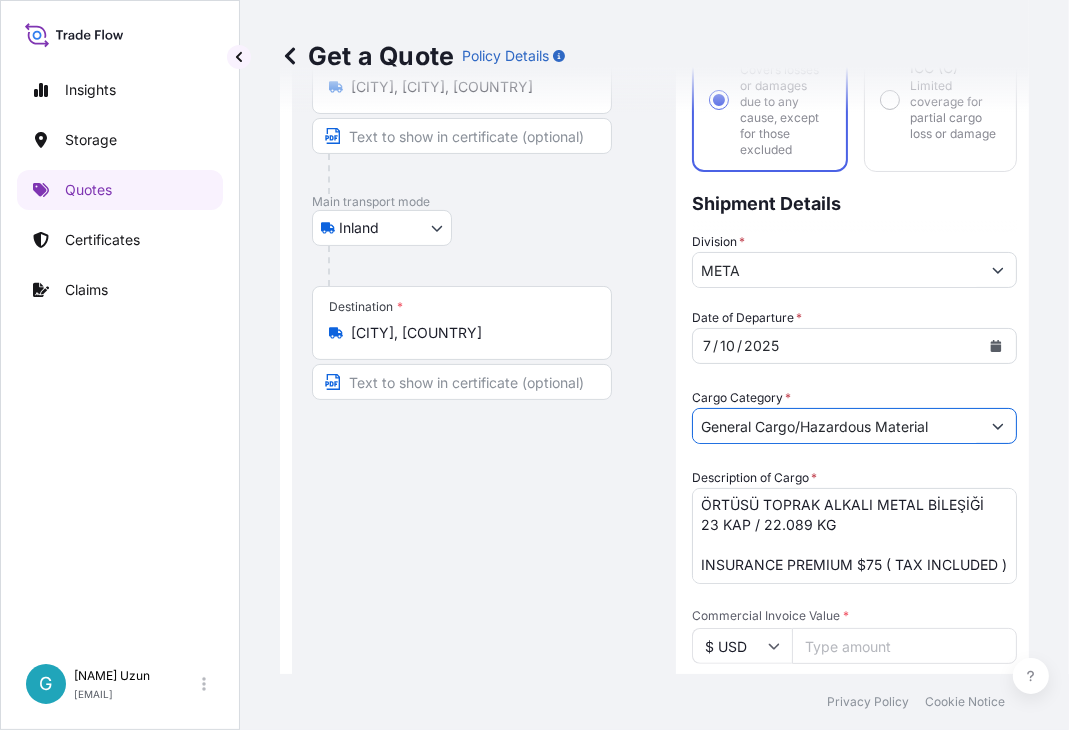 scroll, scrollTop: 41, scrollLeft: 0, axis: vertical 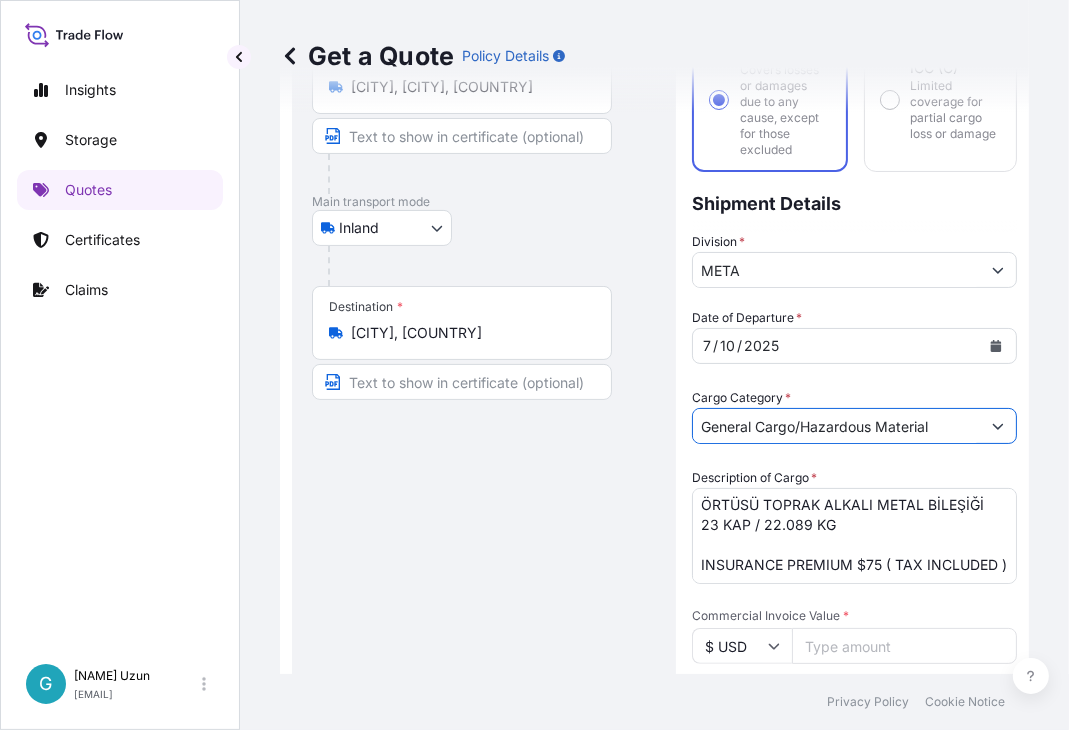 type on "General Cargo/Hazardous Material" 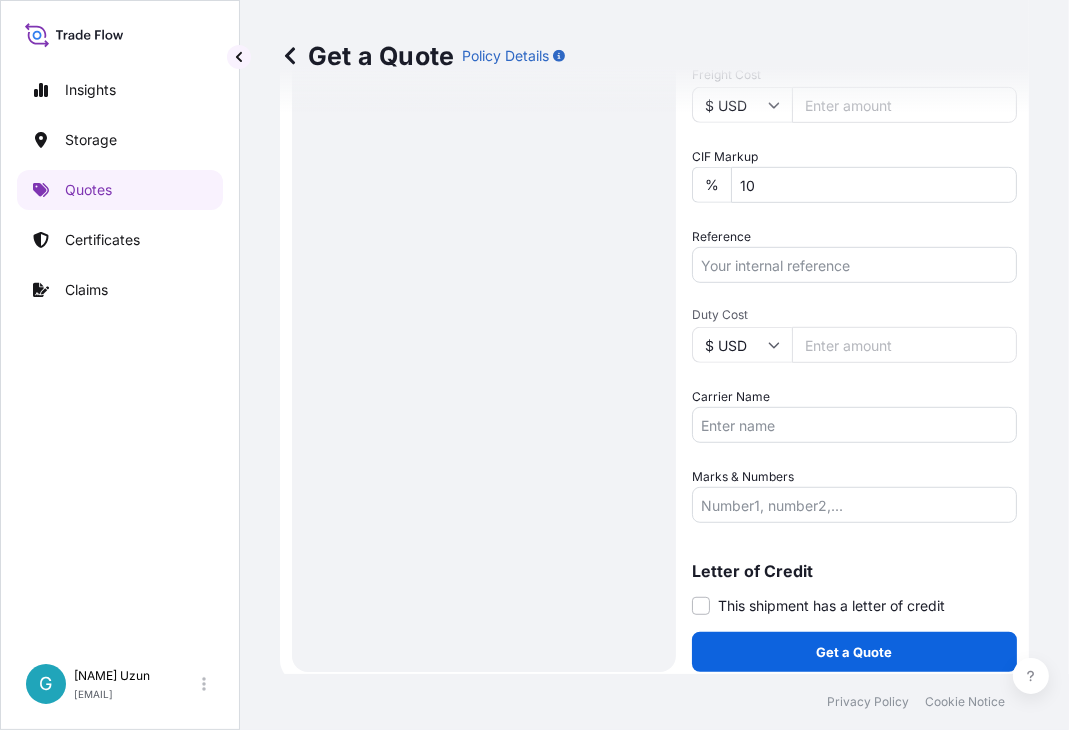 scroll, scrollTop: 889, scrollLeft: 0, axis: vertical 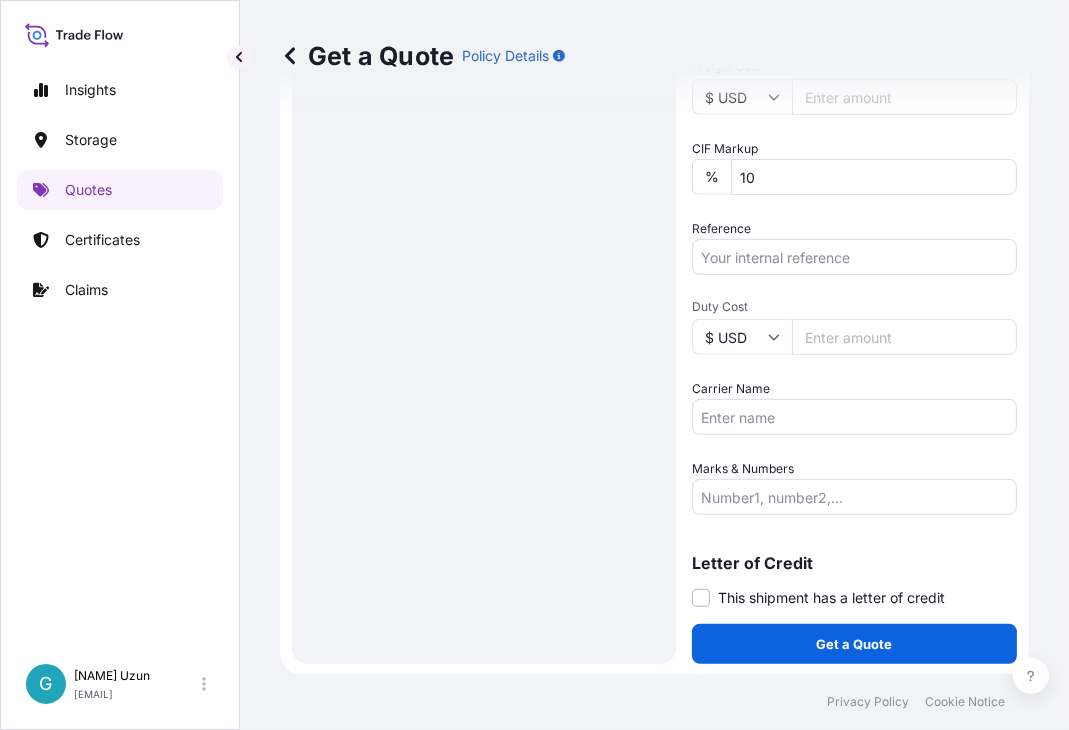 click on "Marks & Numbers" at bounding box center (854, 497) 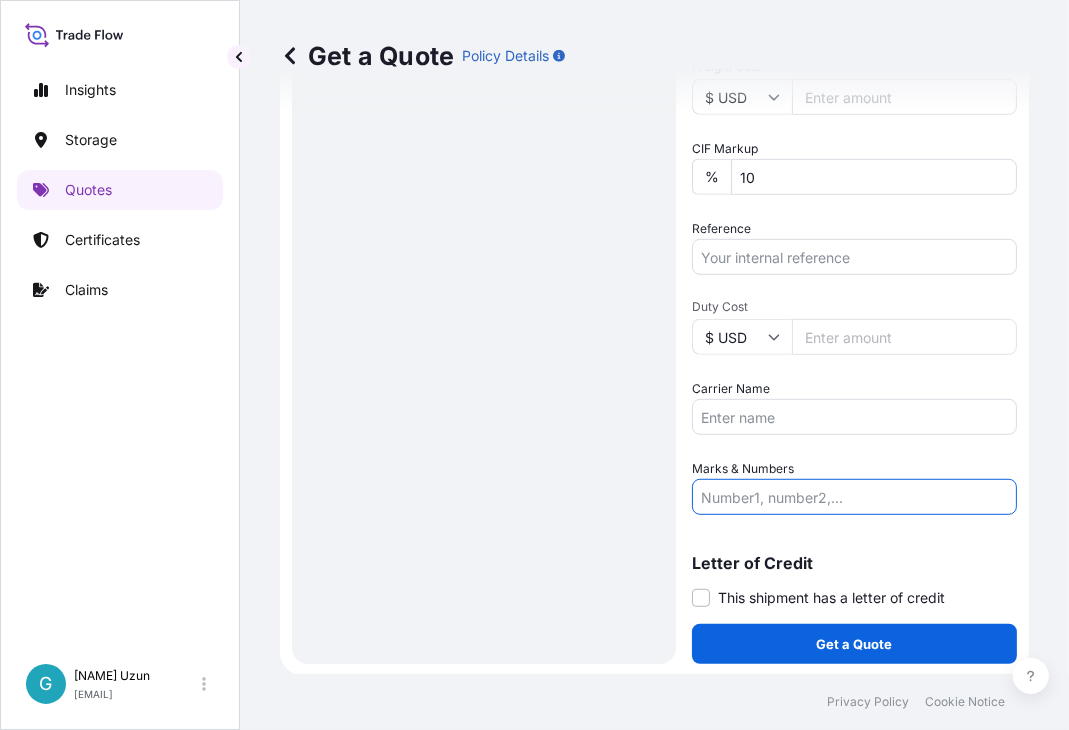 paste on "T 1365 EB" 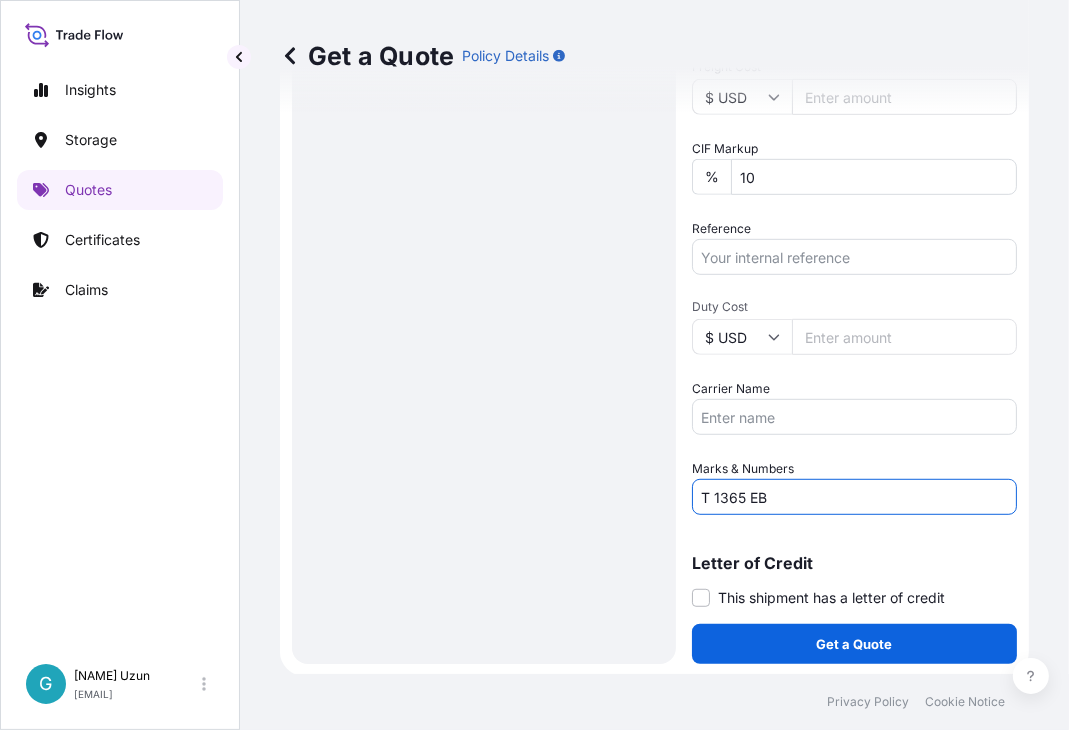 type on "T 1365 EB" 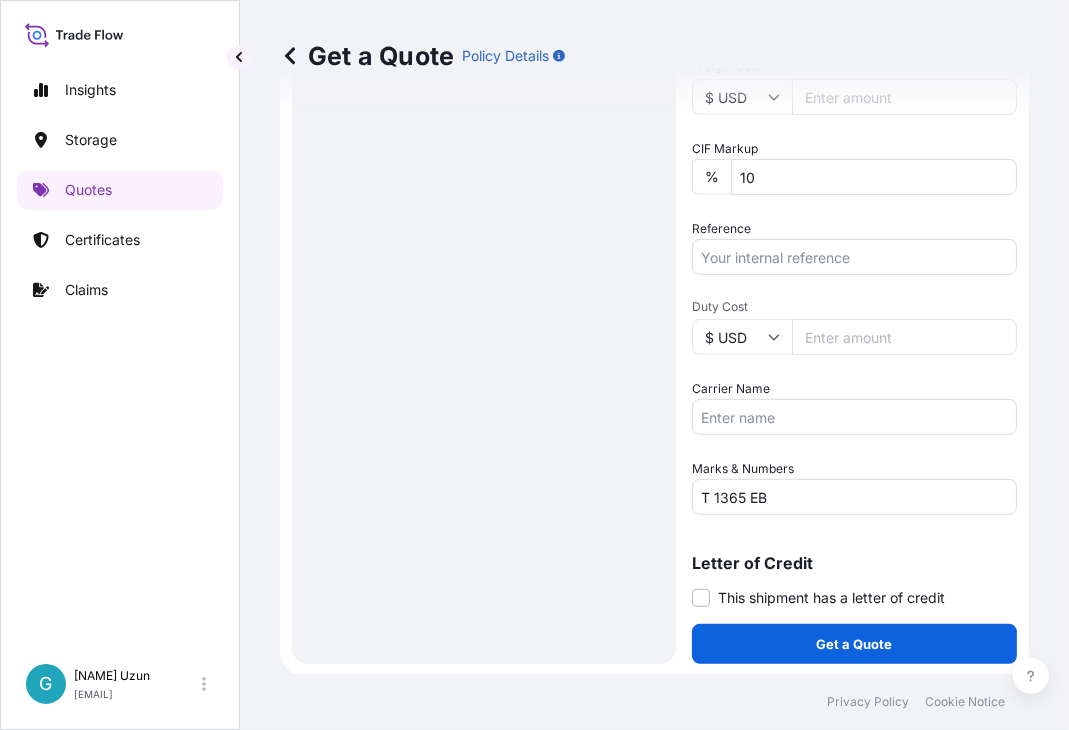 click on "Marks & Numbers T 1365 EB" at bounding box center [854, 487] 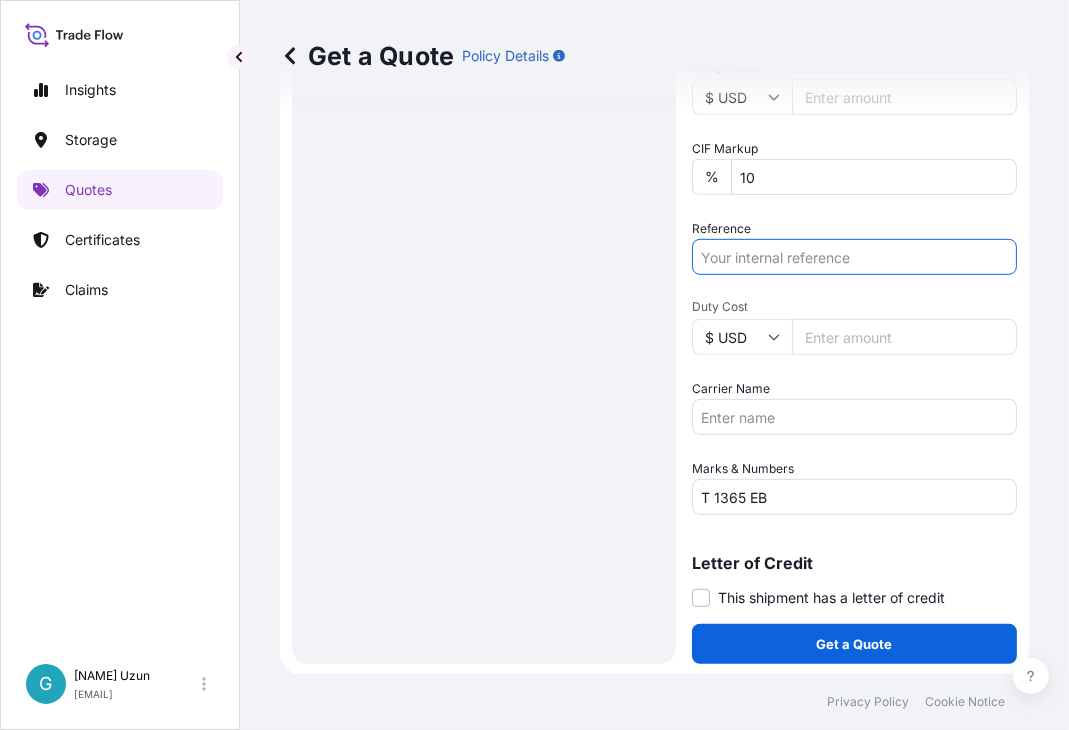 drag, startPoint x: 788, startPoint y: 237, endPoint x: 739, endPoint y: 254, distance: 51.86521 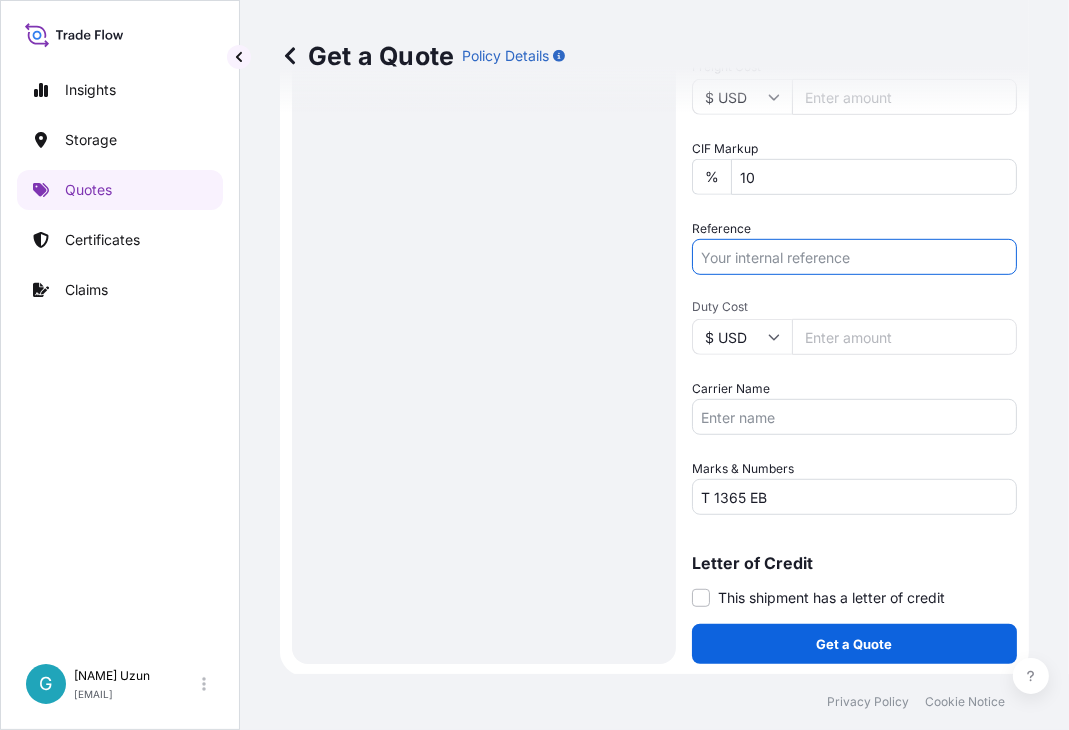 click on "Reference" at bounding box center (854, 257) 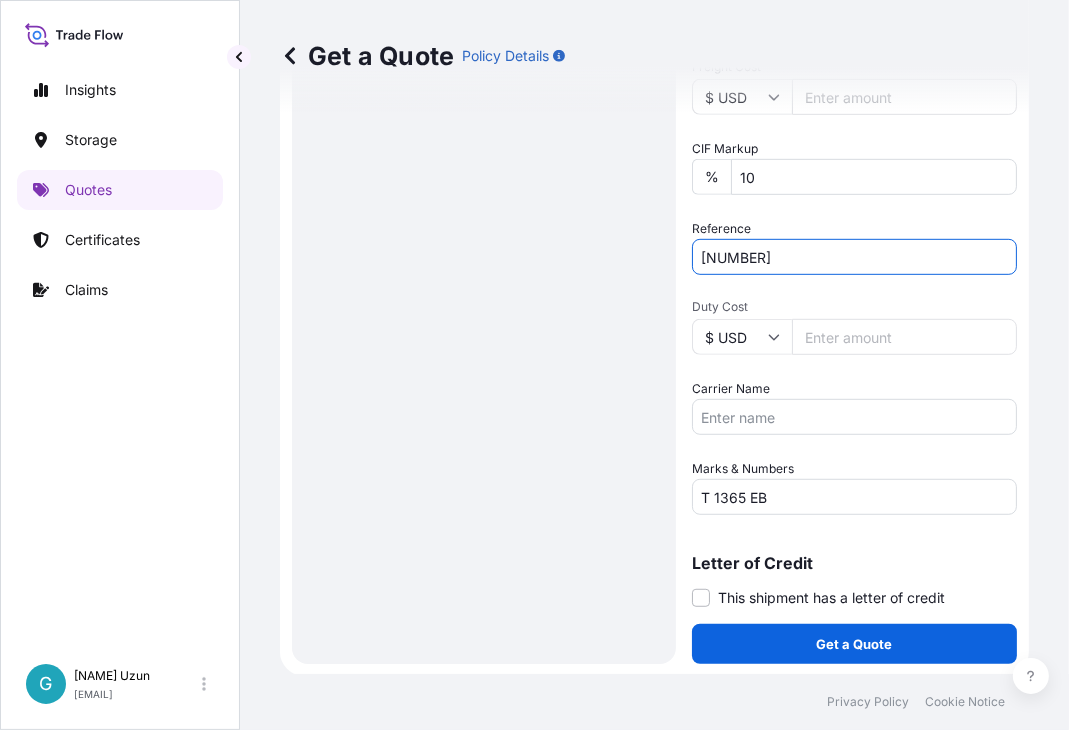 type on "[NUMBER]" 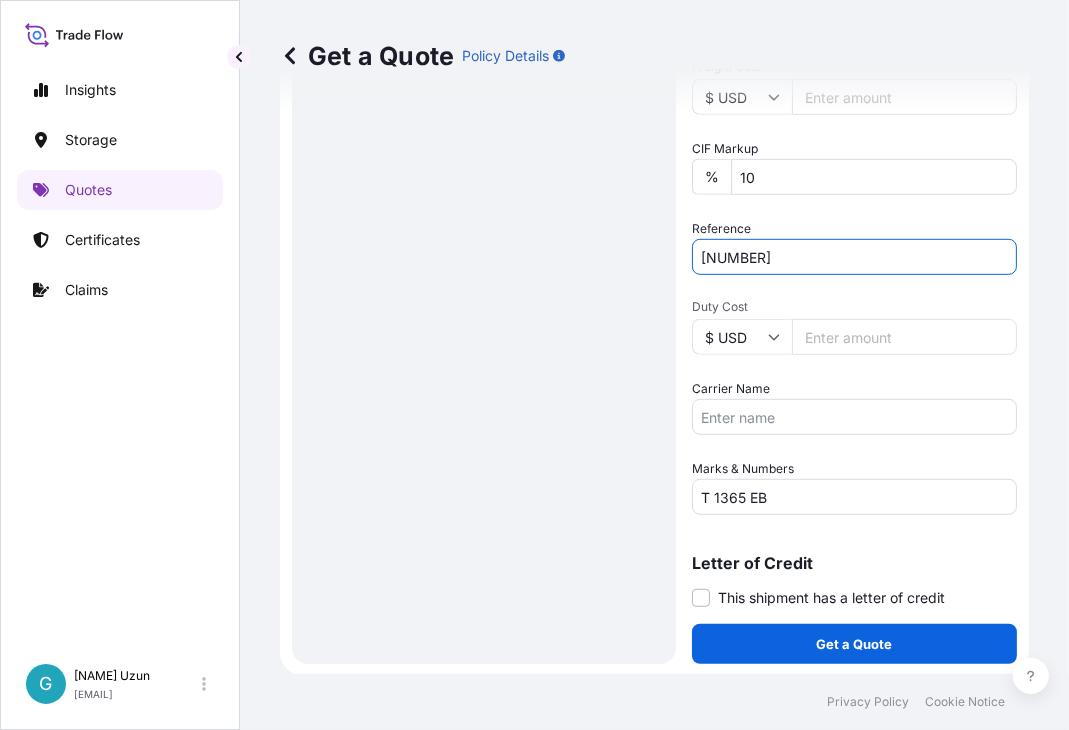 click on "Date of Departure * 7 / 10 / 2025 Cargo Category * General Cargo/Hazardous Material Description of Cargo * ÖRTÜSÜ TOPRAK ALKALI METAL BİLEŞİĞİ
23 KAP / 22.089 KG
INSURANCE PREMIUM $75 ( TAX INCLUDED ) Commercial Invoice Value   * $ USD Named Assured * Packing Category Select a packing category Please select a primary mode of transportation first. Freight Cost   $ USD CIF Markup % 10 Reference 2101762922 Duty Cost   $ USD Carrier Name Marks & Numbers T 1365 EB" at bounding box center (854, 45) 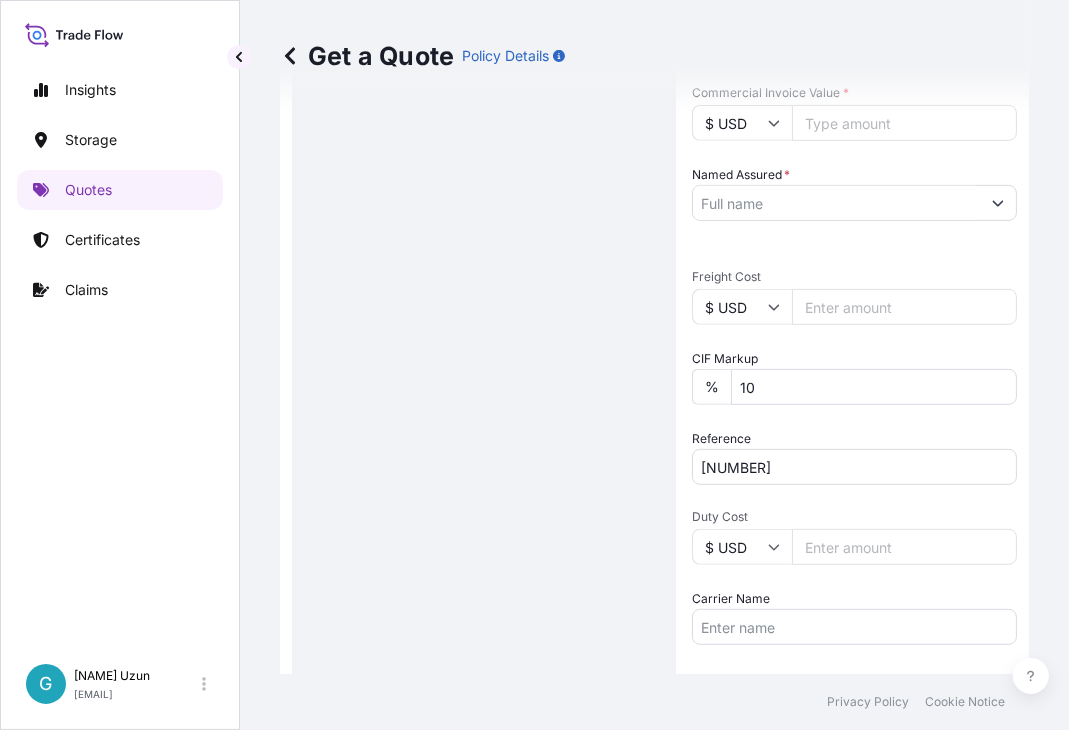 scroll, scrollTop: 640, scrollLeft: 0, axis: vertical 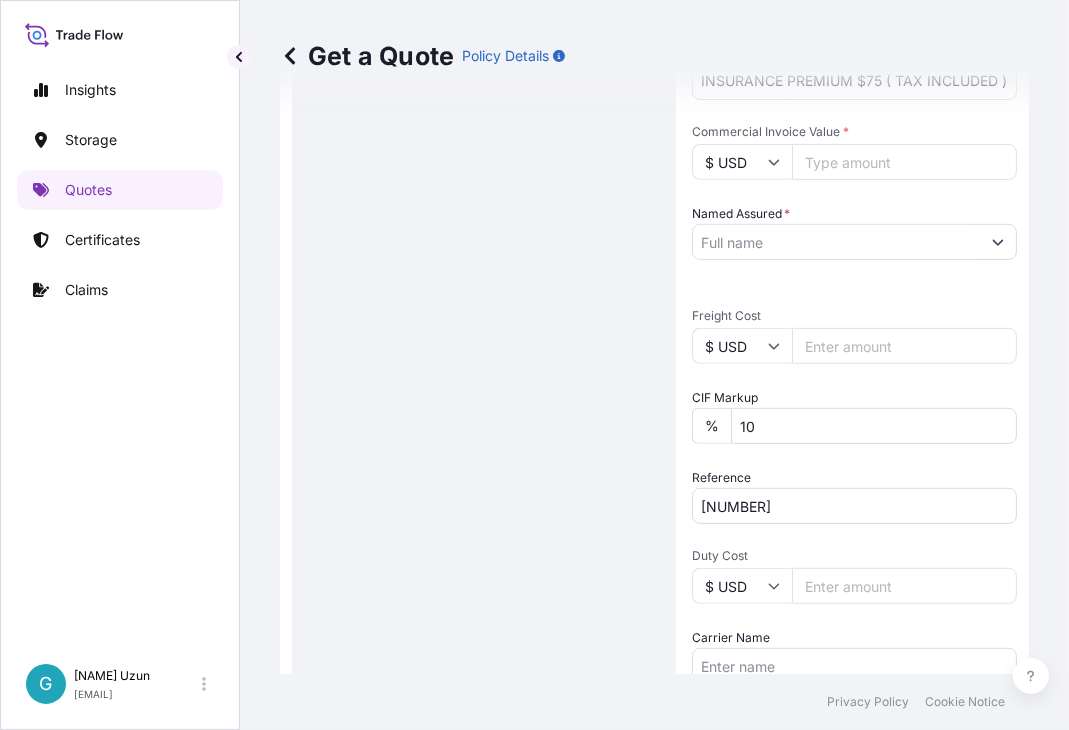 click on "Freight Cost" at bounding box center (904, 346) 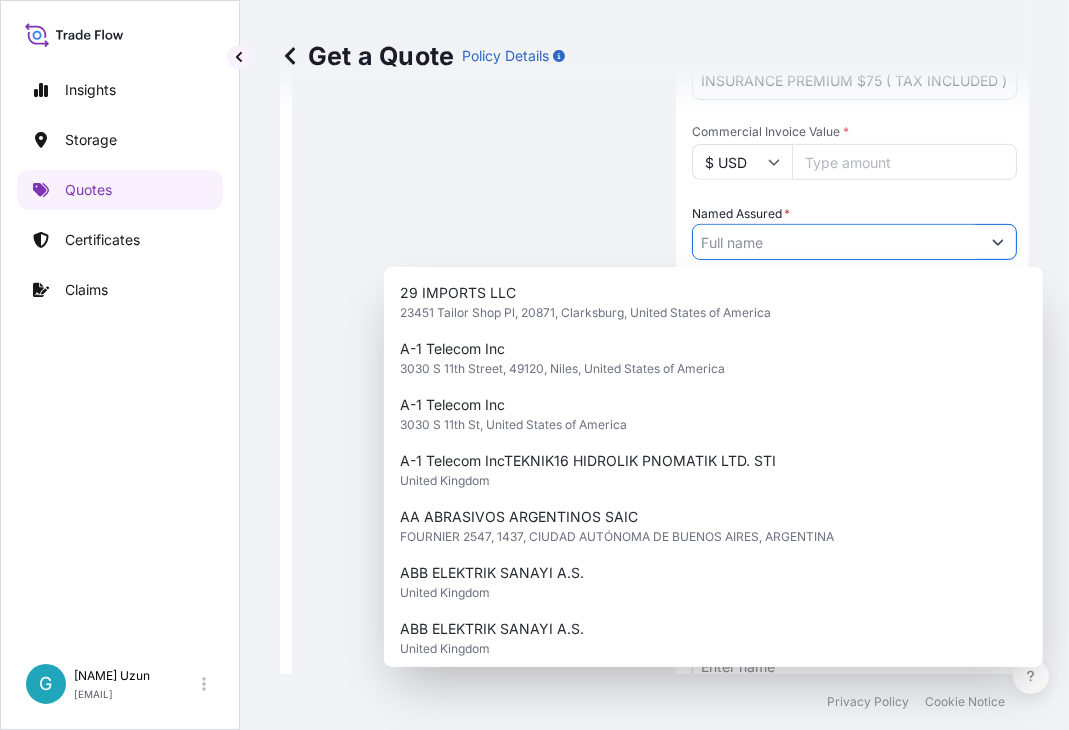 click on "Named Assured *" at bounding box center [836, 242] 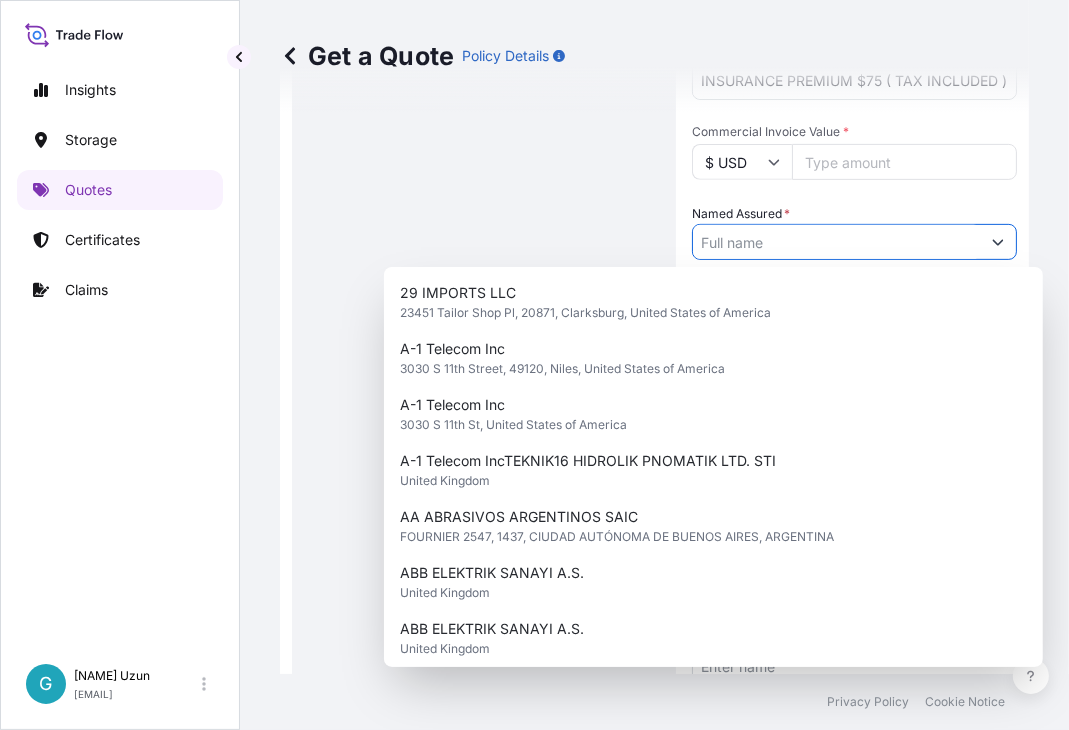type on "V" 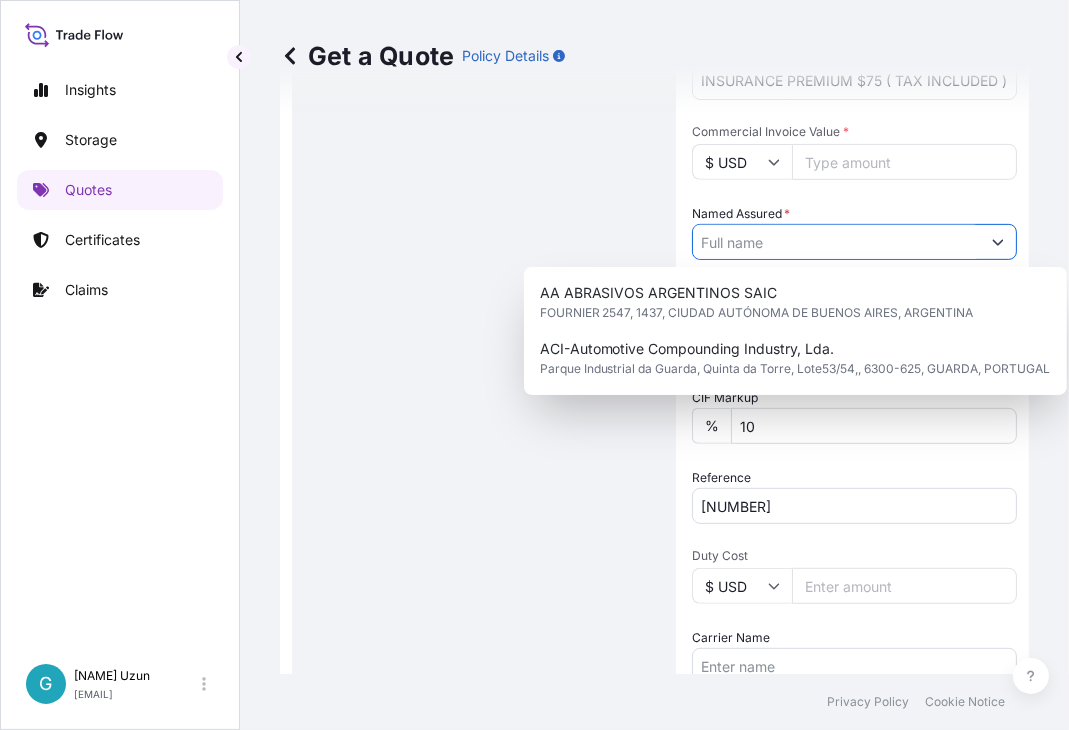 paste on "KAYNAK TEKNIGI" 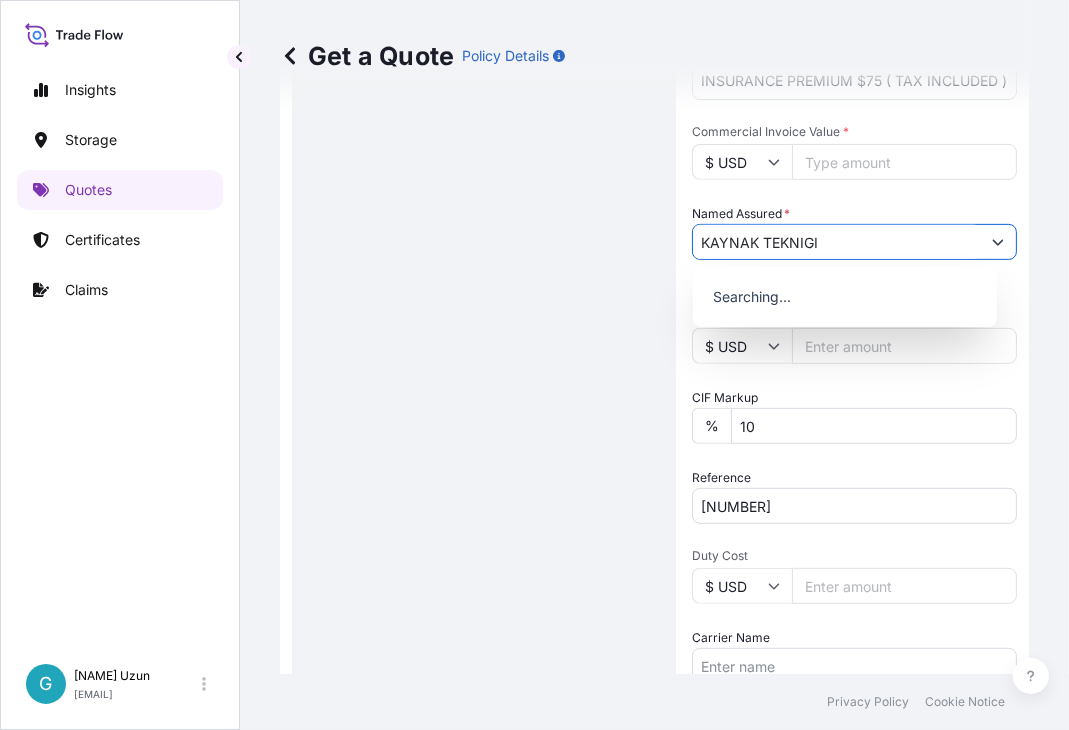 type on "KAYNAK TEKNIGI" 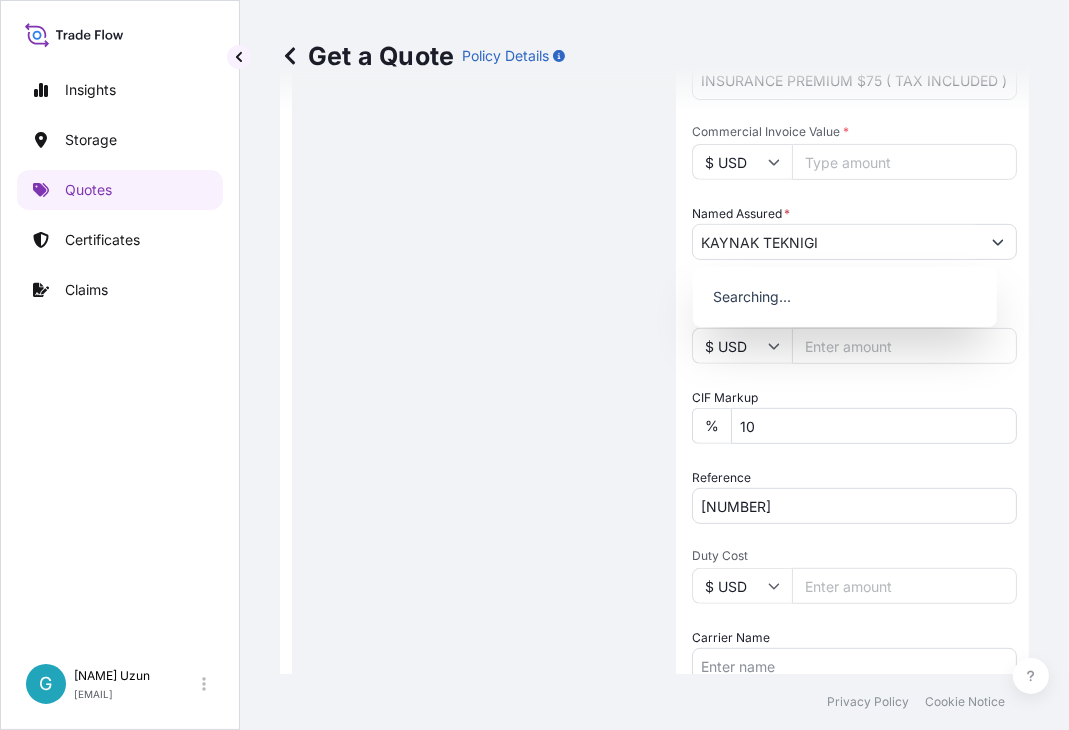 click on "Route Details Reset Route Details Place of loading Road / Inland Road / Inland Origin * [CITY], [CITY], [COUNTRY] Main transport mode Inland Air Water Inland Destination * [CITY], [COUNTRY] Road / Inland Road / Inland Place of Discharge" at bounding box center (484, 198) 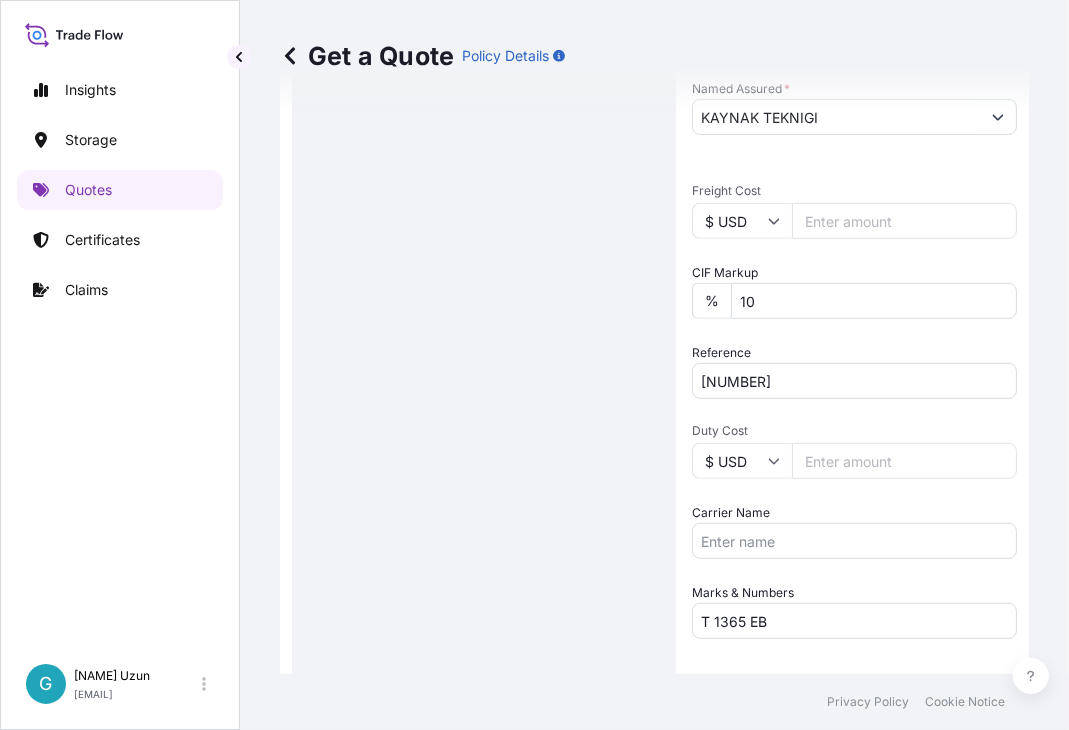 scroll, scrollTop: 515, scrollLeft: 0, axis: vertical 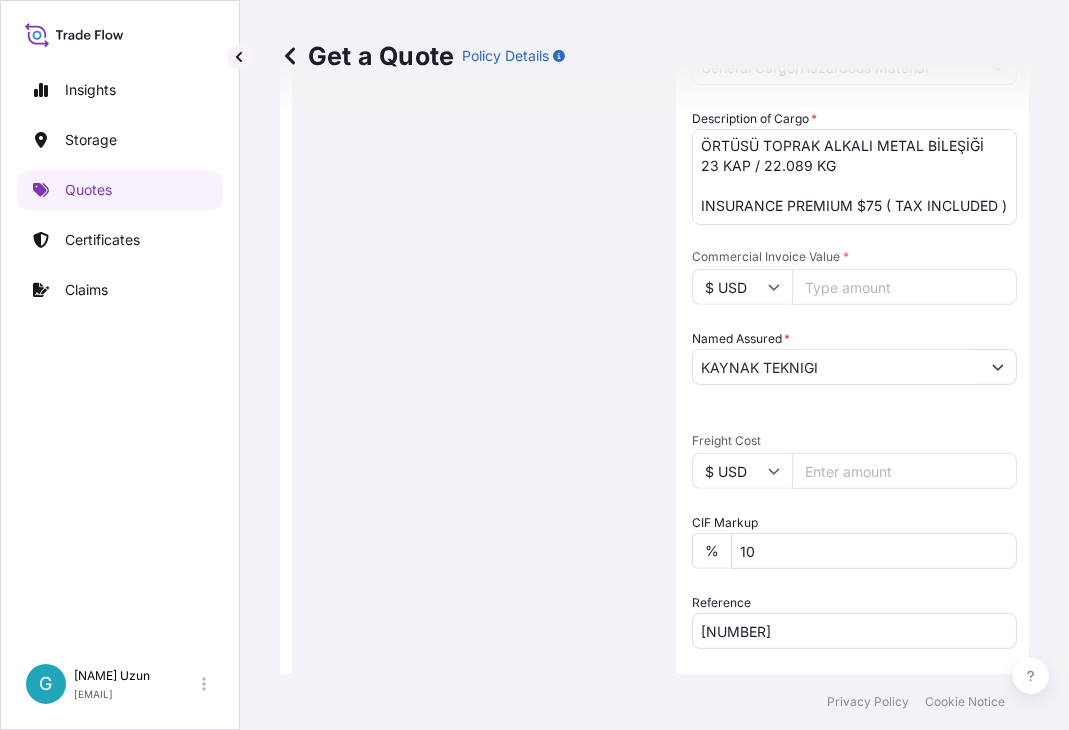 drag, startPoint x: 924, startPoint y: 302, endPoint x: 777, endPoint y: 293, distance: 147.27525 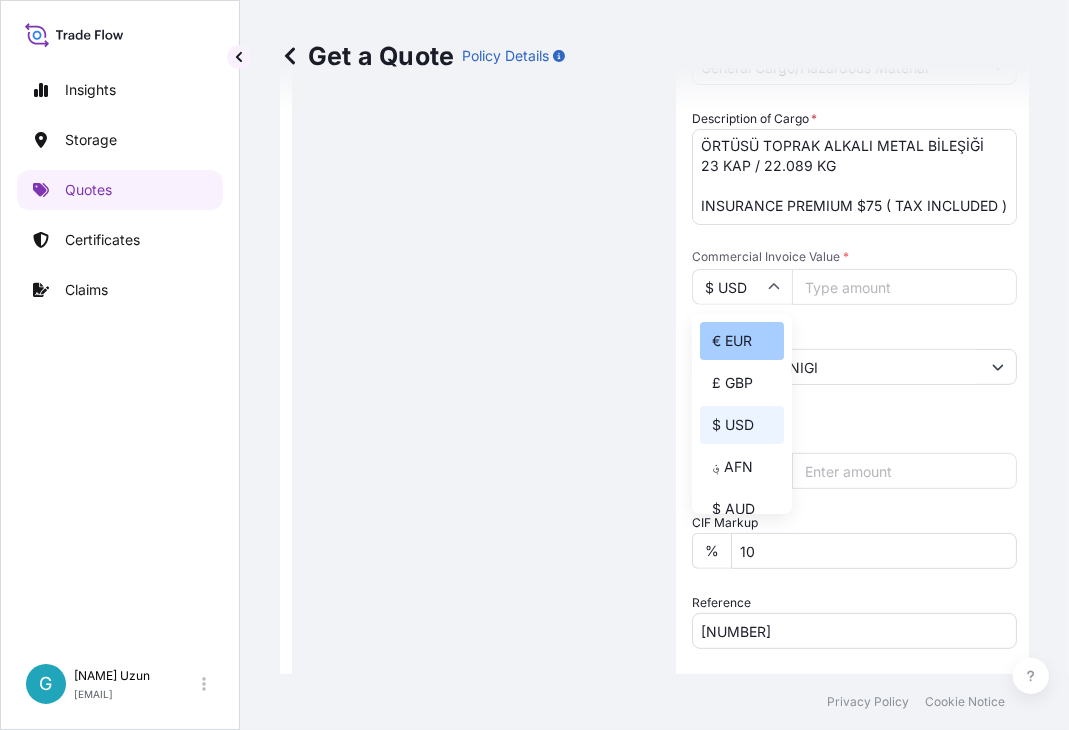 click on "€ EUR" at bounding box center (742, 341) 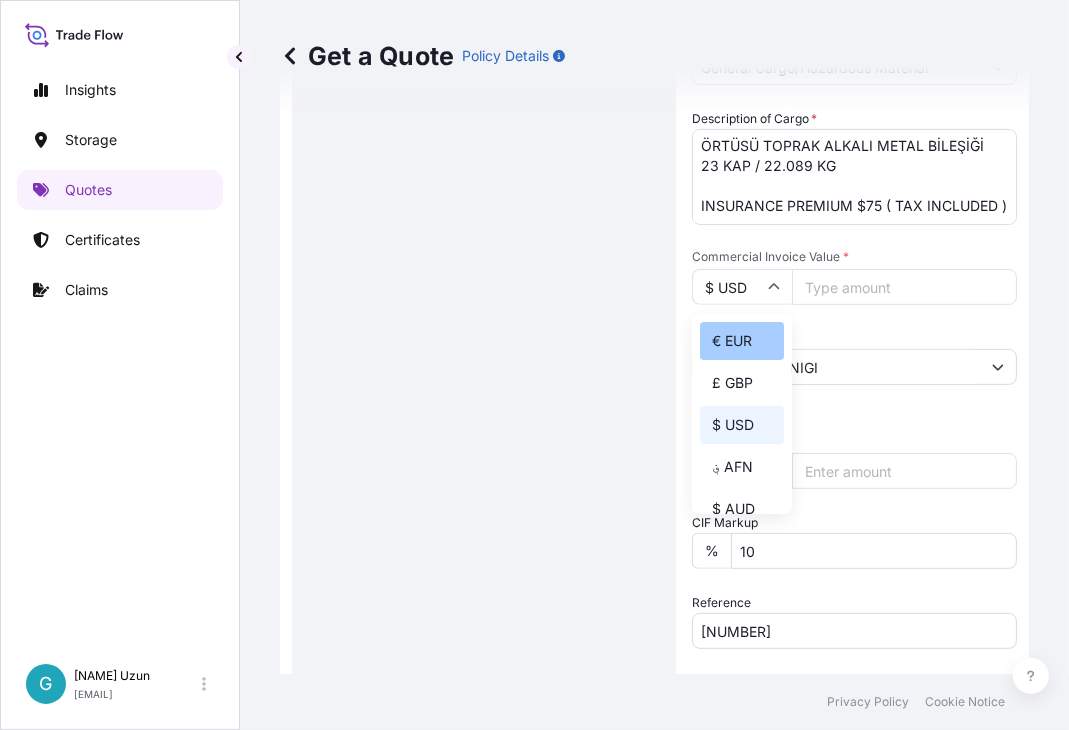 type on "€ EUR" 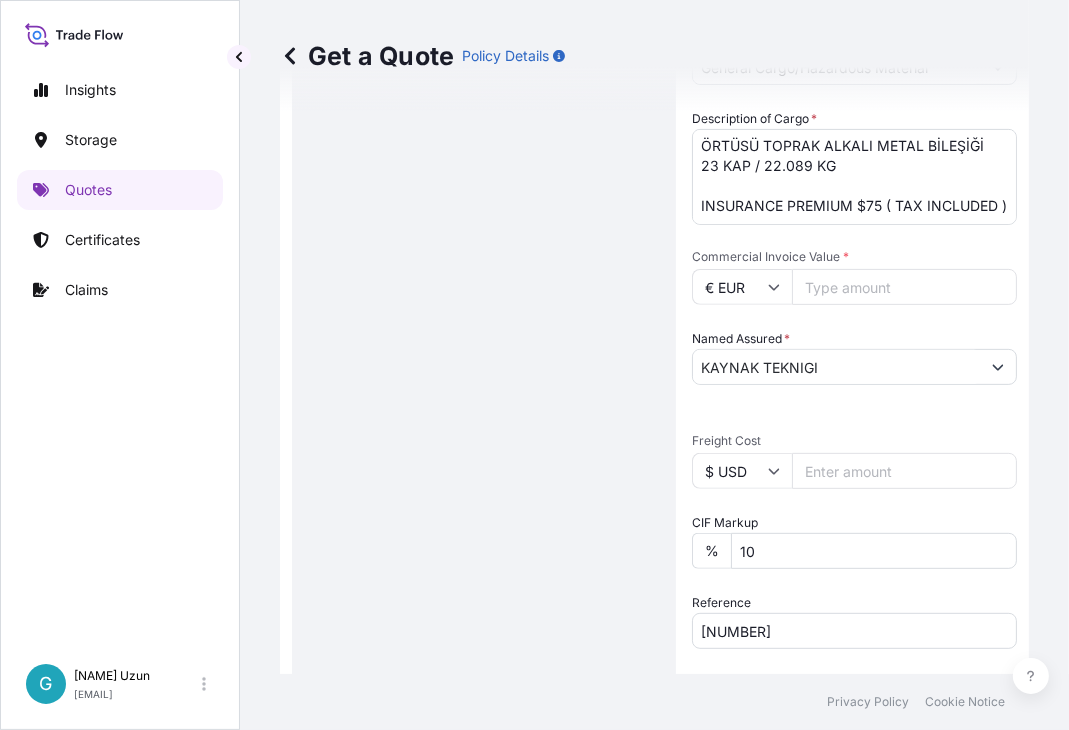 click on "Commercial Invoice Value   *" at bounding box center (904, 287) 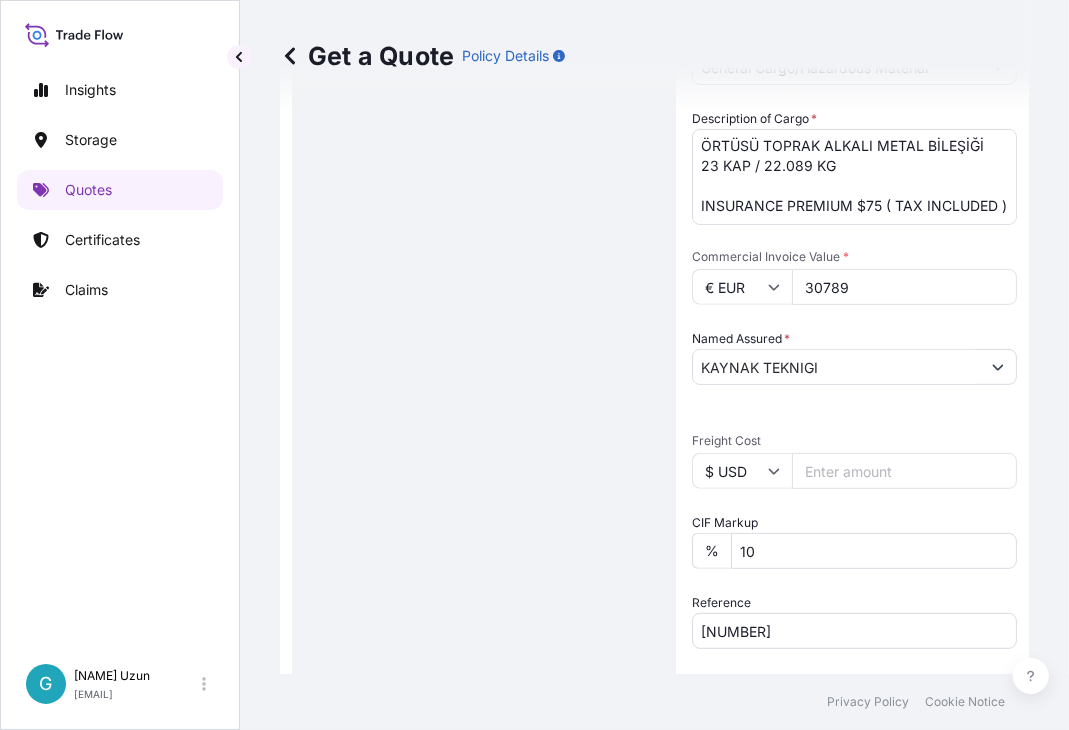 click on "30789" at bounding box center (904, 287) 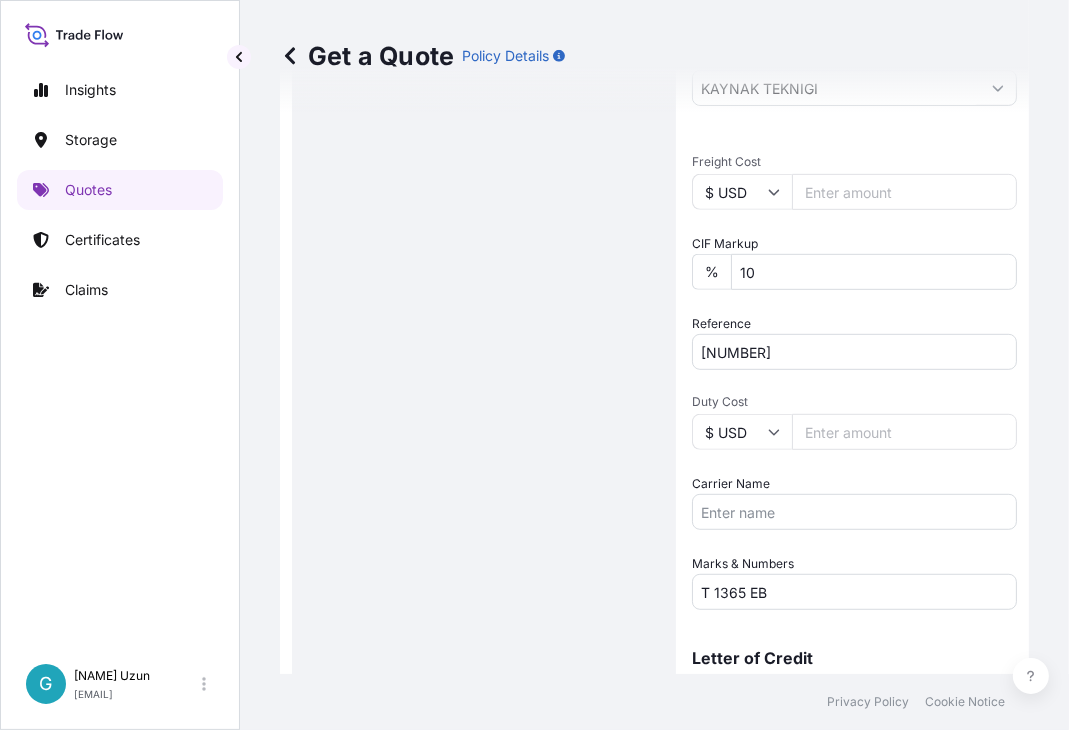 scroll, scrollTop: 889, scrollLeft: 0, axis: vertical 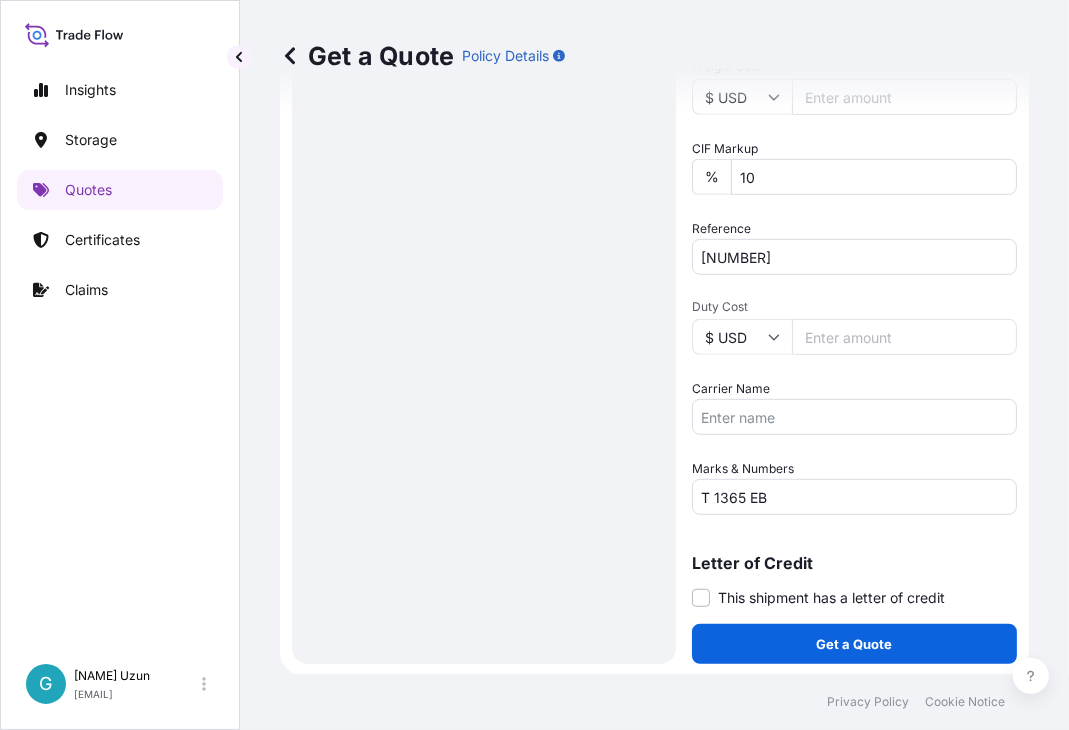 type on "30789.18" 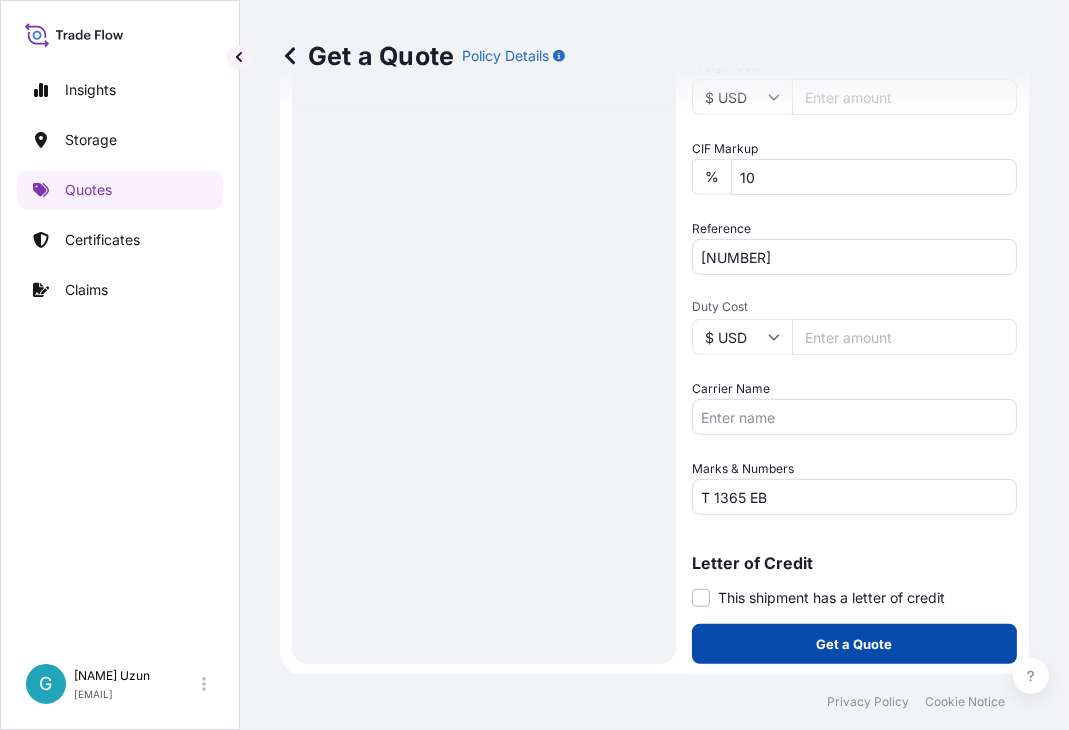 click on "Get a Quote" at bounding box center (854, 644) 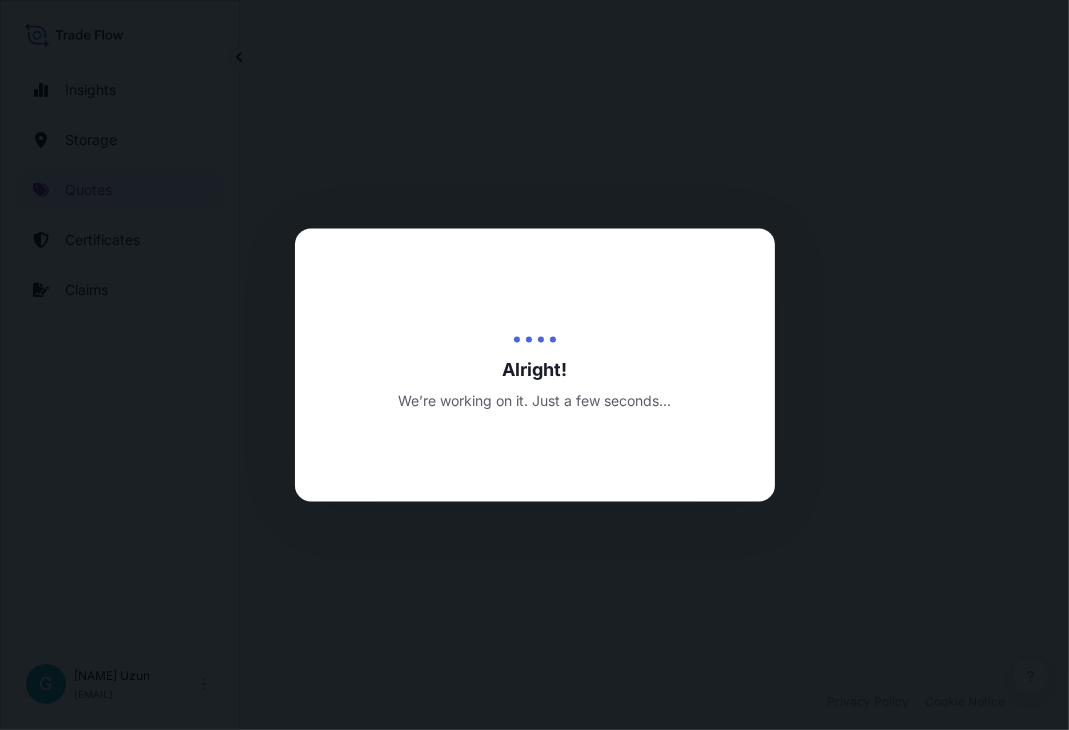 scroll, scrollTop: 0, scrollLeft: 0, axis: both 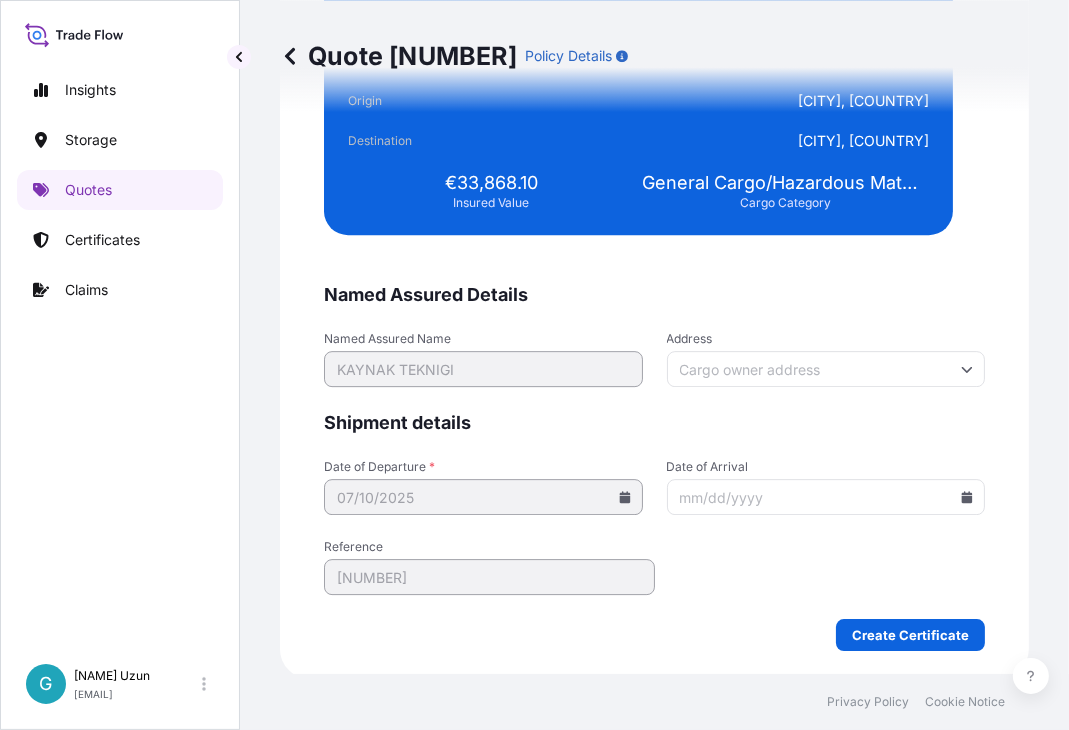 click on "We just need a few more details before we issue the certificate   Named Assured Details Named Assured Name   [COMPANY_NAME] Address   Shipment details Date of Departure   * 07/10/2025 Date of Arrival   Reference   2101762922 Create Certificate Summary 2101762922 Premium €12.85 Total €12.85 Total in USD $15 1  EUR  =  1.1676   USD Premium rate (%)   0.014 All risk coverage Origin [CITY], [COUNTRY] Destination [CITY], [COUNTRY] €33,868.10 Insured Value General Cargo/Hazardous Material Cargo Category" at bounding box center (654, 145) 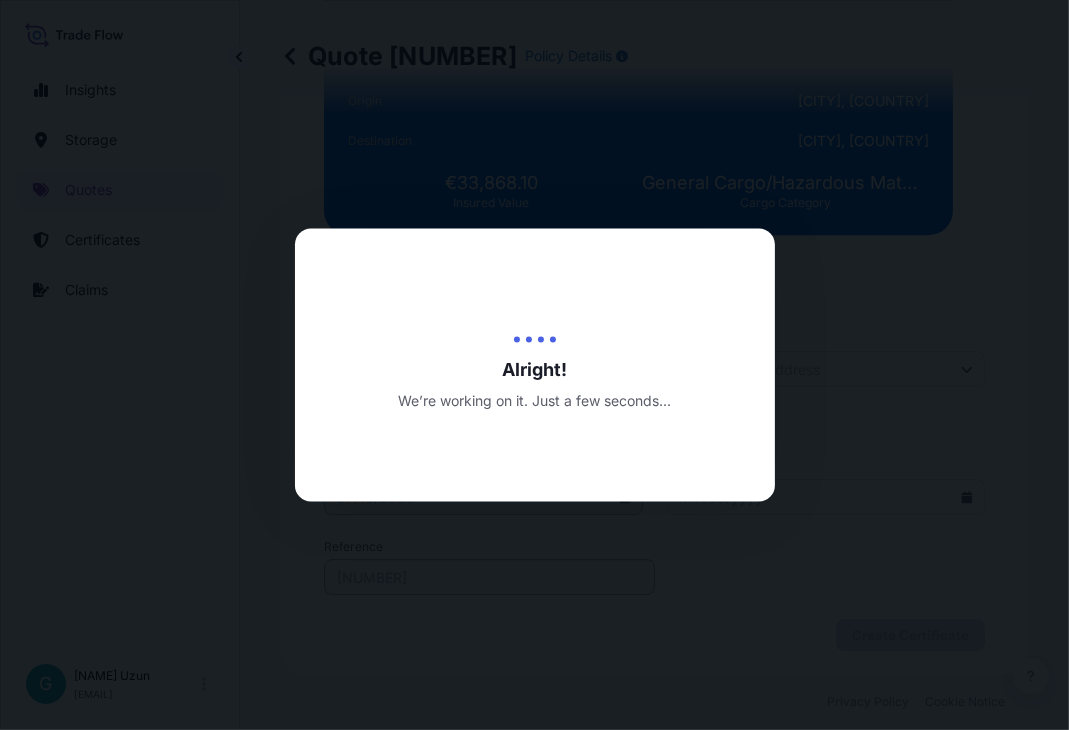 scroll, scrollTop: 0, scrollLeft: 0, axis: both 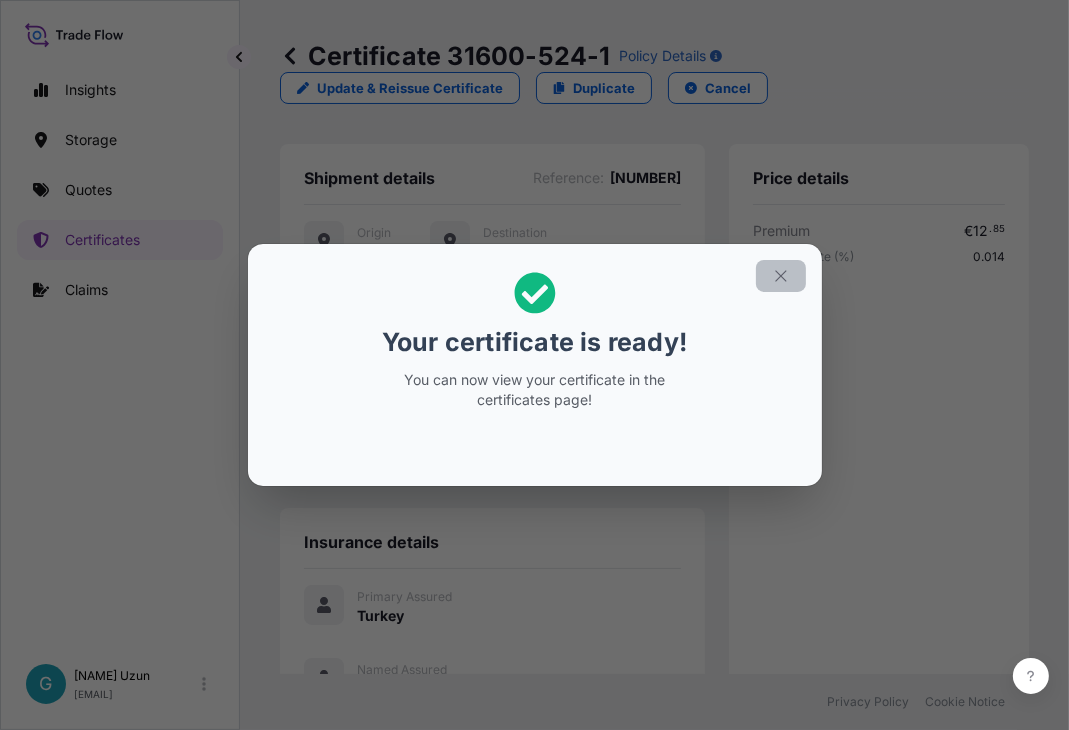 click at bounding box center [781, 276] 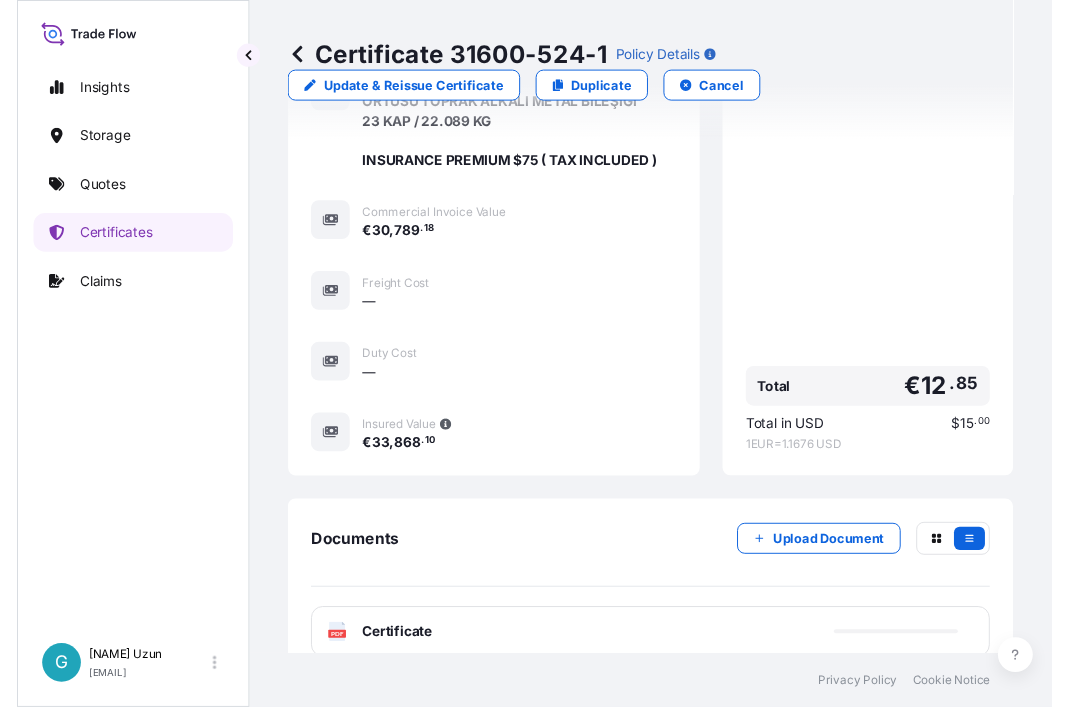scroll, scrollTop: 918, scrollLeft: 0, axis: vertical 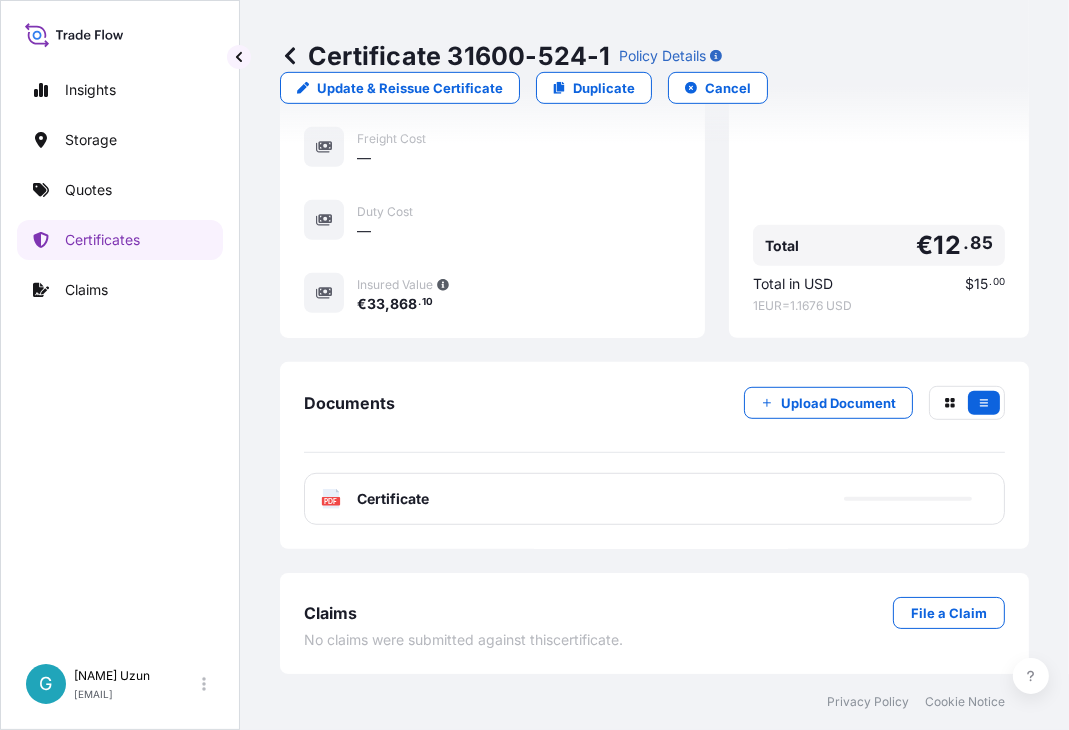click on "Documents Upload Document PDF Certificate" at bounding box center [654, 455] 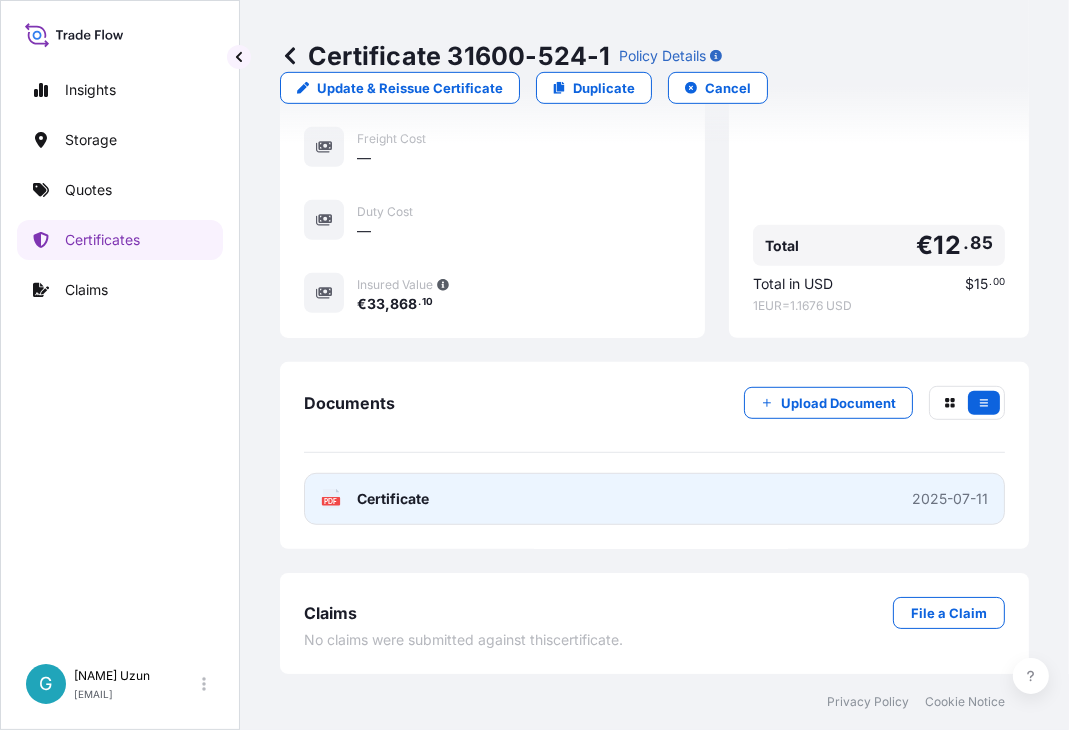 click on "PDF Certificate 2025-07-11" at bounding box center [654, 499] 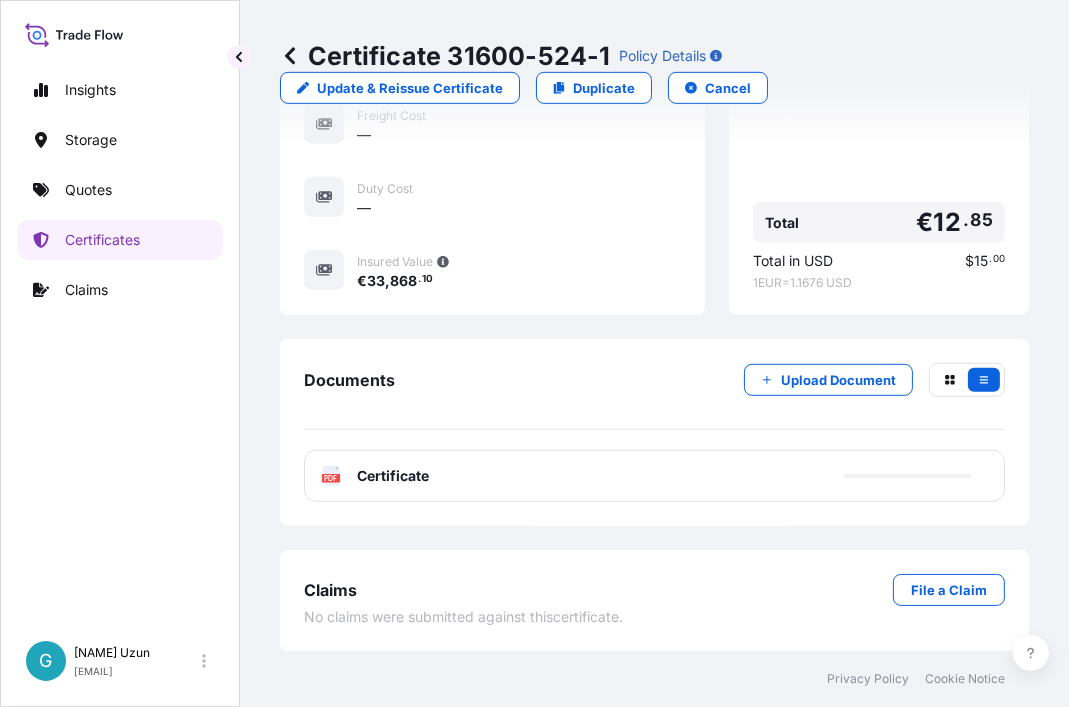 click on "Quotes" at bounding box center (120, 190) 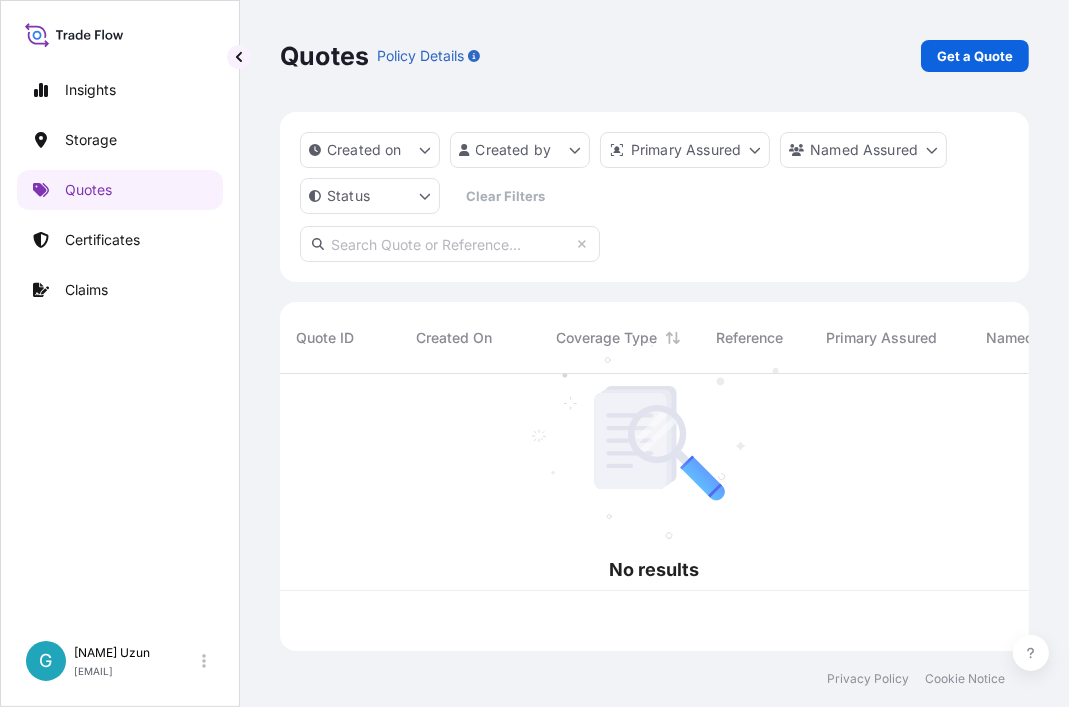scroll, scrollTop: 0, scrollLeft: 0, axis: both 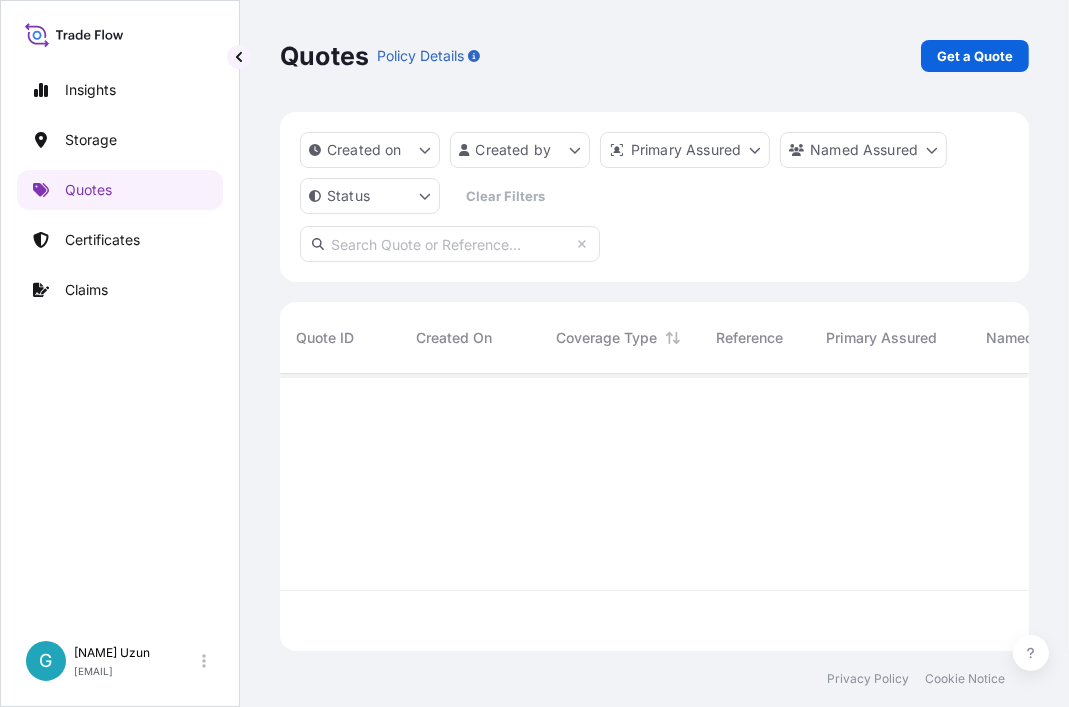 click on "Quotes Policy Details Get a Quote" at bounding box center [654, 56] 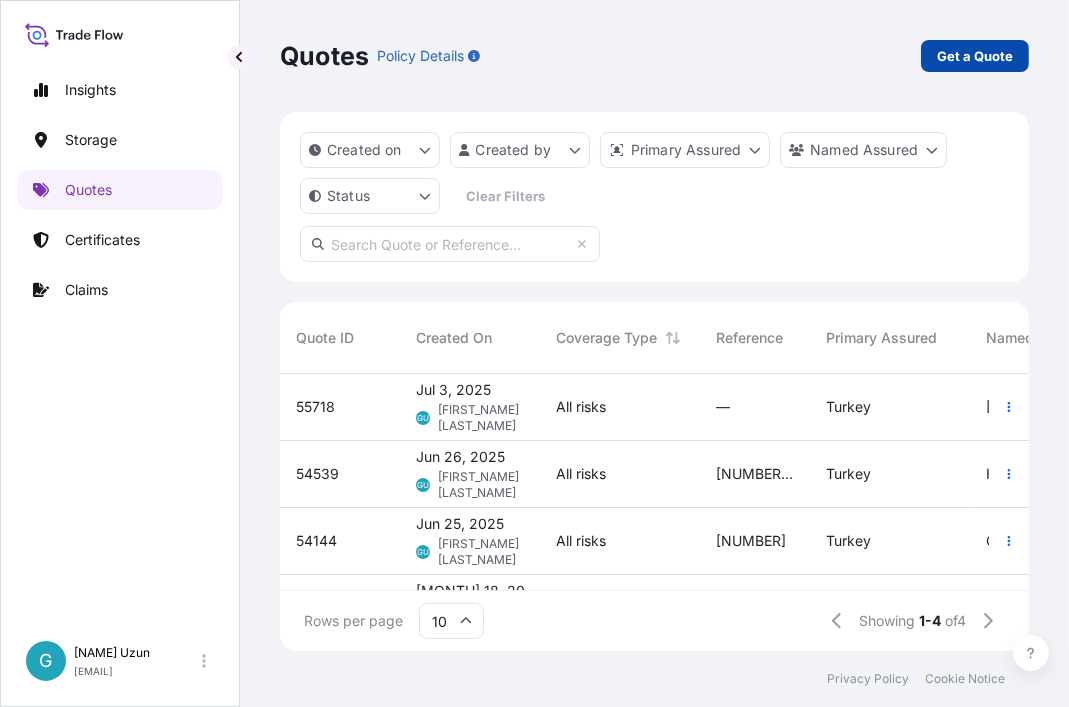 click on "Get a Quote" at bounding box center [975, 56] 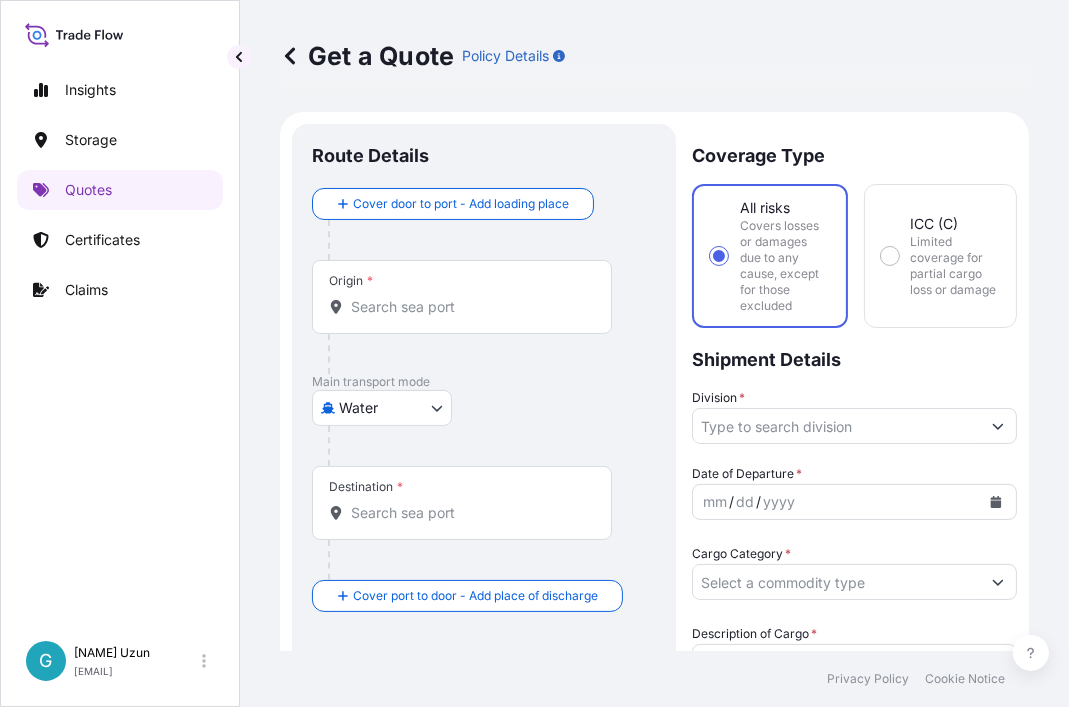 scroll, scrollTop: 31, scrollLeft: 0, axis: vertical 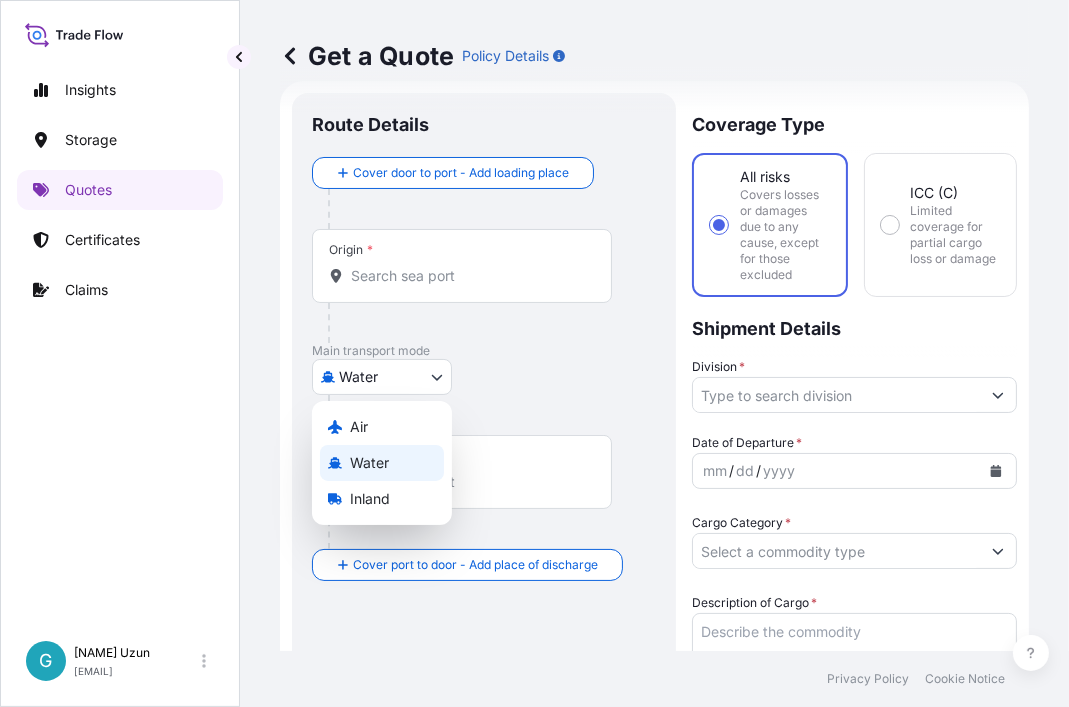 click on "Insights Storage Quotes Certificates Claims G Goksu   Uzun goksu.uzun@bdpint.com Get a Quote Policy Details Route Details   Cover door to port - Add loading place Place of loading Road / Inland Road / Inland Origin * Main transport mode Water Air Water Inland Destination * Cover port to door - Add place of discharge Road / Inland Road / Inland Place of Discharge Coverage Type All risks Covers losses or damages due to any cause, except for those excluded ICC (C) Limited coverage for partial cargo loss or damage Shipment Details Division * Date of Departure * mm / dd / yyyy Cargo Category * Description of Cargo * Commercial Invoice Value   * $ USD Named Assured * Packing Category Select a packing category Please select a primary mode of transportation first. Freight Cost   $ USD CIF Markup % 10 Reference Duty Cost   $ USD Vessel Name Marks & Numbers Letter of Credit This shipment has a letter of credit Letter of credit * Letter of credit may not exceed 12000 characters Get a Quote Privacy Policy
120" at bounding box center (534, 353) 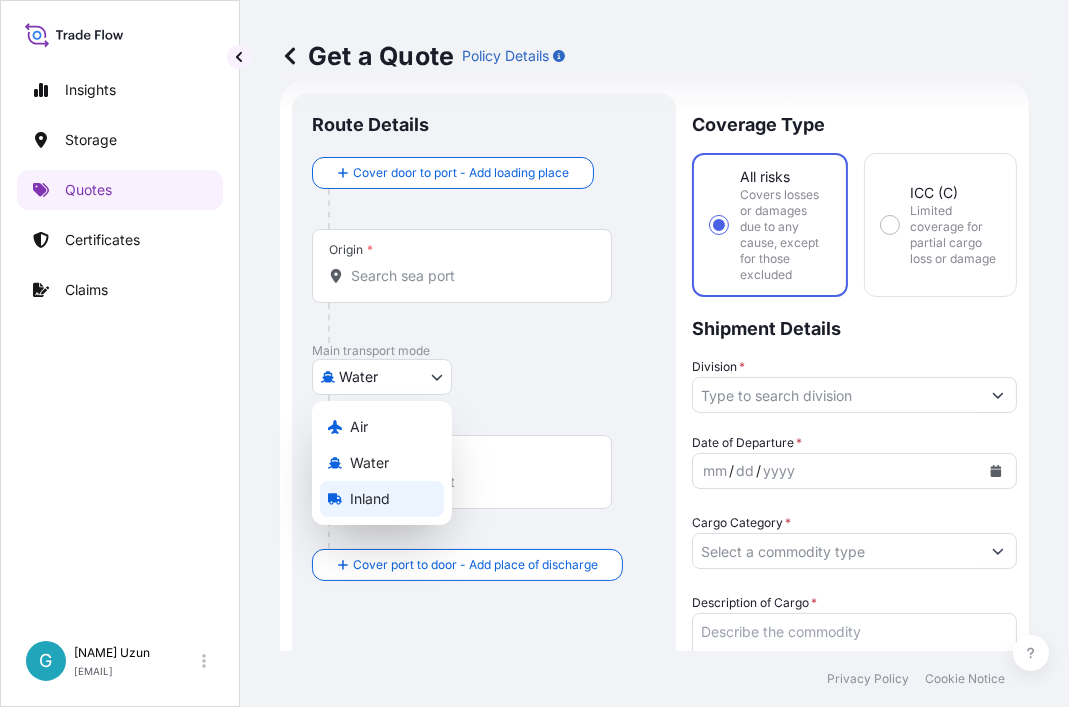 click on "Inland" at bounding box center [370, 499] 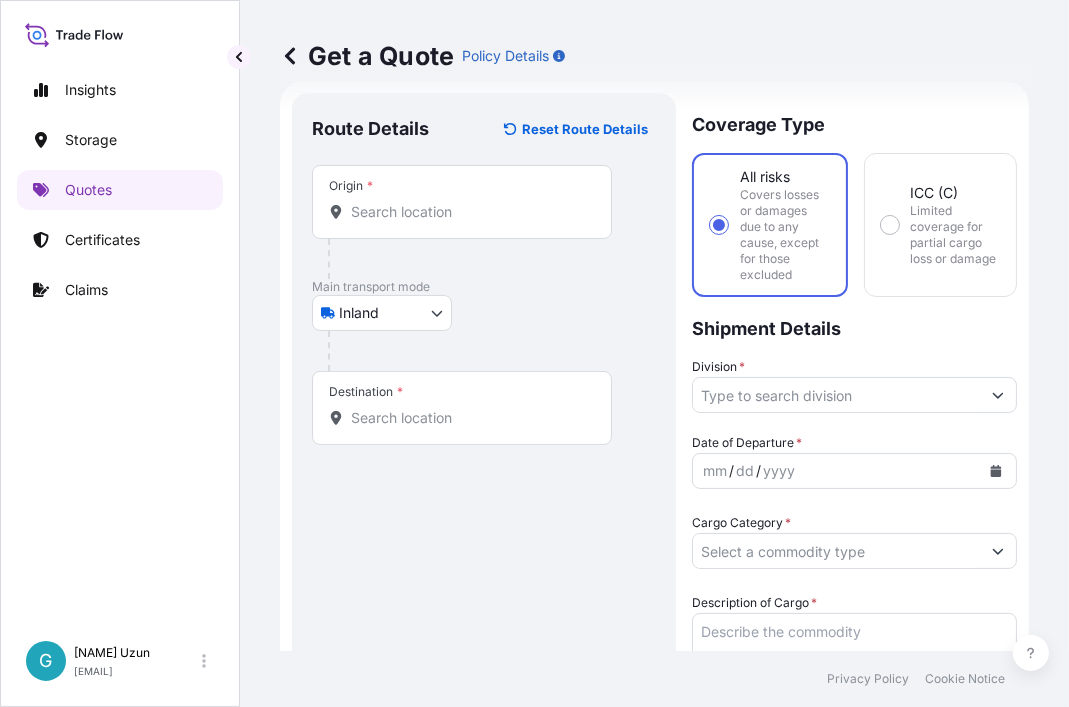 click on "Inland Air Water Inland" at bounding box center [484, 313] 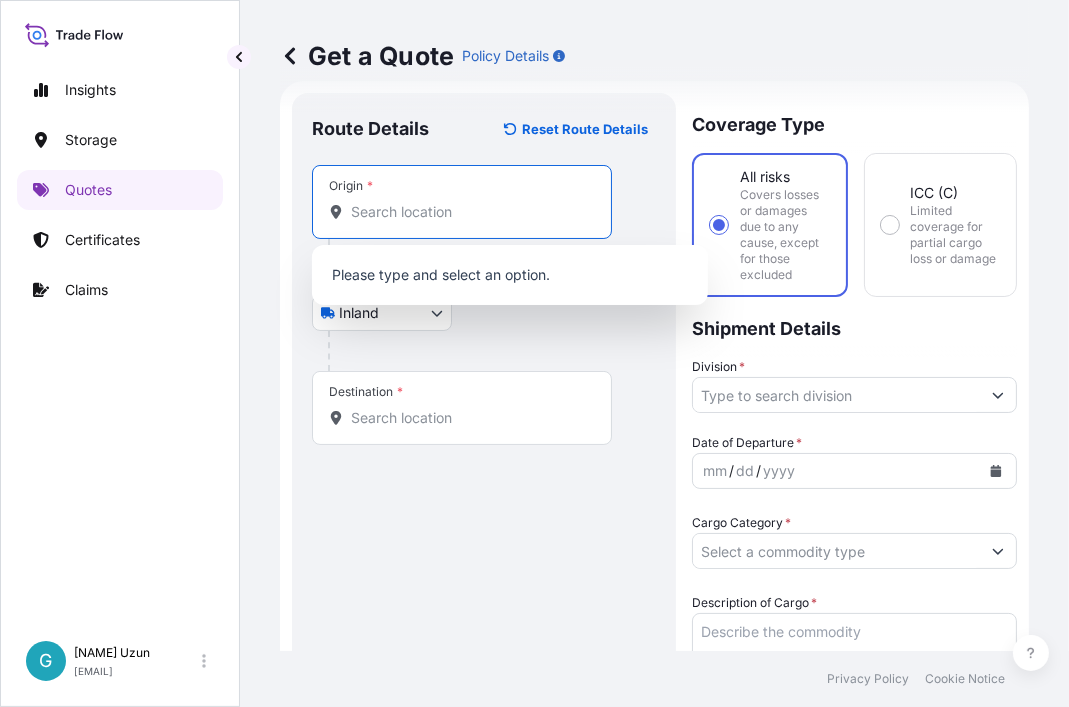 click on "Origin *" at bounding box center (469, 212) 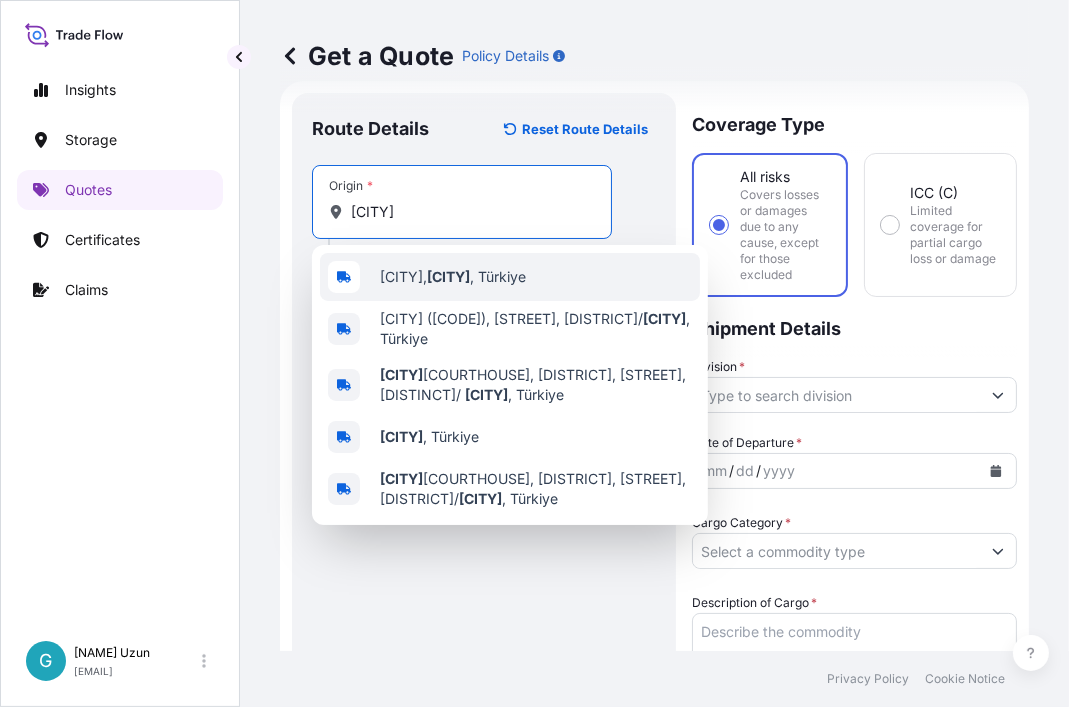 click on "[CITY],  [CITY] , [COUNTRY]" at bounding box center [510, 277] 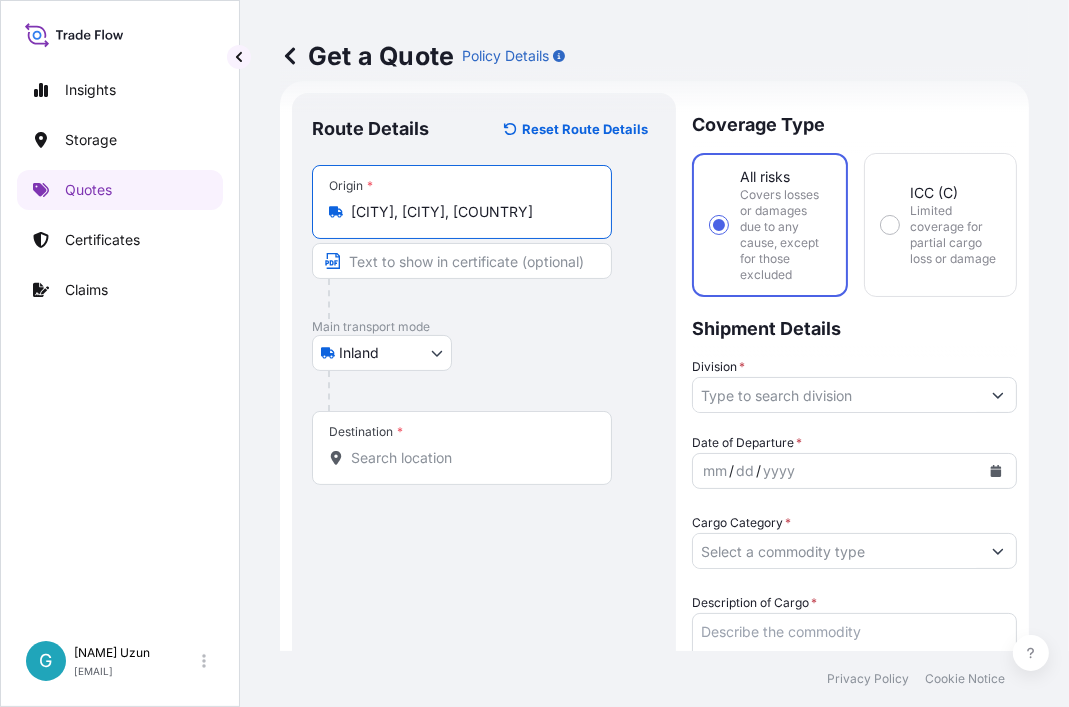 type on "[CITY], [CITY], [COUNTRY]" 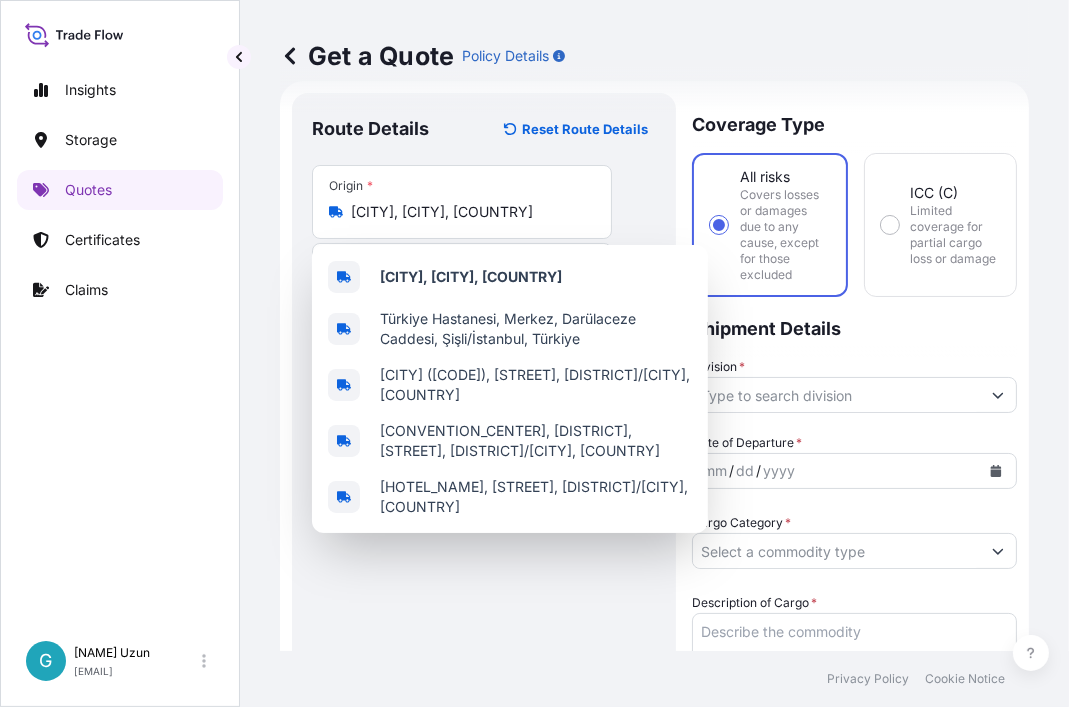 click on "Route Details Reset Route Details Place of loading Road / Inland Road / Inland Origin * Istanbul, İstanbul, Türkiye Main transport mode Inland Air Water Inland Destination * Road / Inland Road / Inland Place of Discharge" at bounding box center (484, 807) 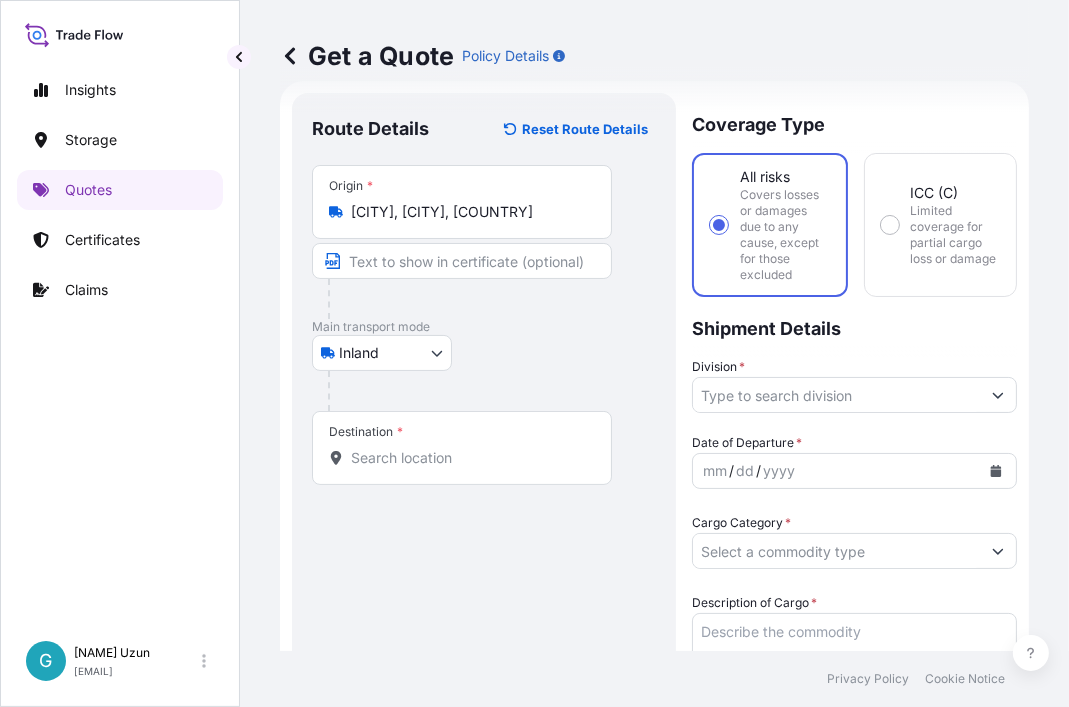 click on "Destination *" at bounding box center (462, 448) 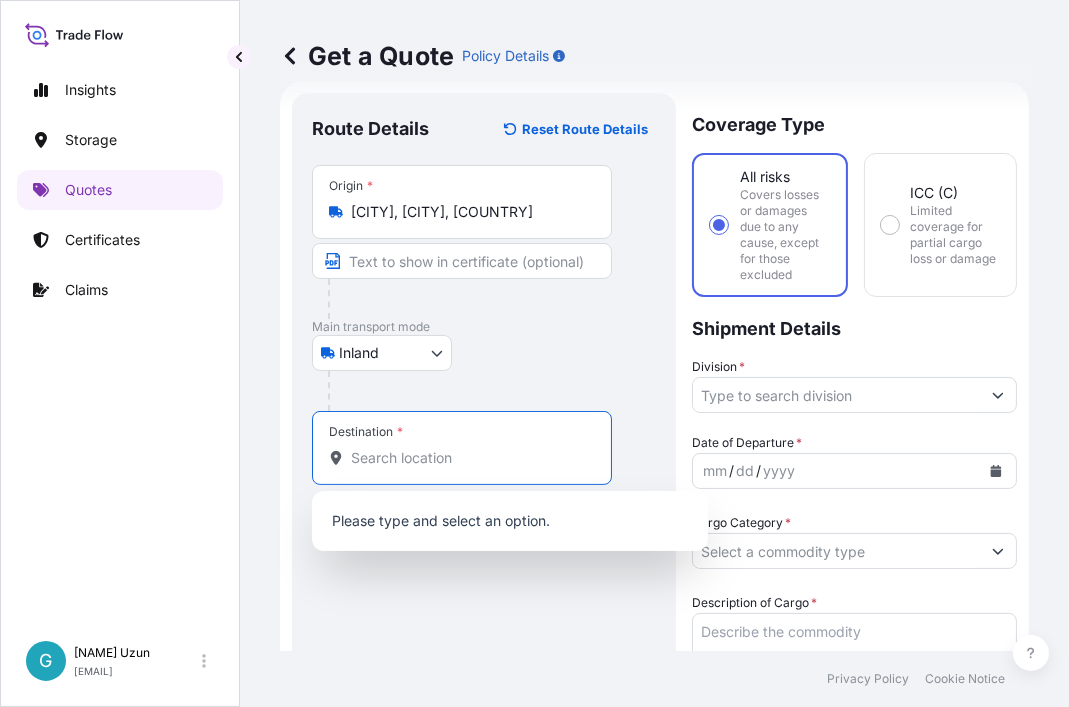 paste on "BUZAU" 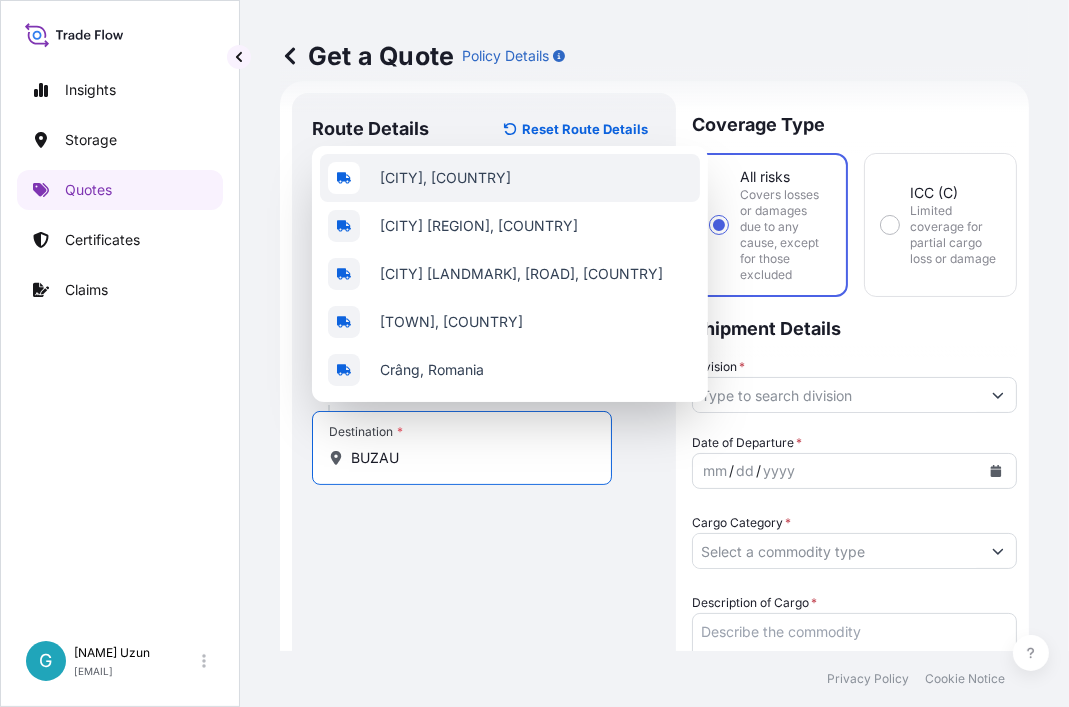 click on "[CITY], [COUNTRY]" at bounding box center [510, 178] 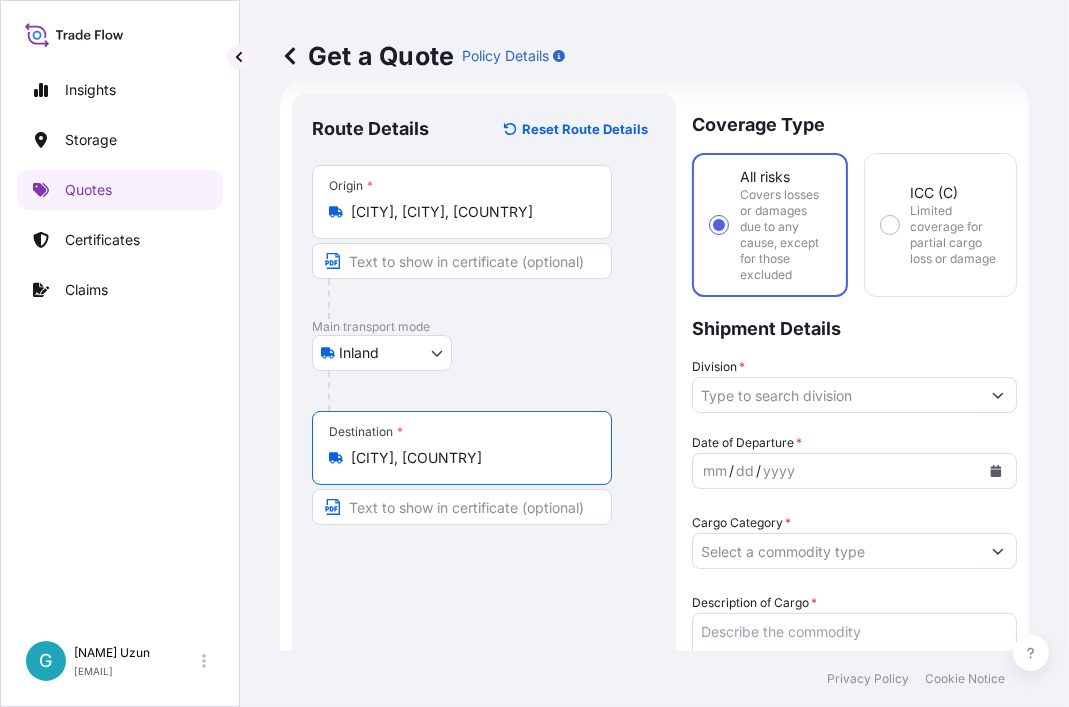 type on "[CITY], [COUNTRY]" 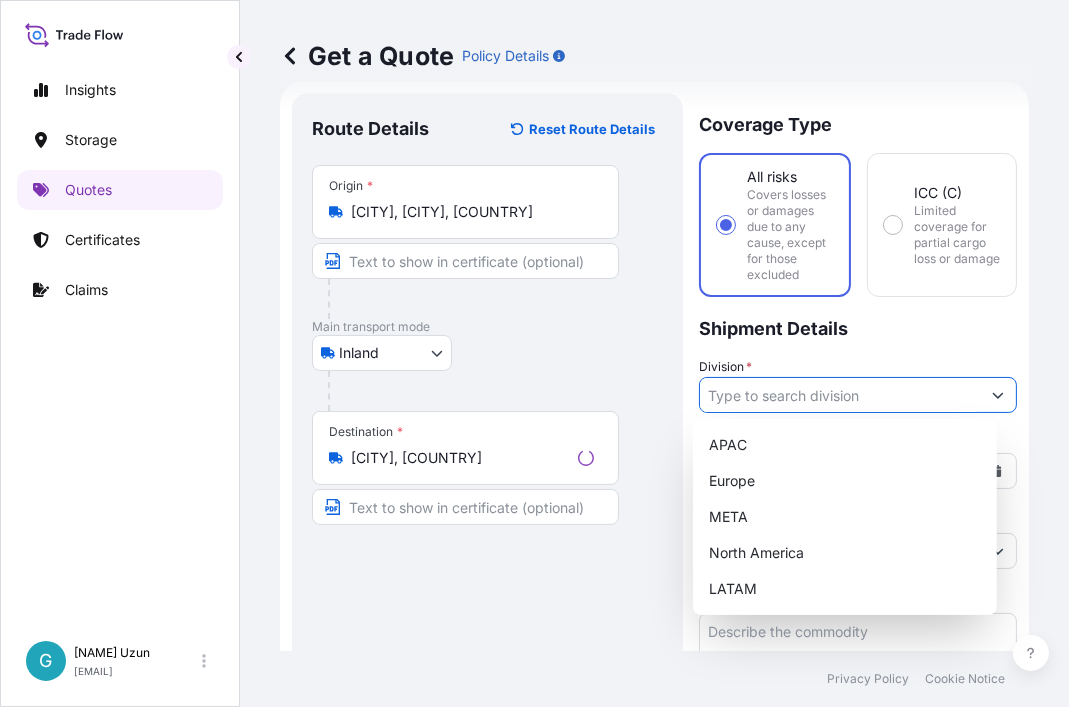 click on "Division *" at bounding box center (840, 395) 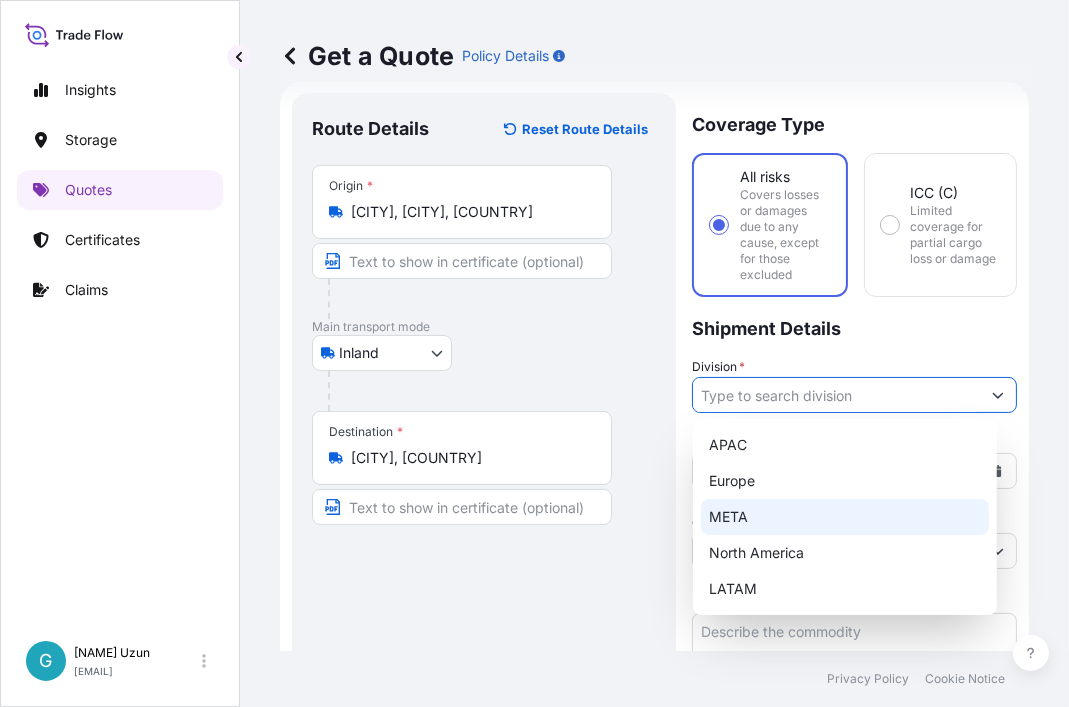 click on "META" at bounding box center (845, 517) 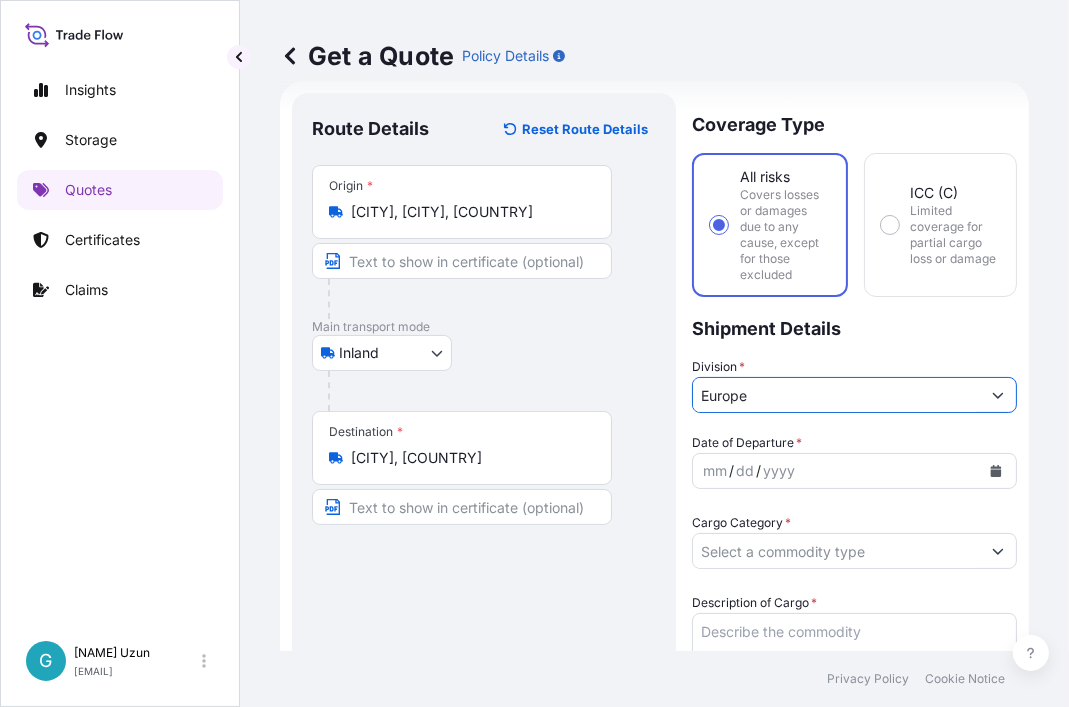 click 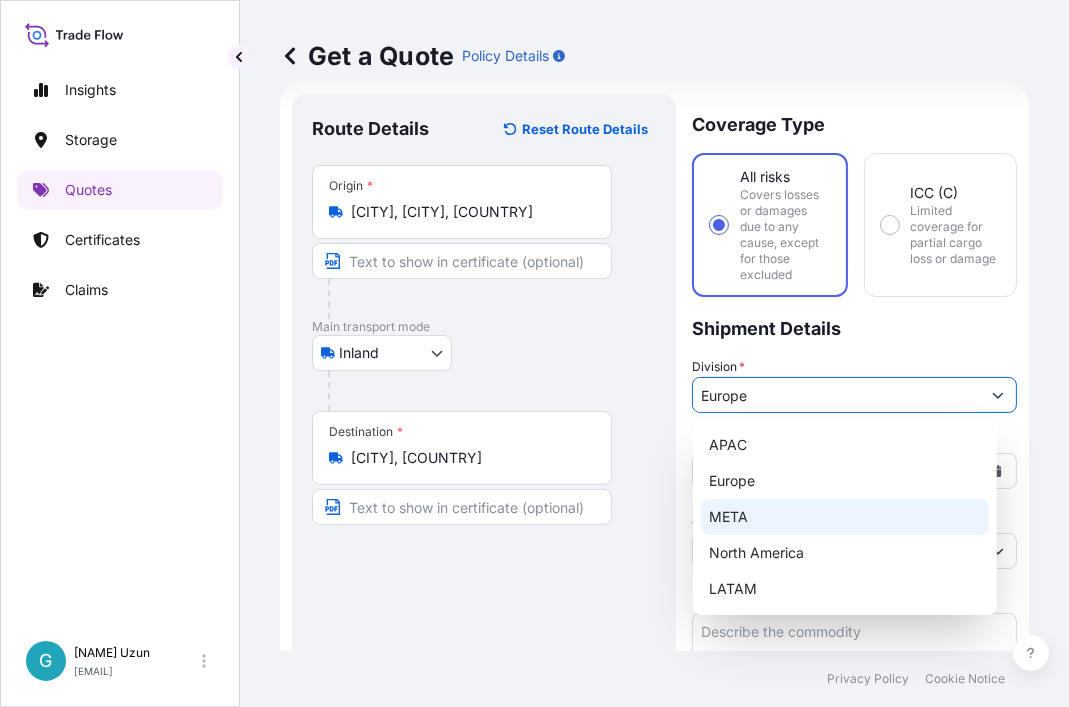 click on "META" at bounding box center [845, 517] 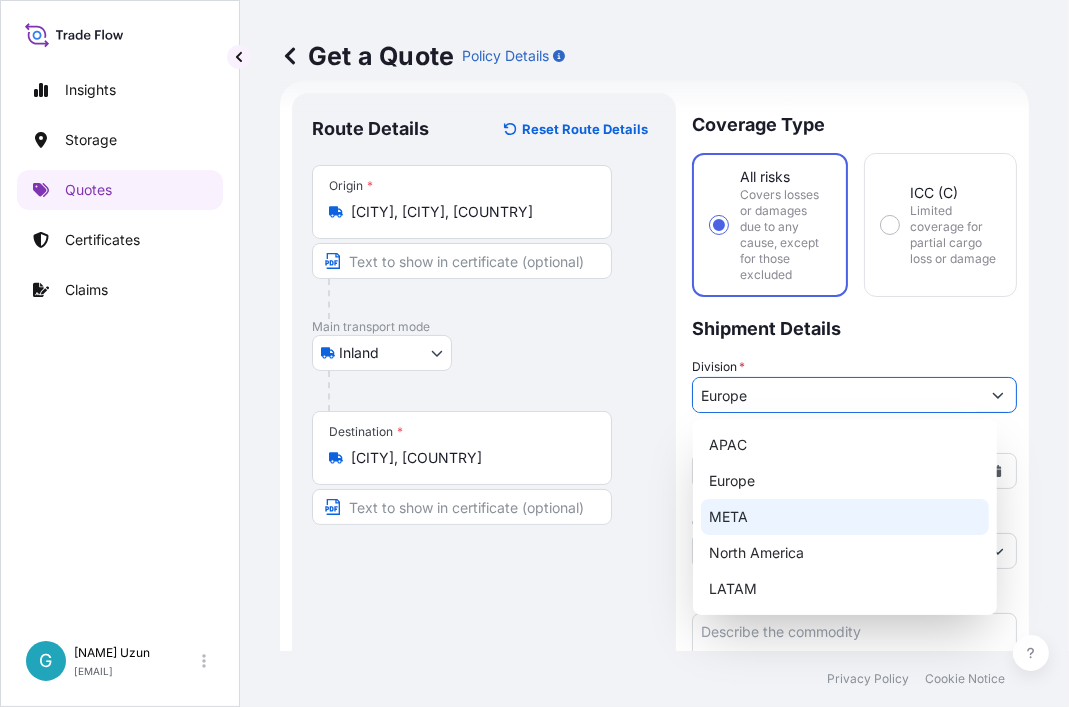 type on "META" 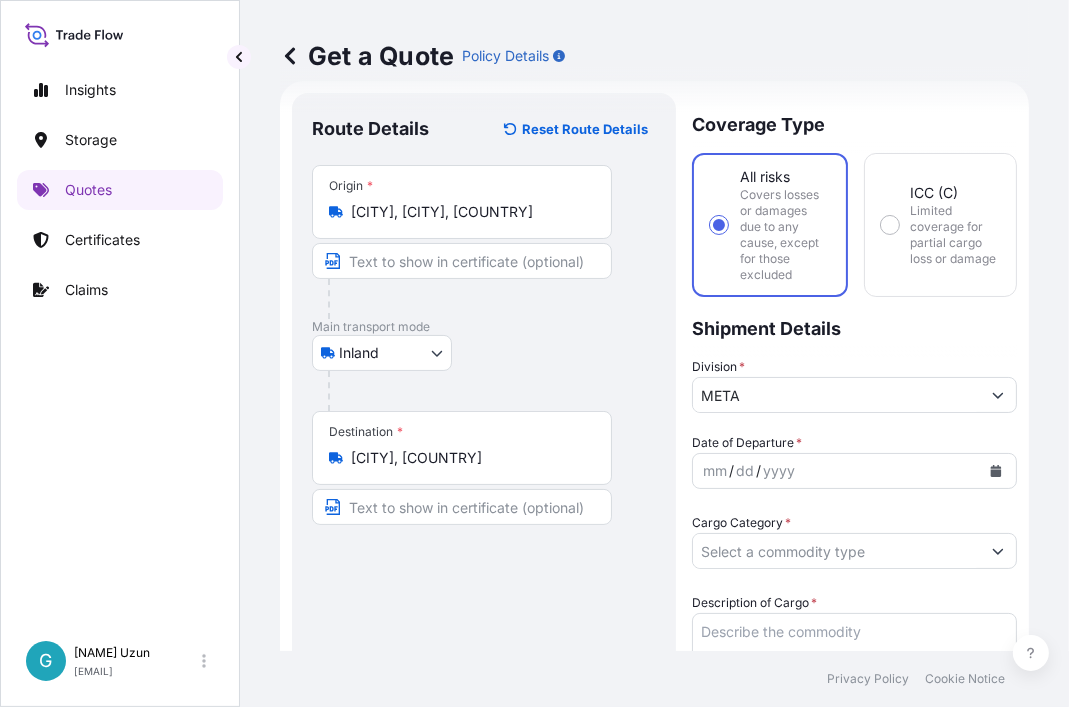 click on "Route Details Reset Route Details Place of loading Road / Inland Road / Inland Origin * [CITY], [CITY], [COUNTRY] Main transport mode Inland Air Water Inland Destination * [CITY], [COUNTRY] Road / Inland Road / Inland Place of Discharge" at bounding box center (484, 807) 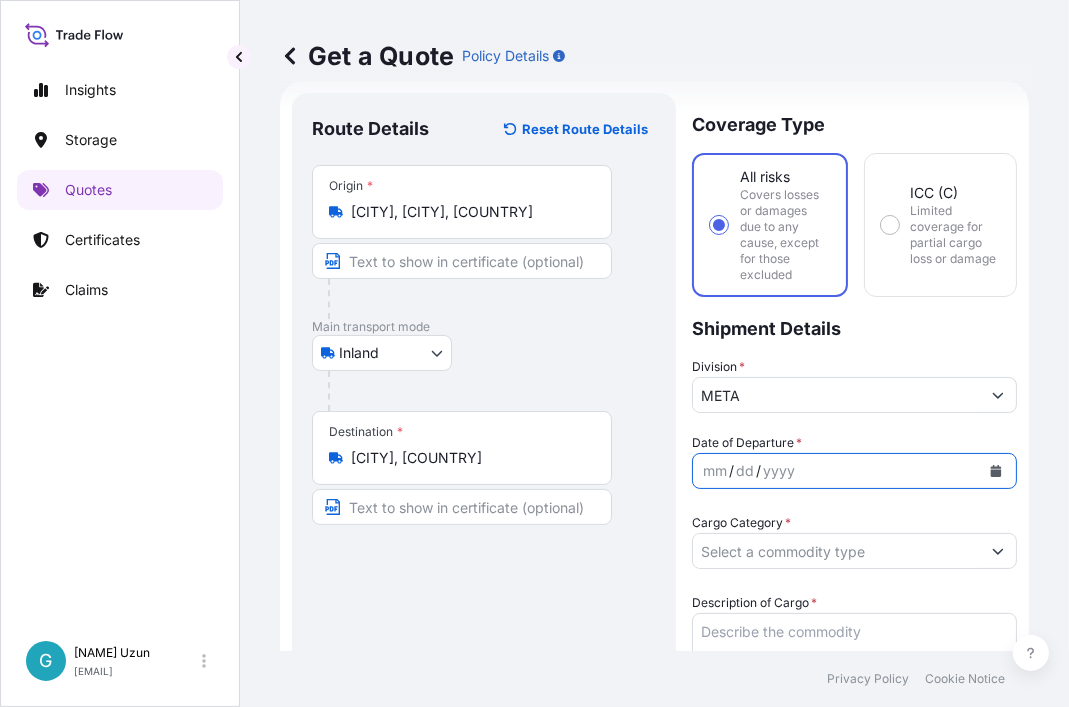 click at bounding box center [996, 471] 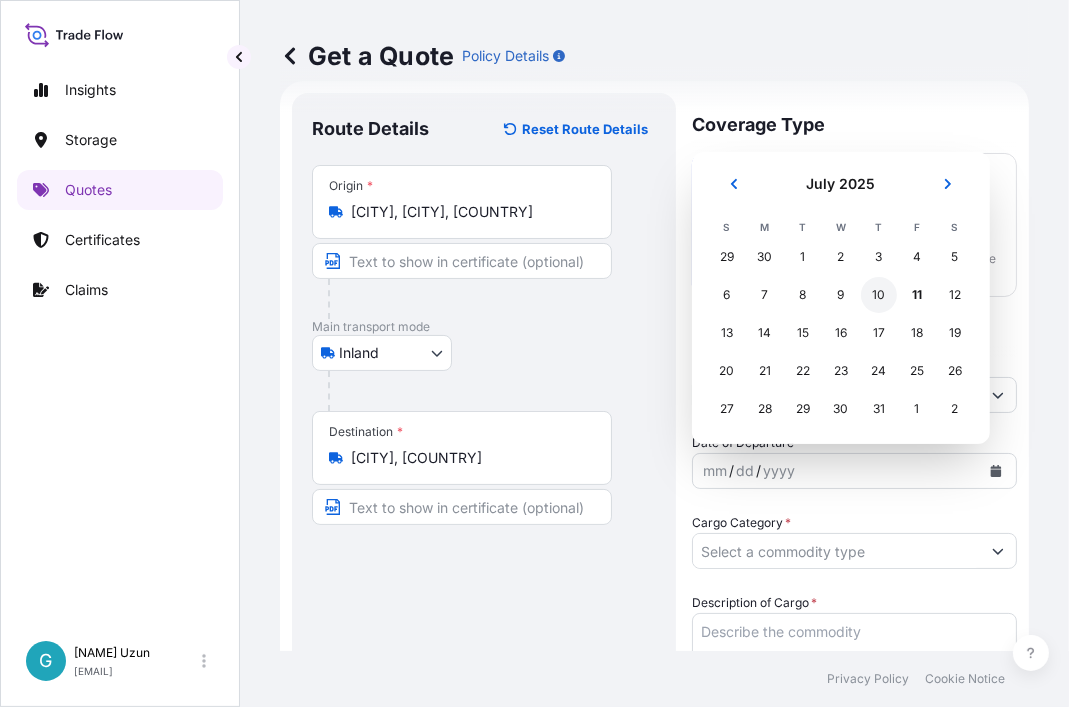 click on "10" at bounding box center (879, 295) 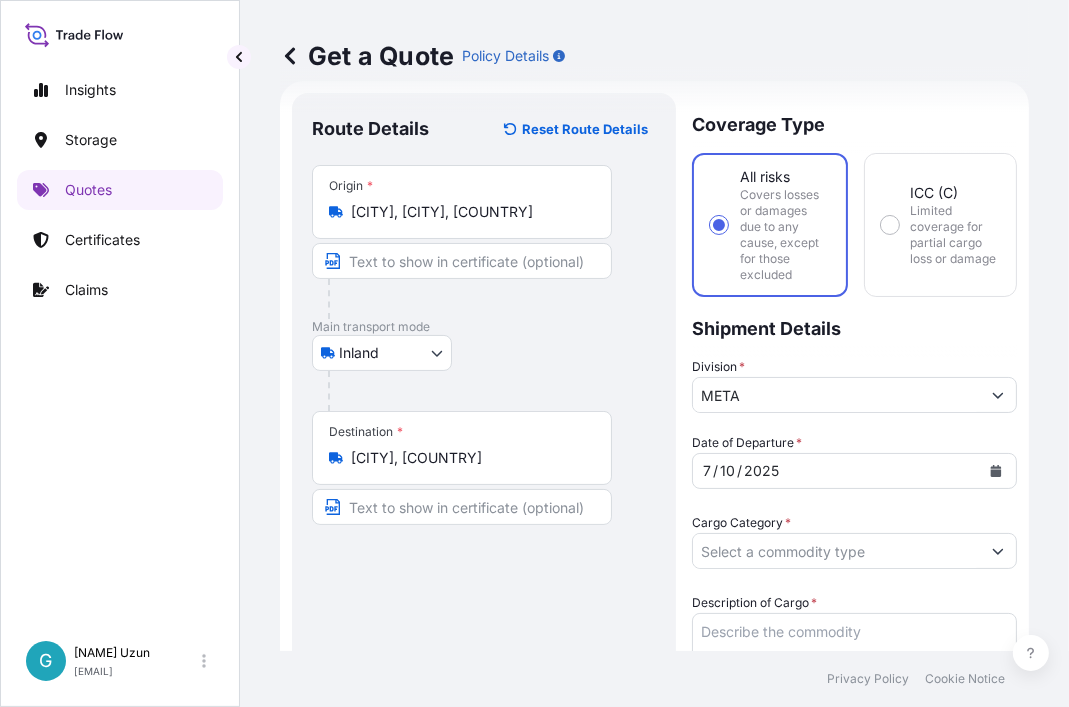 click on "Date of Departure * 7 / 10 / 2025 Cargo Category * Description of Cargo * Commercial Invoice Value   * $ USD Named Assured * Packing Category Select a packing category Please select a primary mode of transportation first. Freight Cost   $ USD CIF Markup % 10 Reference Duty Cost   $ USD Carrier Name Marks & Numbers" at bounding box center (854, 903) 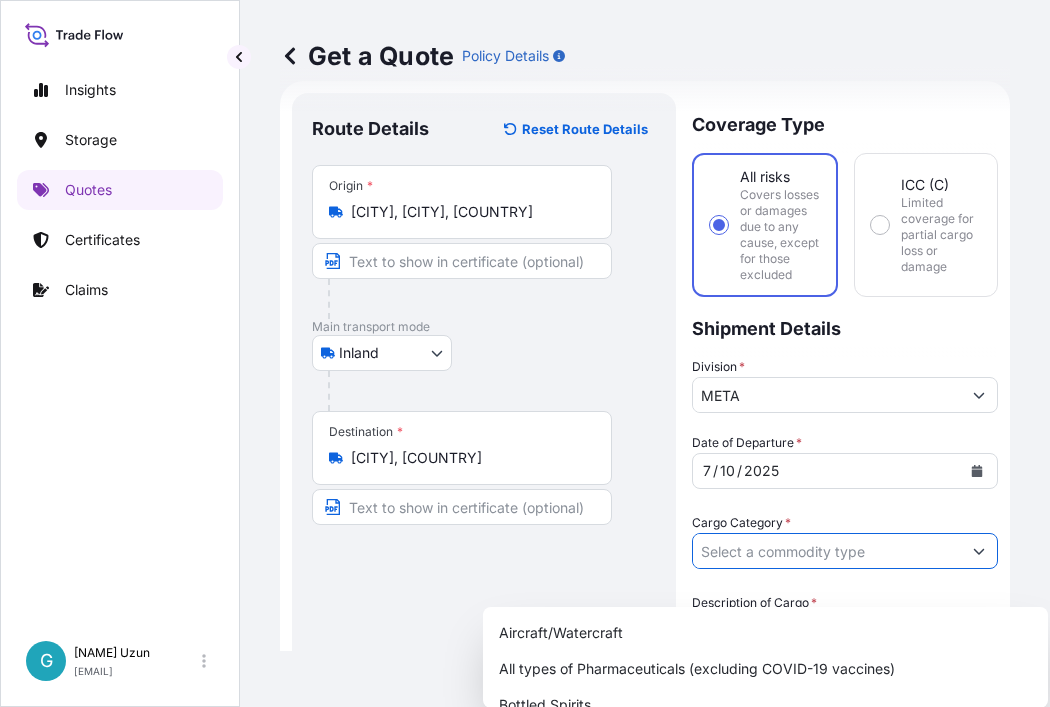 click on "Cargo Category *" at bounding box center [845, 541] 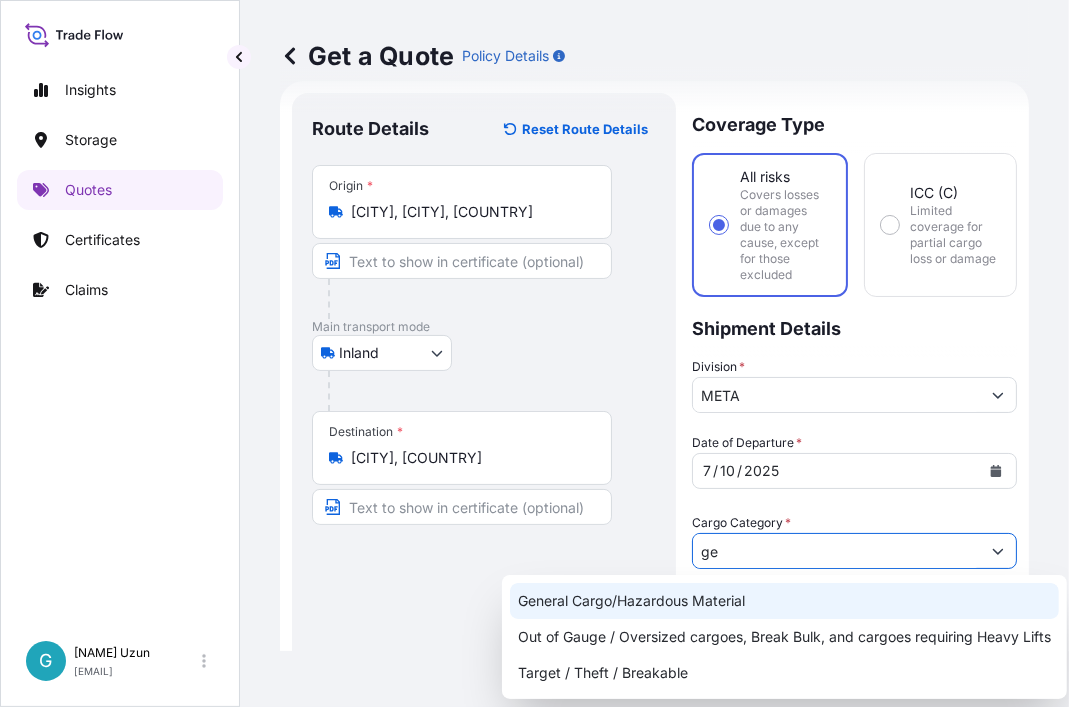 click on "General Cargo/Hazardous Material" at bounding box center [784, 601] 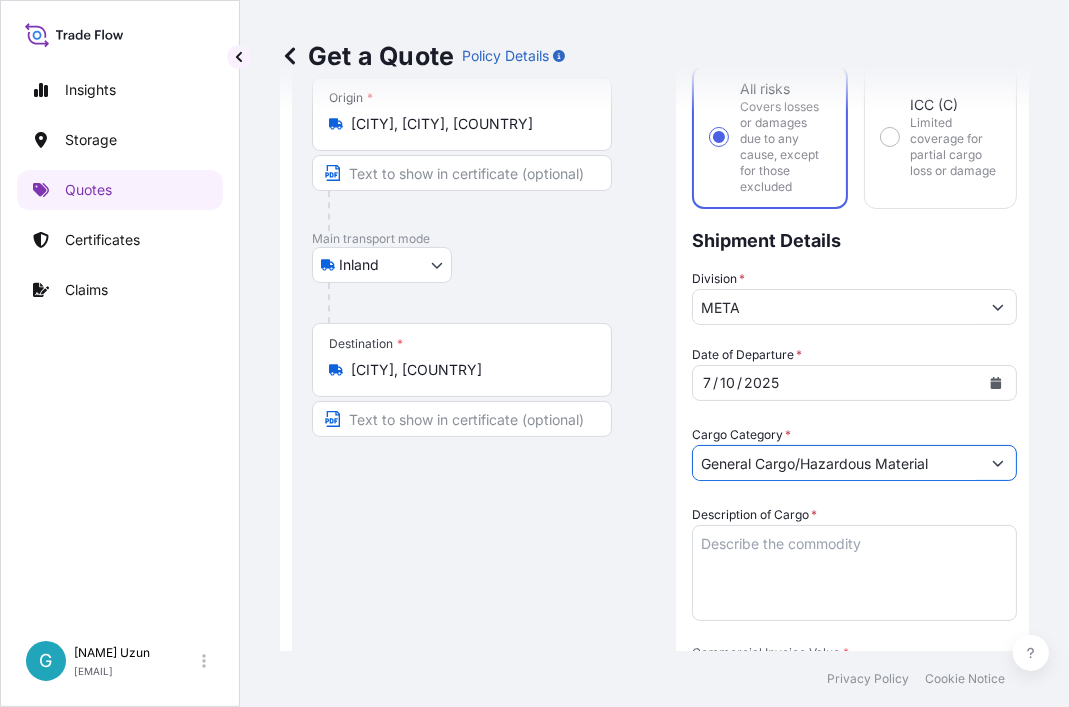 scroll, scrollTop: 156, scrollLeft: 0, axis: vertical 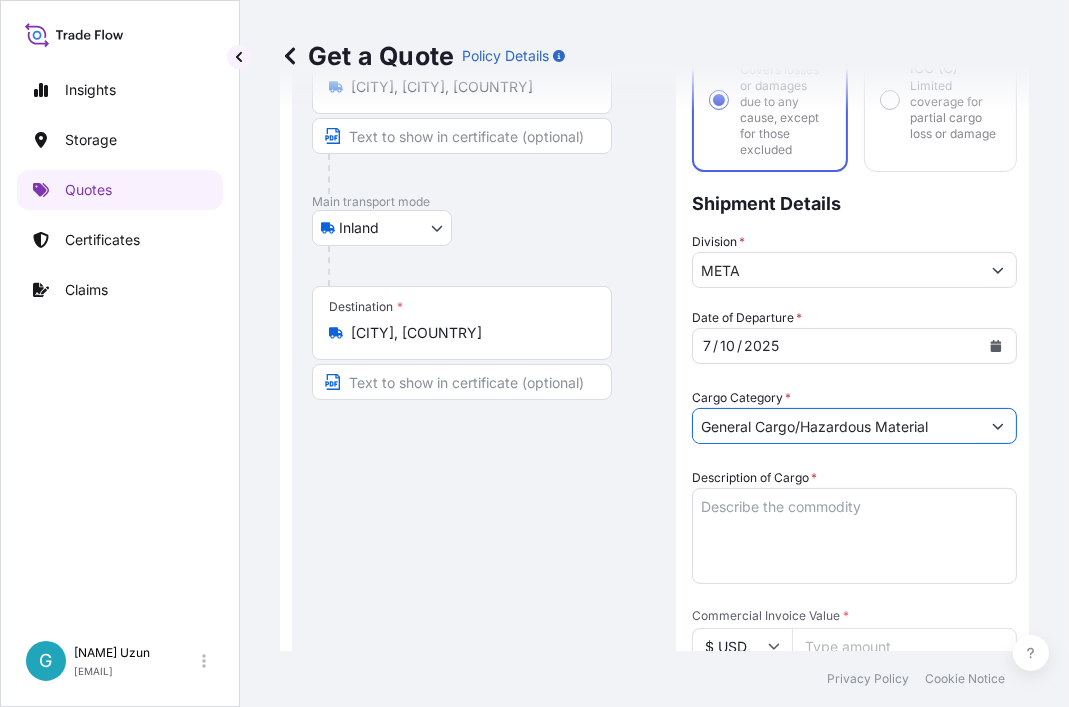 type on "General Cargo/Hazardous Material" 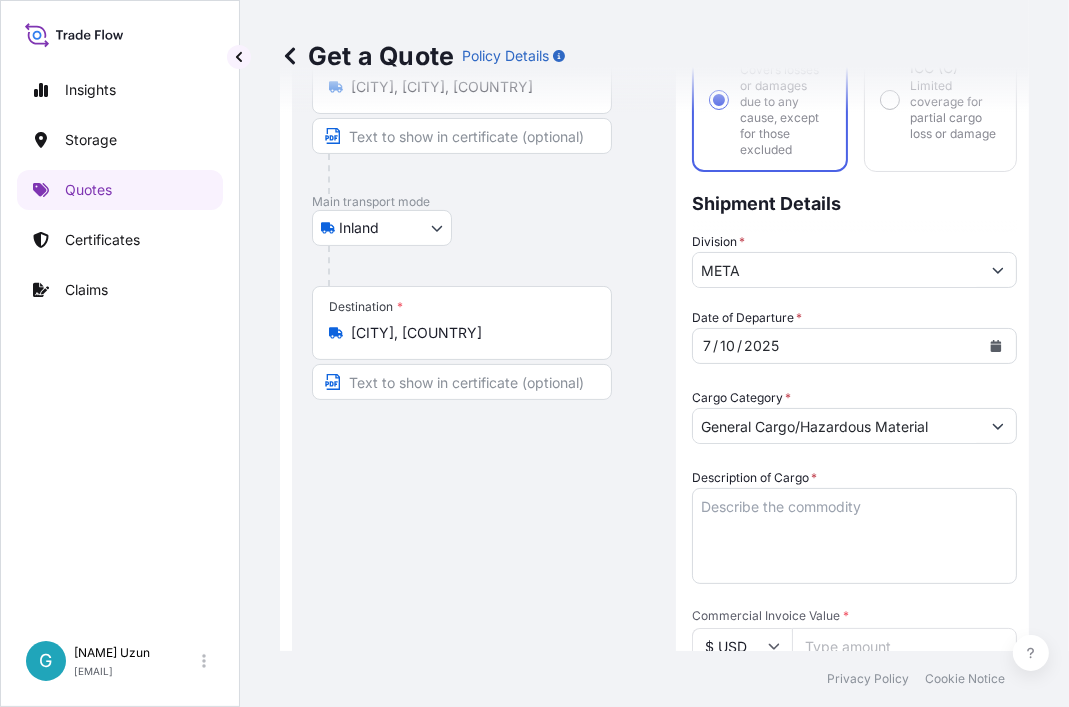 click on "Route Details Reset Route Details Place of loading Road / Inland Road / Inland Origin * [CITY], [CITY], [COUNTRY] Main transport mode Inland Air Water Inland Destination * [CITY], [COUNTRY] Road / Inland Road / Inland Place of Discharge" at bounding box center (484, 682) 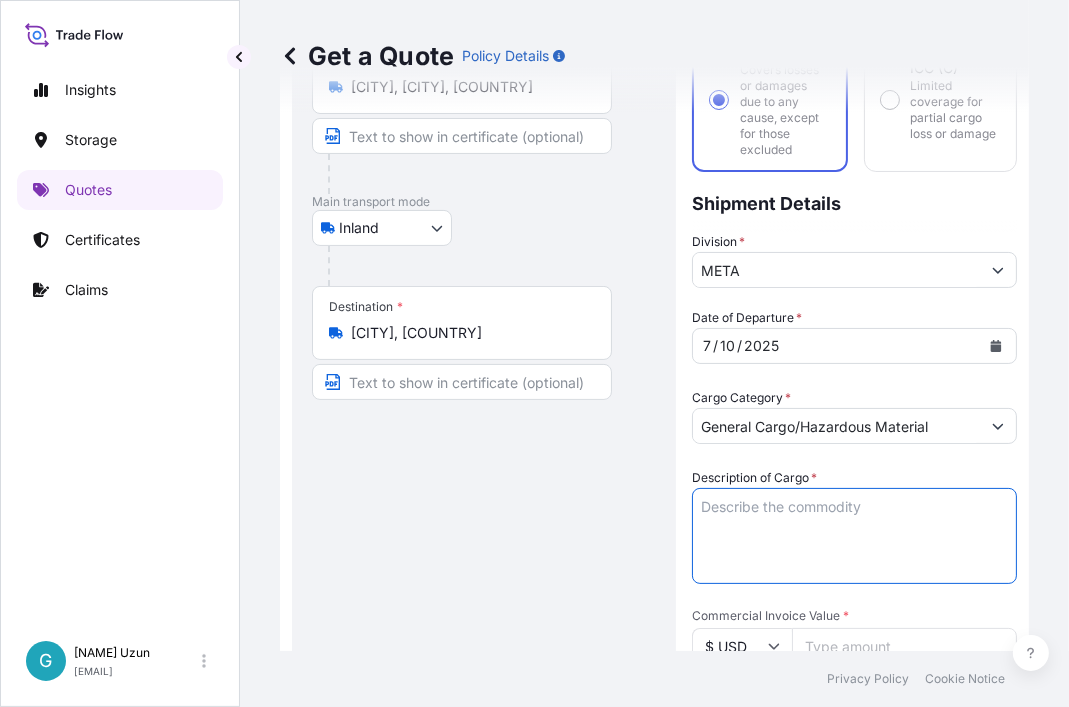 click on "Description of Cargo *" at bounding box center (854, 536) 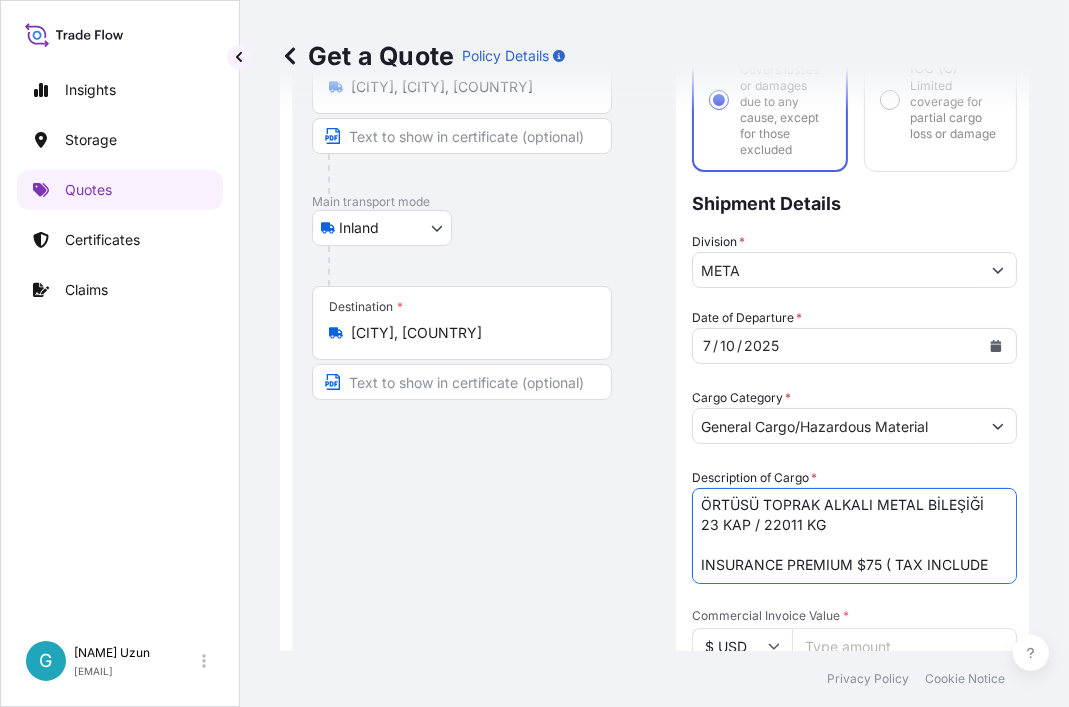 scroll, scrollTop: 32, scrollLeft: 0, axis: vertical 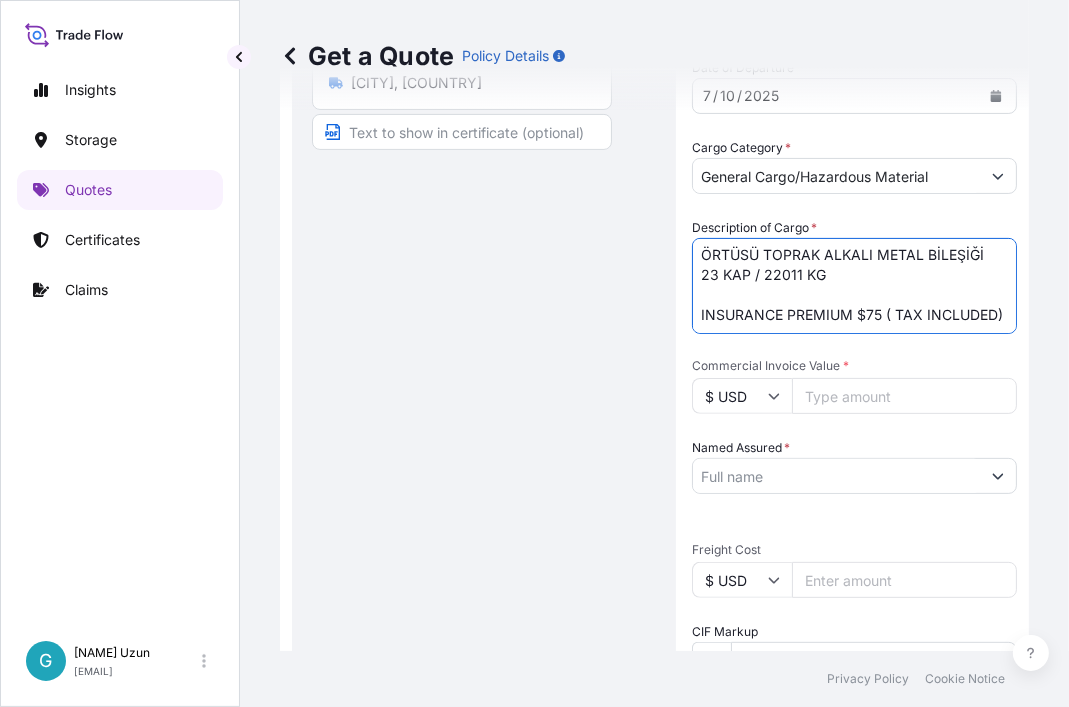 type on "ÖRTÜSÜ TOPRAK ALKALI METAL BİLEŞİĞİ
23 KAP / 22011 KG
INSURANCE PREMIUM $75 ( TAX INCLUDED)" 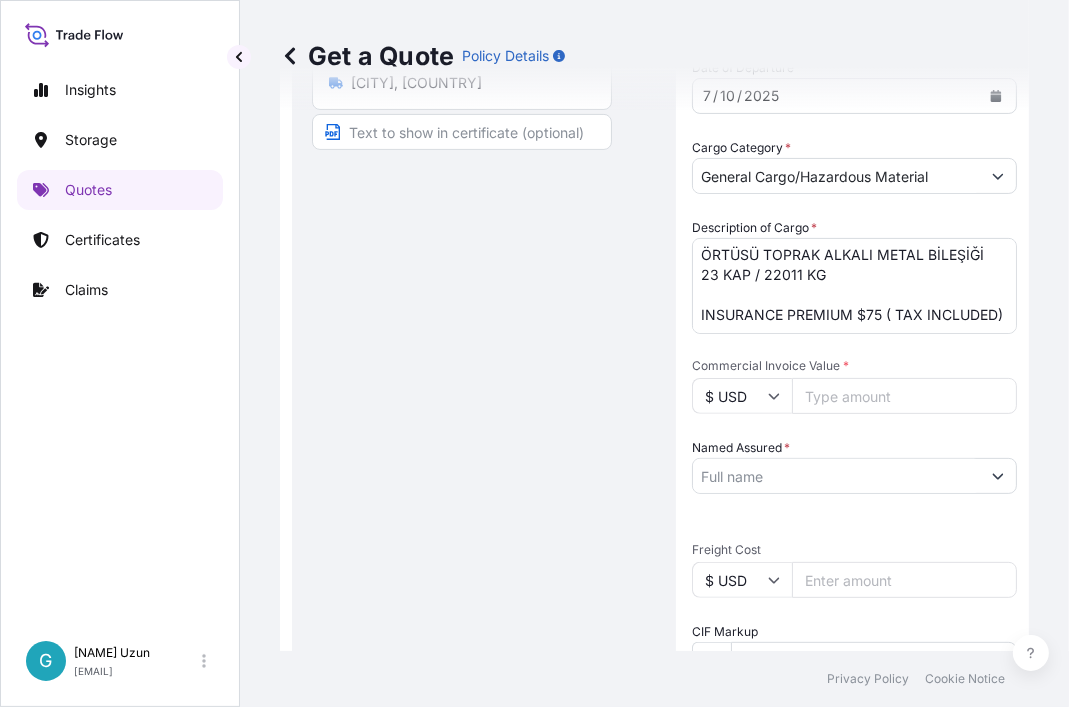 click on "Route Details Reset Route Details Place of loading Road / Inland Road / Inland Origin * [CITY], [CITY], [COUNTRY] Main transport mode Inland Air Water Inland Destination * [CITY], [COUNTRY] Road / Inland Road / Inland Place of Discharge" at bounding box center [484, 432] 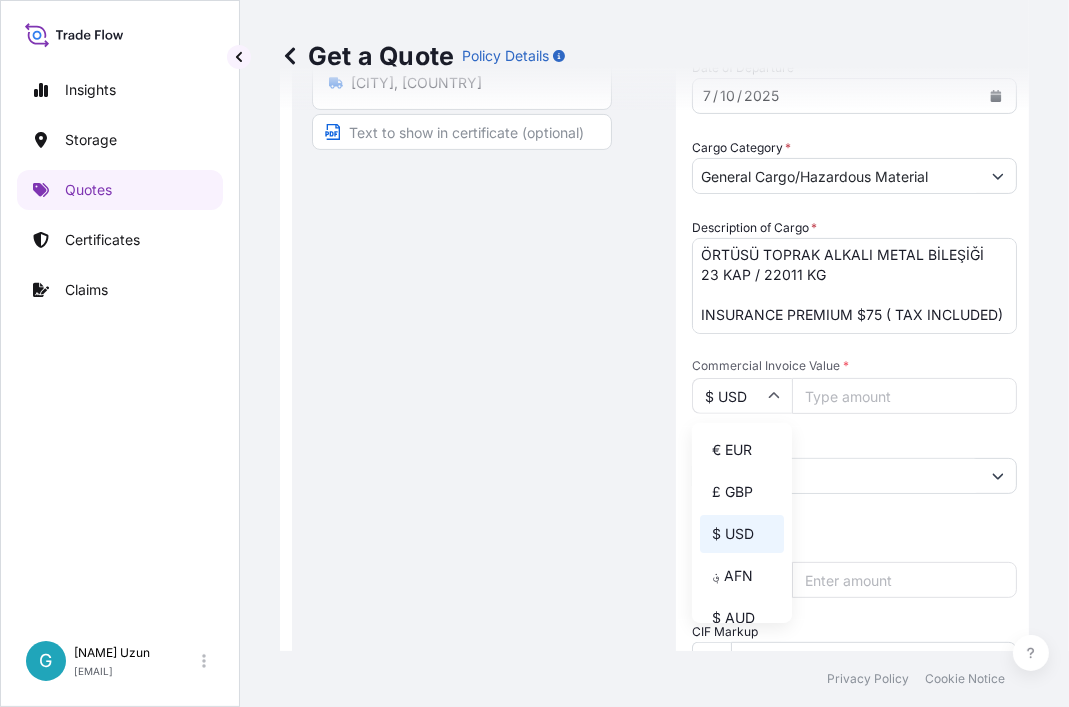drag, startPoint x: 722, startPoint y: 392, endPoint x: 717, endPoint y: 414, distance: 22.561028 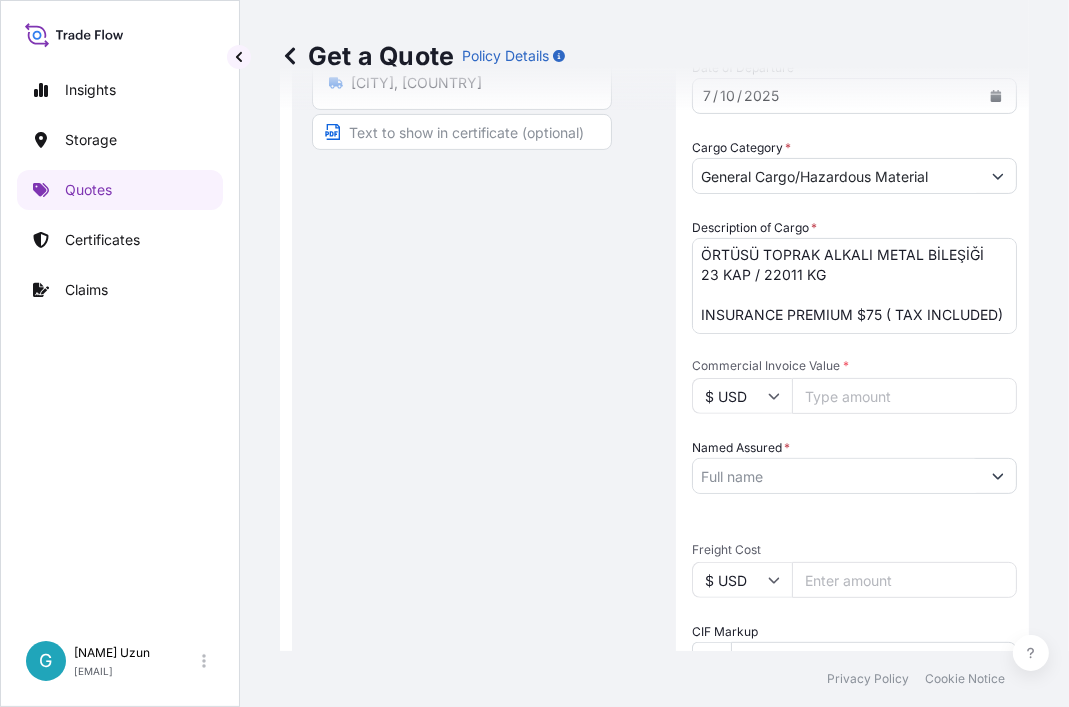click on "$ USD" at bounding box center [742, 396] 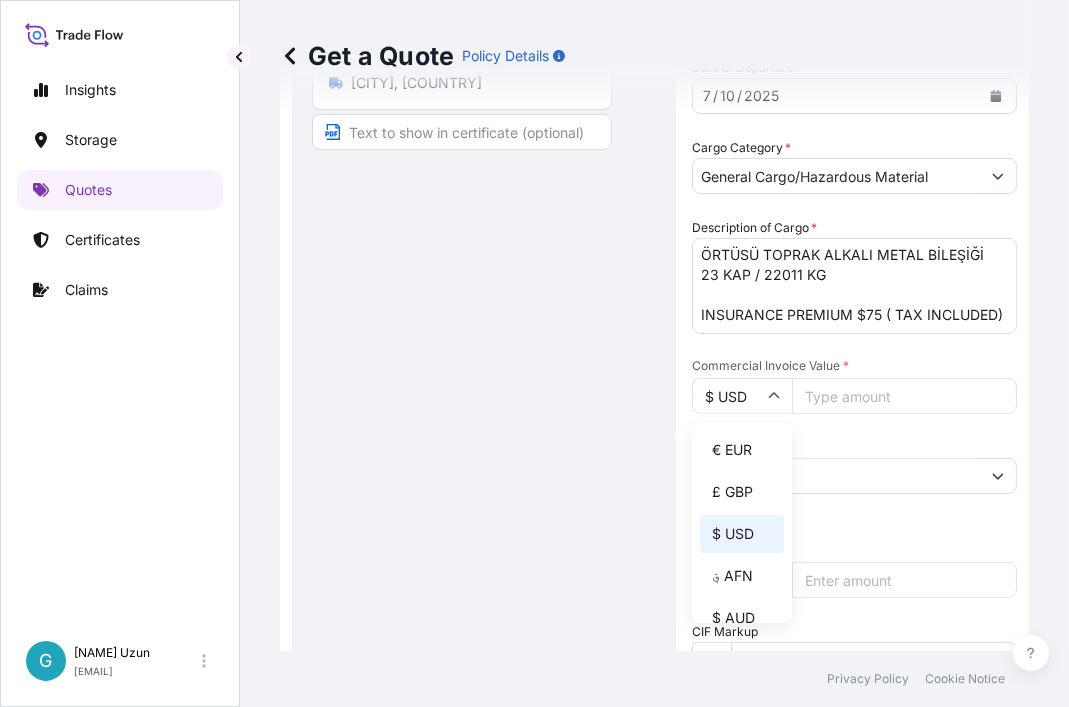 drag, startPoint x: 750, startPoint y: 454, endPoint x: 27, endPoint y: 396, distance: 725.3227 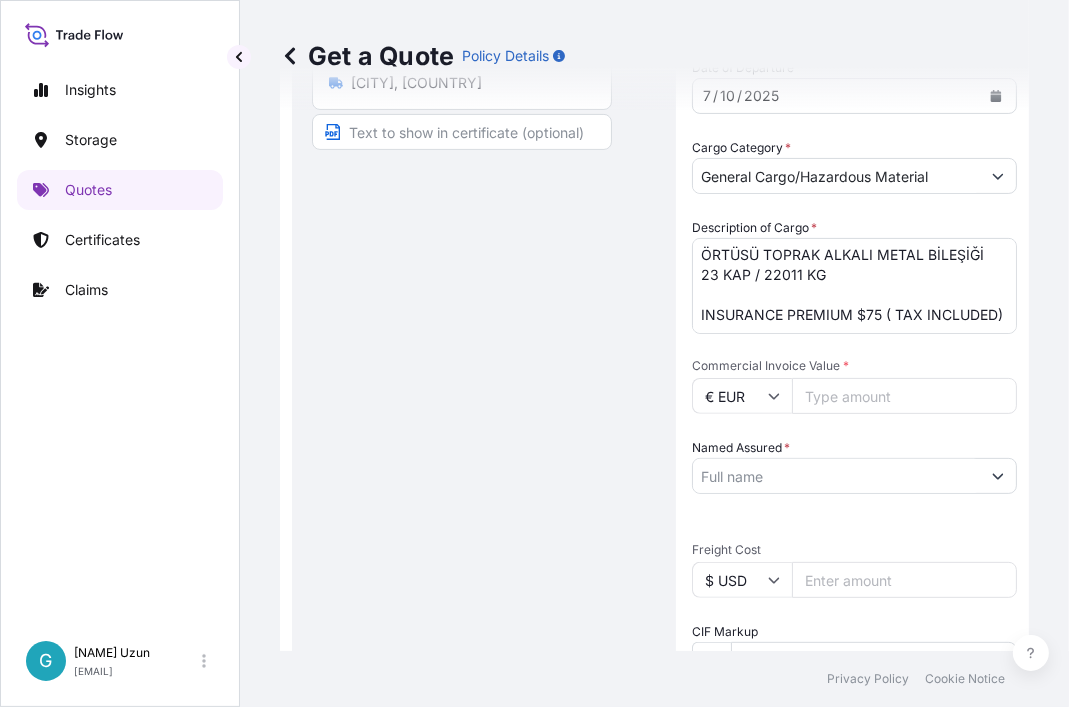 drag, startPoint x: 870, startPoint y: 420, endPoint x: 863, endPoint y: 407, distance: 14.764823 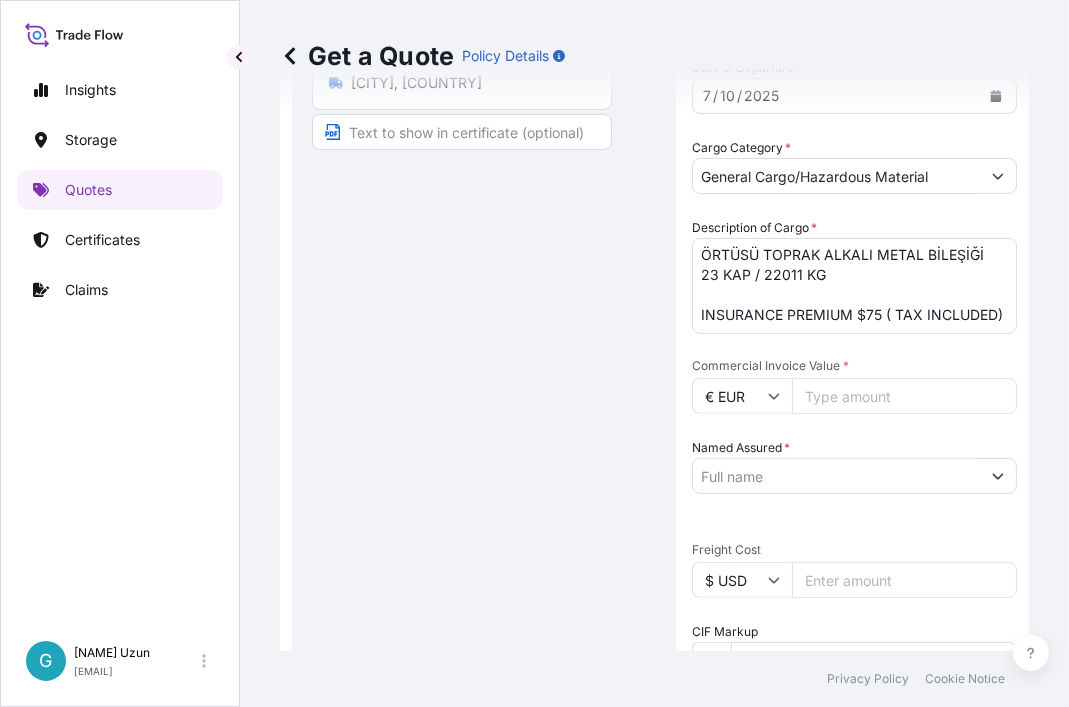 click on "Date of Departure * 7 / 10 / 2025 Cargo Category * General Cargo/Hazardous Material Description of Cargo * ÖRTÜSÜ TOPRAK ALKALI METAL BİLEŞİĞİ
23 KAP / 22011 KG
INSURANCE PREMIUM $75 ( TAX INCLUDED) Commercial Invoice Value   * € EUR Named Assured * Packing Category Select a packing category Please select a primary mode of transportation first. Freight Cost   $ USD CIF Markup % 10 Reference Duty Cost   $ USD Carrier Name Marks & Numbers" at bounding box center (854, 528) 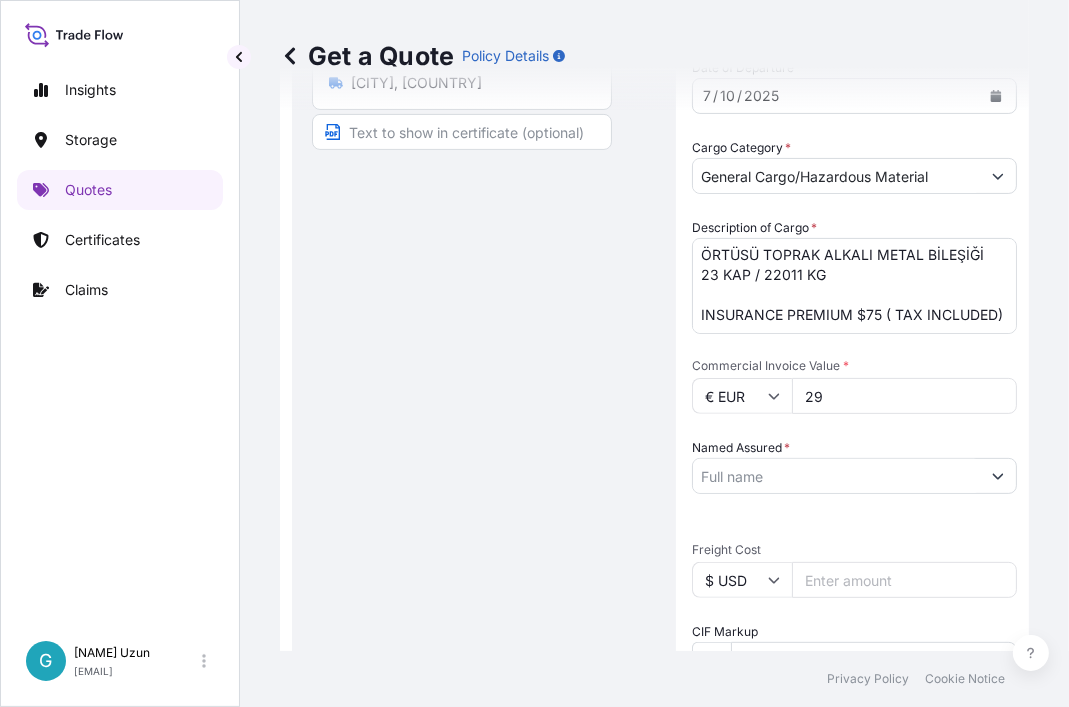 click on "29" at bounding box center (904, 396) 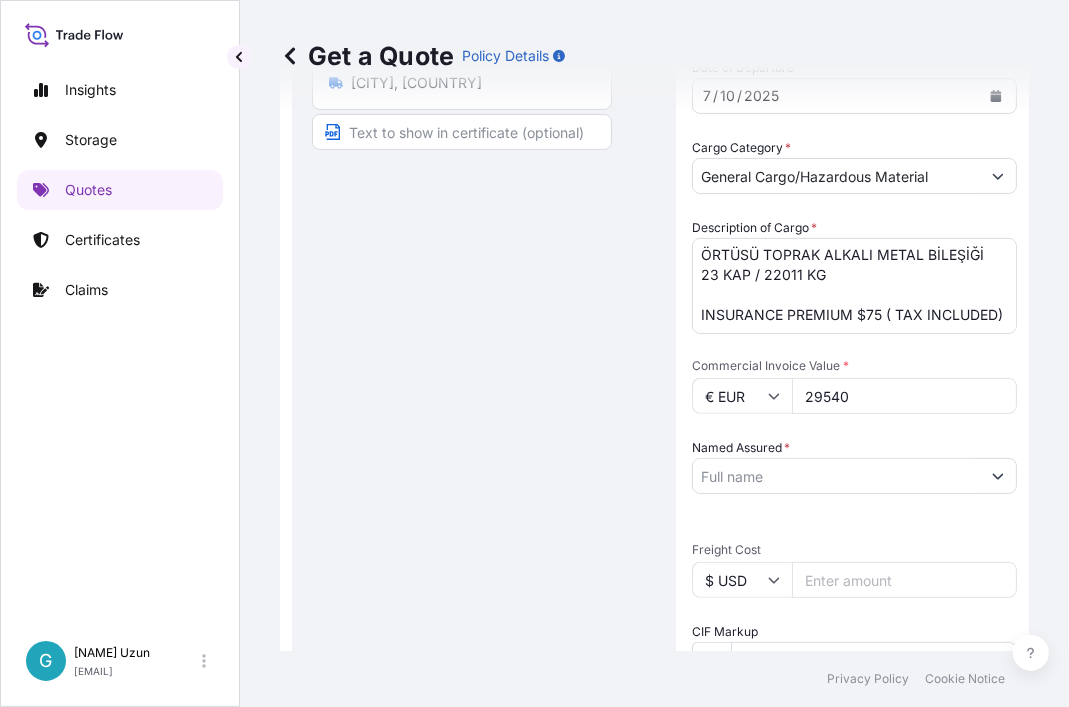 click on "Date of Departure * 7 / 10 / 2025 Cargo Category * General Cargo/Hazardous Material Description of Cargo * ÖRTÜSÜ TOPRAK ALKALI METAL BİLEŞİĞİ
23 KAP / 22011 KG
INSURANCE PREMIUM $75 ( TAX INCLUDED) Commercial Invoice Value   * € EUR 29540 Named Assured * Packing Category Select a packing category Please select a primary mode of transportation first. Freight Cost   $ USD CIF Markup % 10 Reference Duty Cost   $ USD Carrier Name Marks & Numbers" at bounding box center [854, 528] 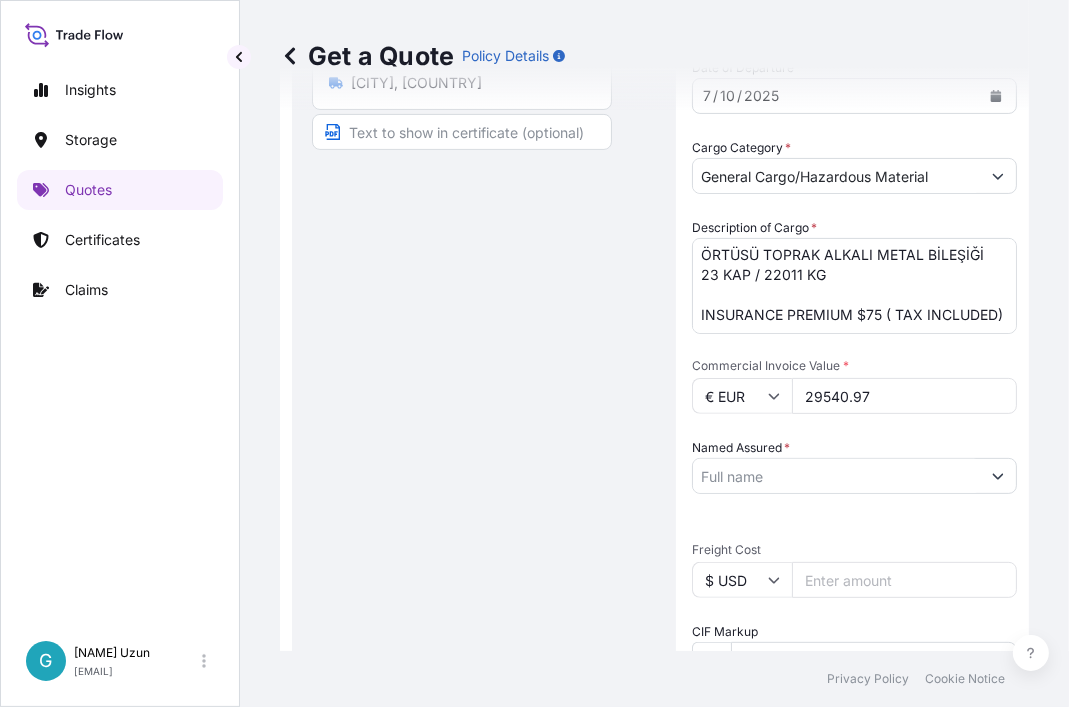 type on "29540.97" 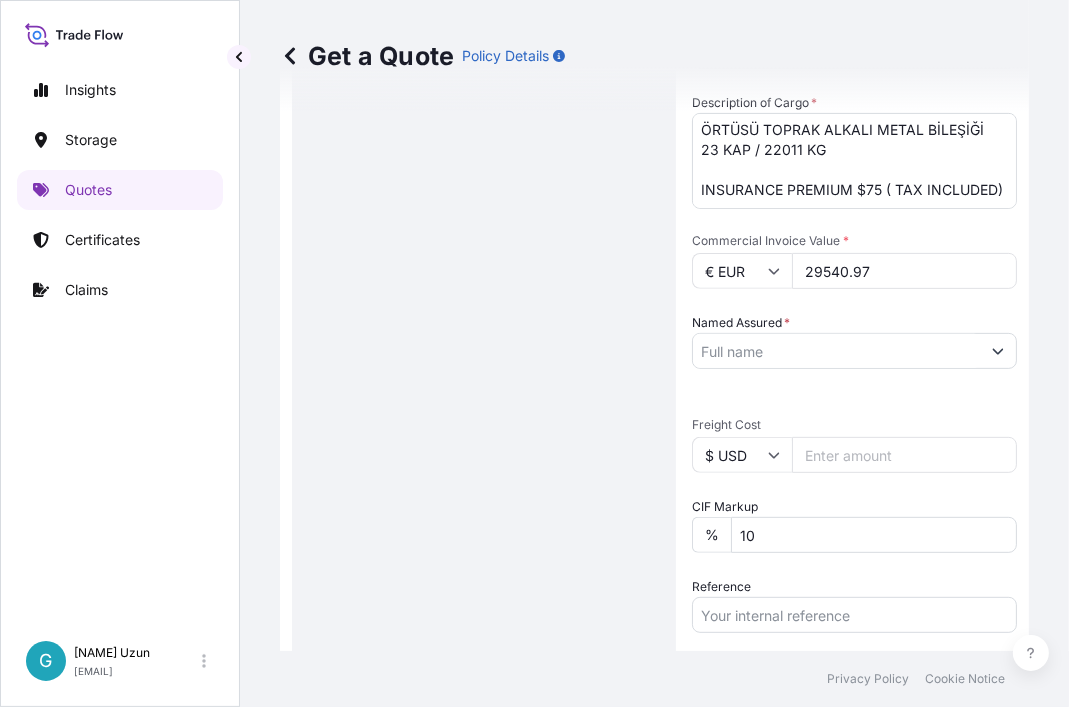 drag, startPoint x: 565, startPoint y: 312, endPoint x: 757, endPoint y: 407, distance: 214.21718 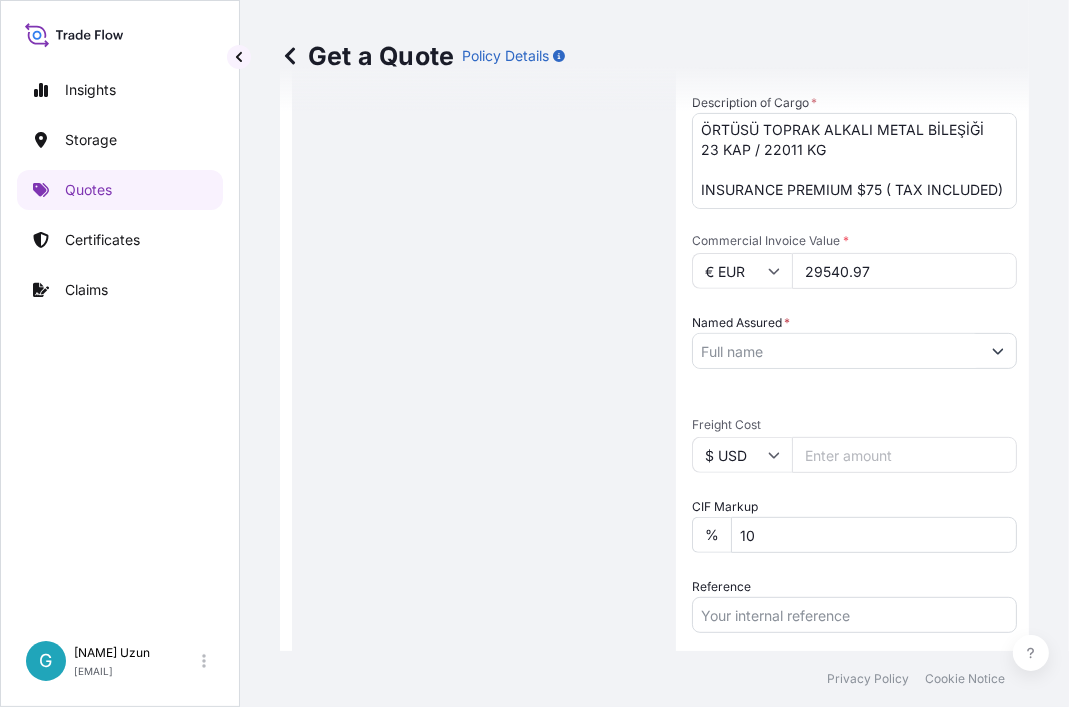 click on "Date of Departure * 7 / 10 / 2025 Cargo Category * General Cargo/Hazardous Material Description of Cargo * ÖRTÜSÜ TOPRAK ALKALI METAL BİLEŞİĞİ
23 KAP / 22011 KG
INSURANCE PREMIUM $75 ( TAX INCLUDED) Commercial Invoice Value   * € EUR 29540.97 Named Assured * Packing Category Select a packing category Please select a primary mode of transportation first. Freight Cost   $ USD CIF Markup % 10 Reference Duty Cost   $ USD Carrier Name Marks & Numbers" at bounding box center [854, 403] 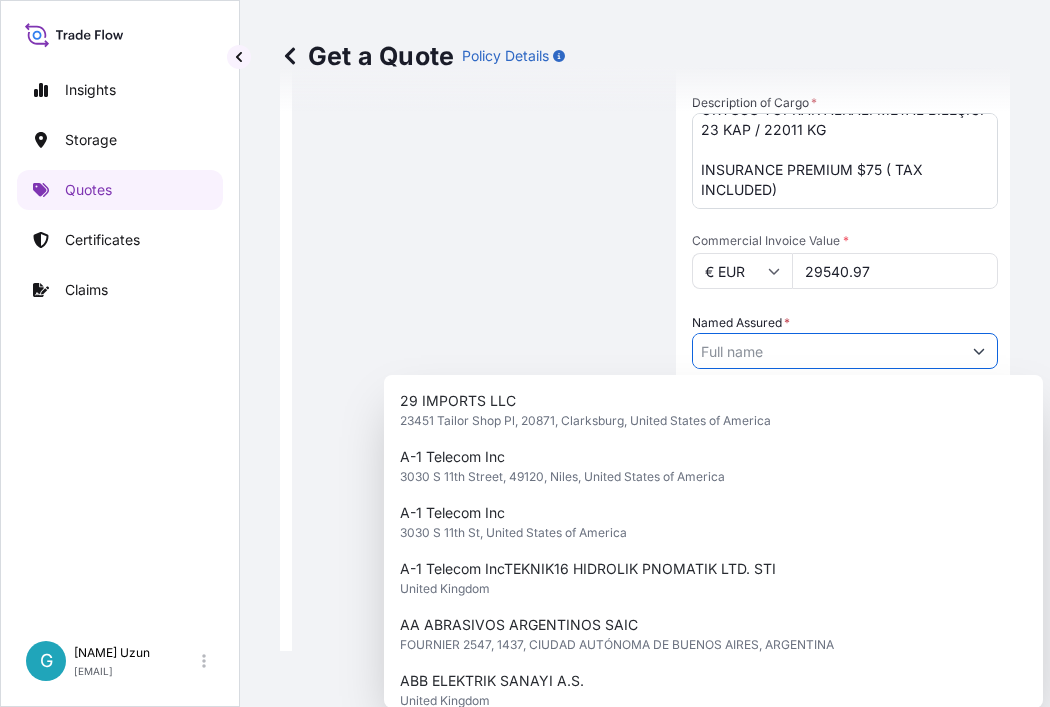 paste on "KAYNAK TEKNIGI" 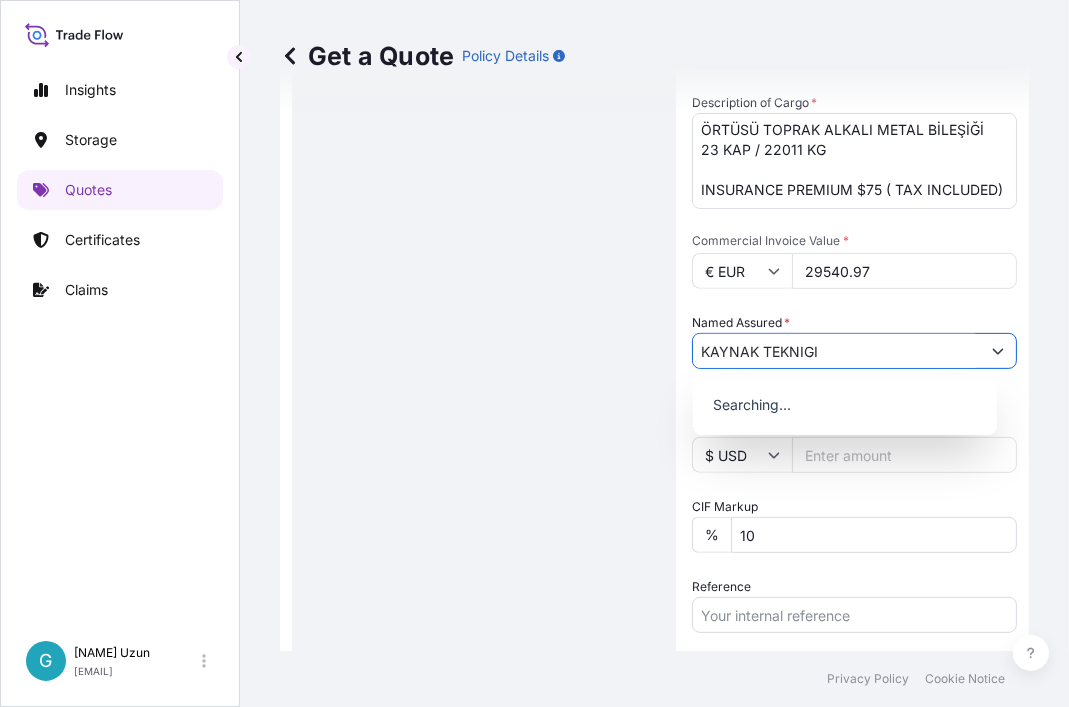 type on "KAYNAK TEKNIGI" 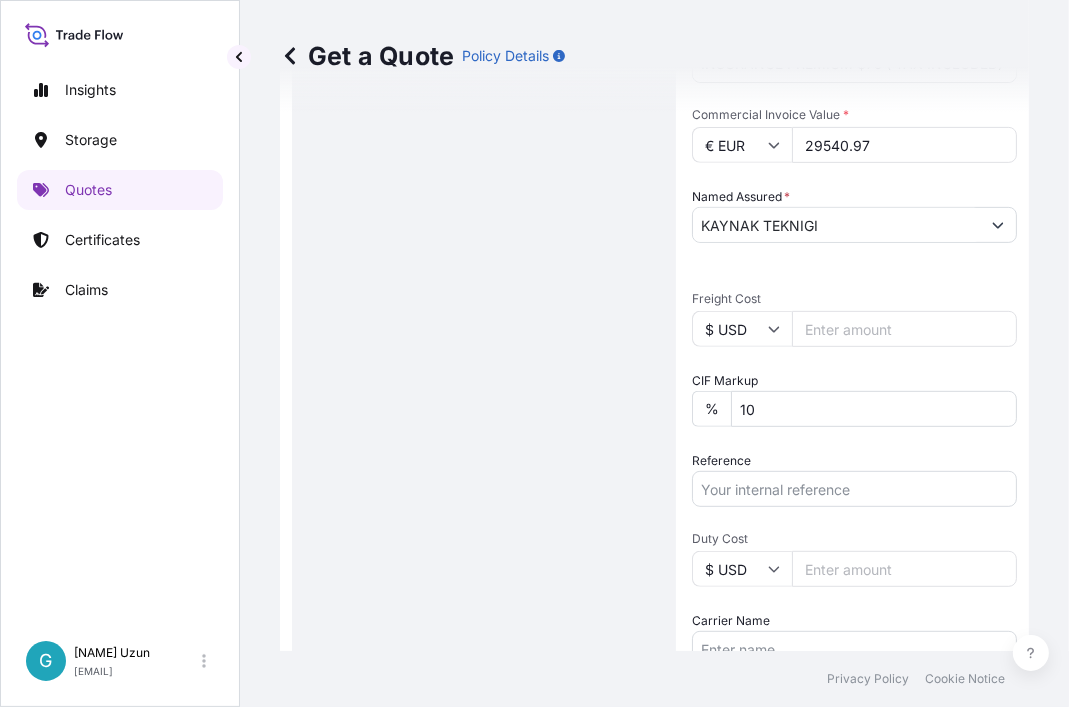 scroll, scrollTop: 906, scrollLeft: 0, axis: vertical 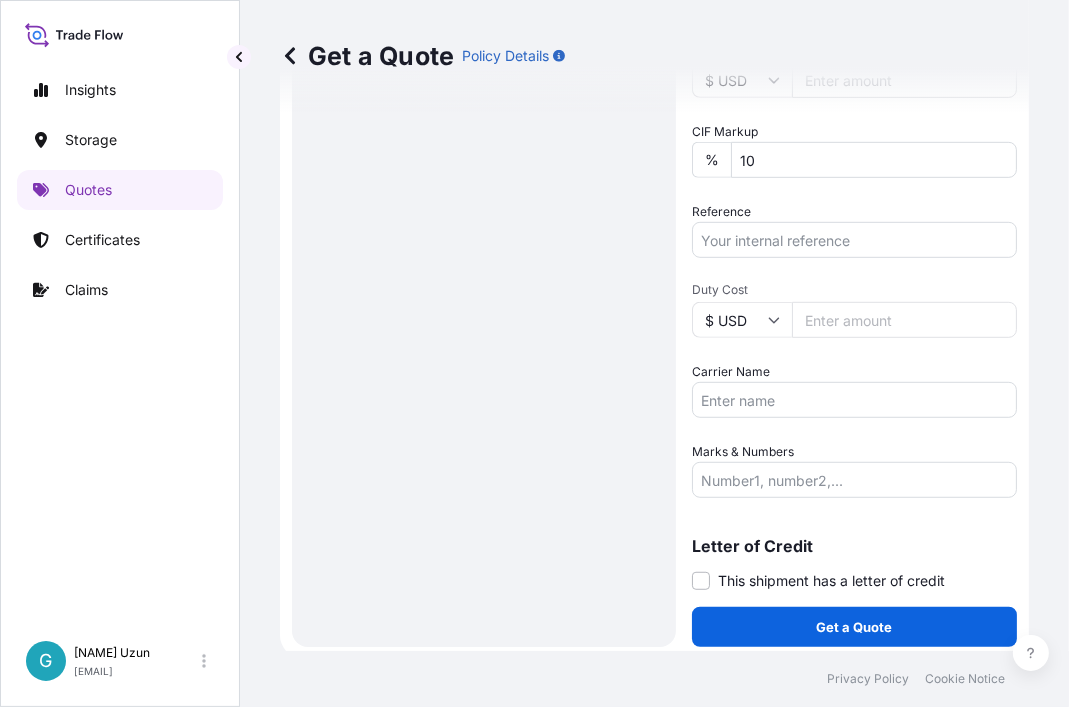 drag, startPoint x: 454, startPoint y: 392, endPoint x: 588, endPoint y: 368, distance: 136.1323 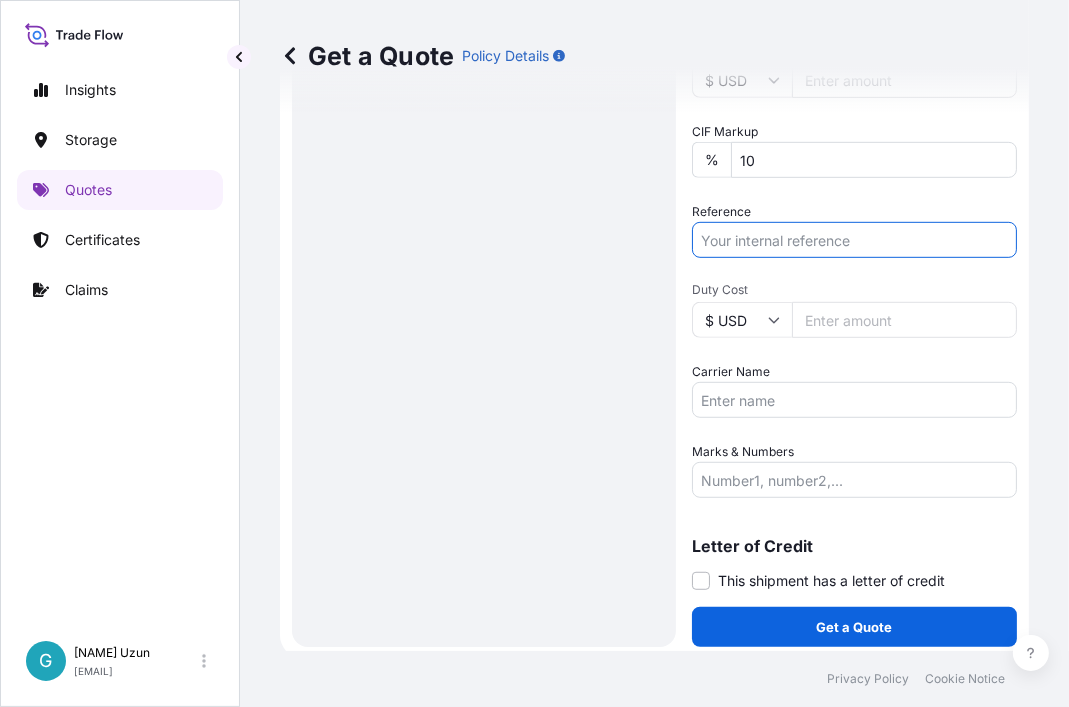 paste on "2101762915" 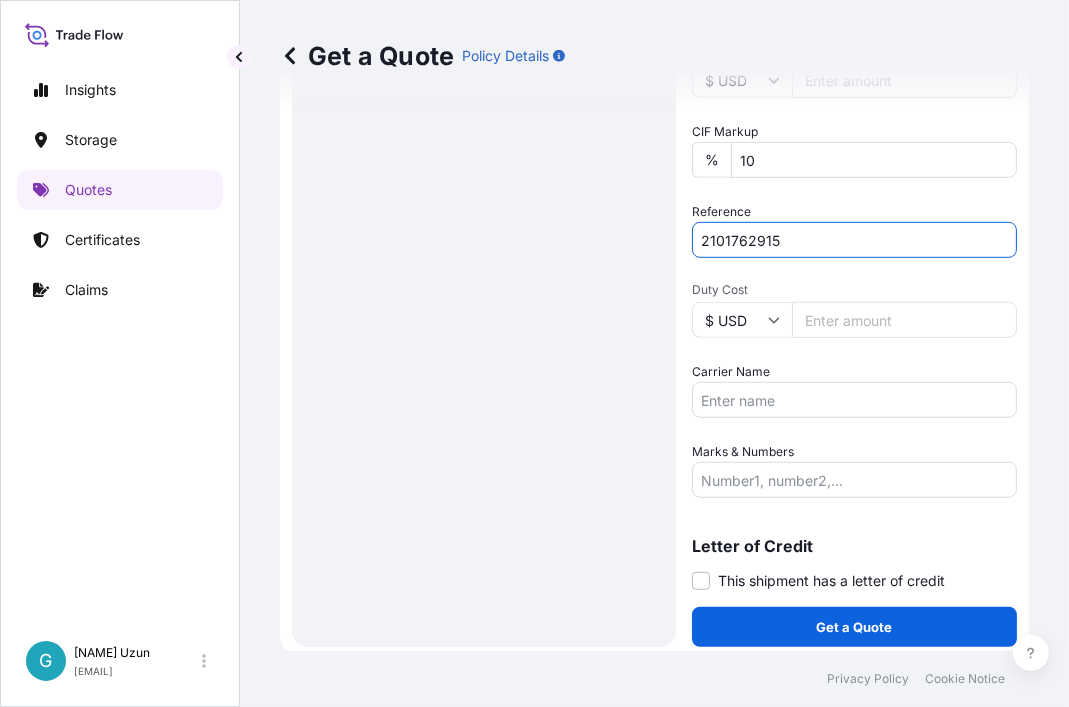 type on "2101762915" 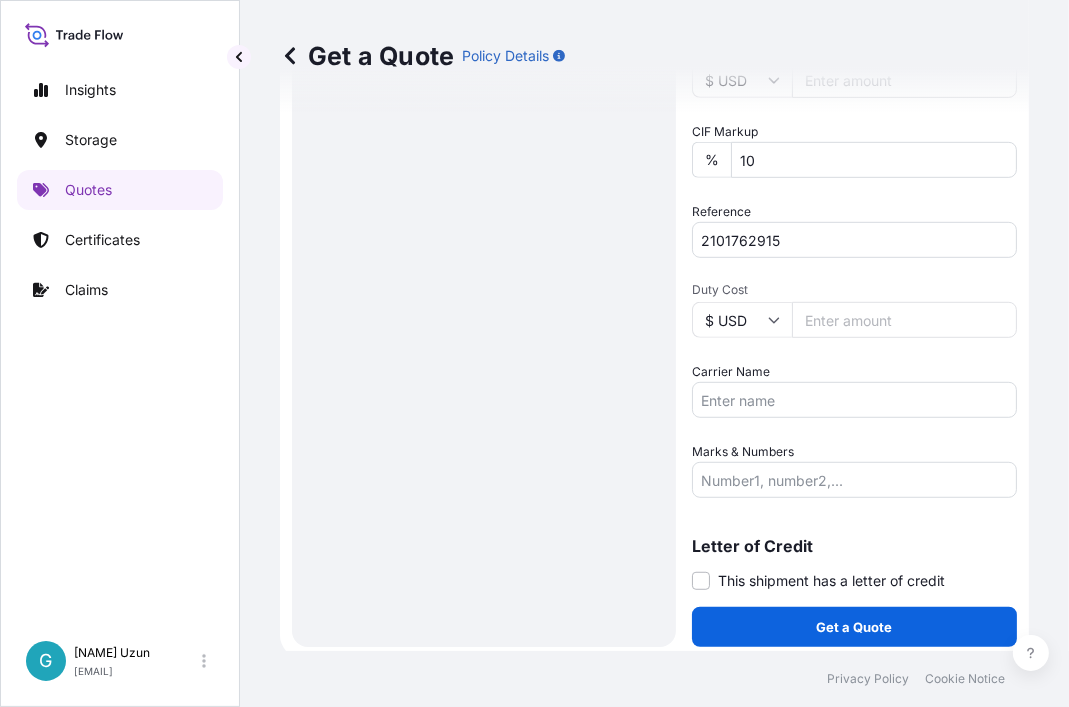 click on "Route Details Reset Route Details Place of loading Road / Inland Road / Inland Origin * [CITY], [CITY], [COUNTRY] Main transport mode Inland Air Water Inland Destination * [CITY], [COUNTRY] Road / Inland Road / Inland Place of Discharge" at bounding box center (484, -68) 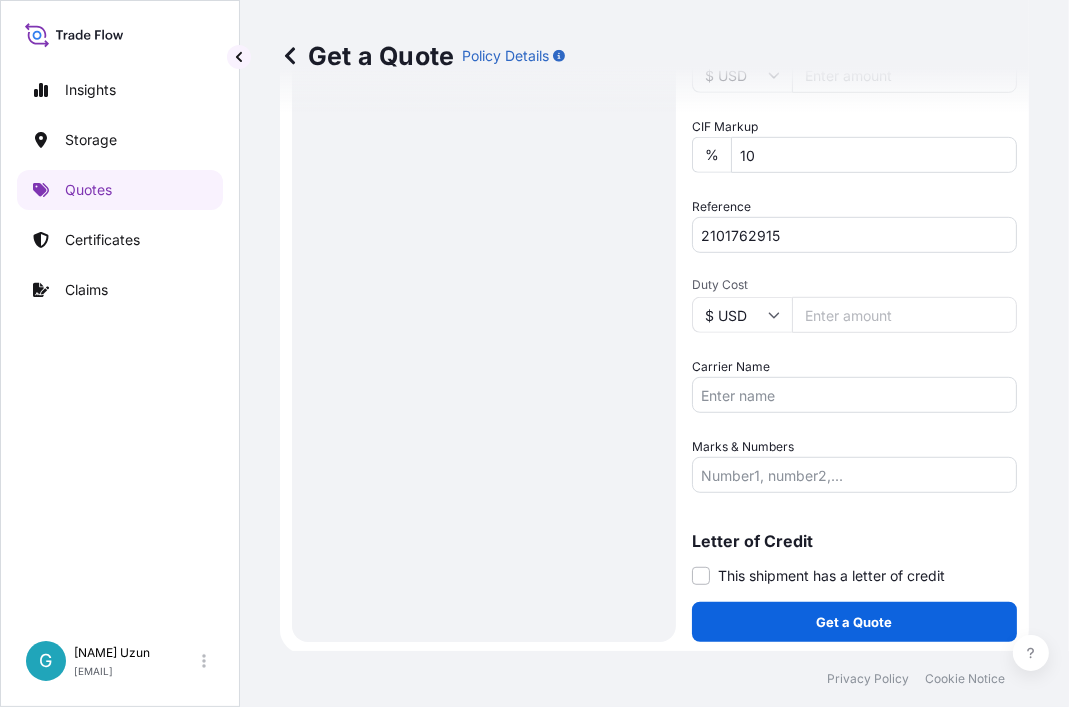 scroll, scrollTop: 912, scrollLeft: 0, axis: vertical 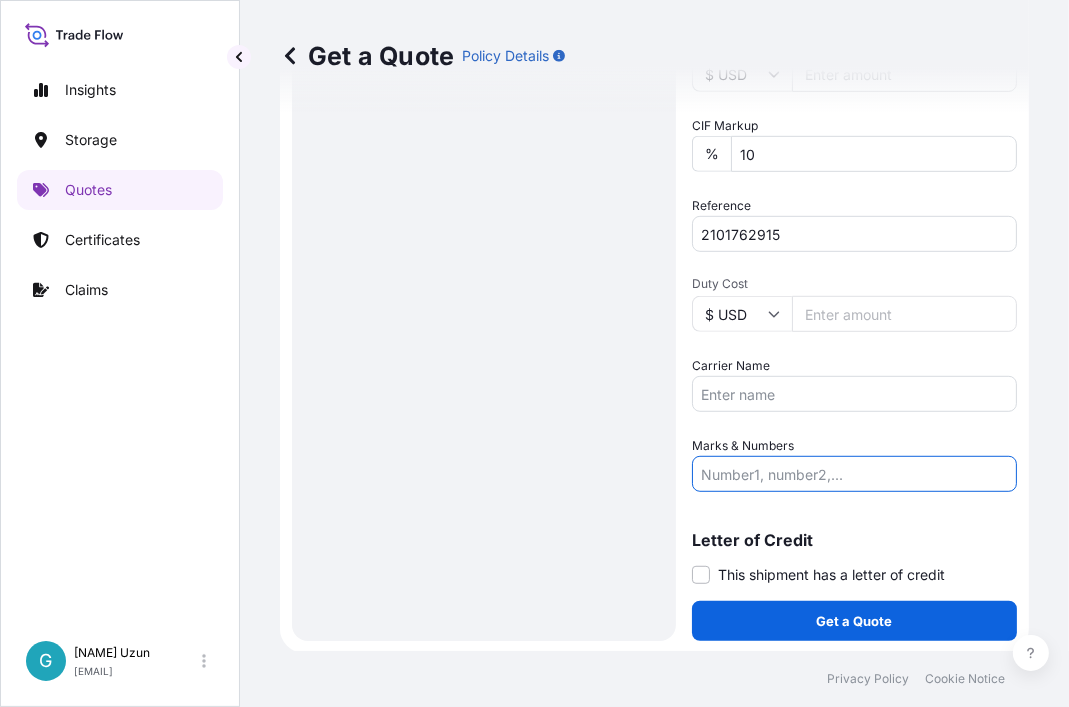 click on "Marks & Numbers" at bounding box center (854, 474) 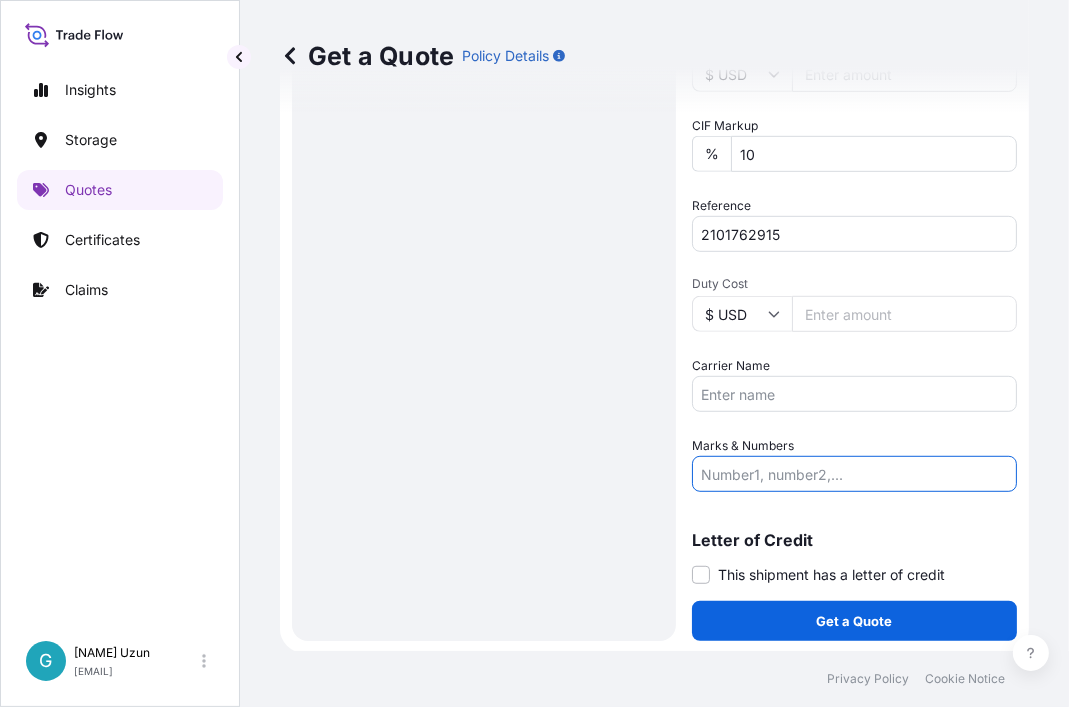 paste on "T 1157 EB" 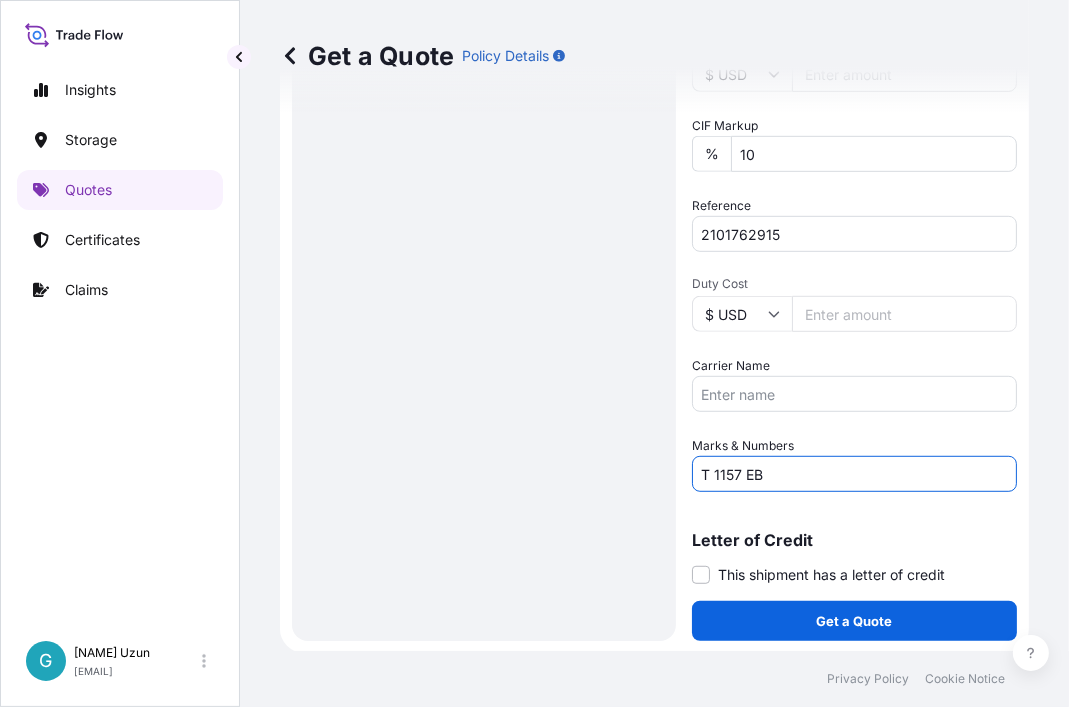 type on "T 1157 EB" 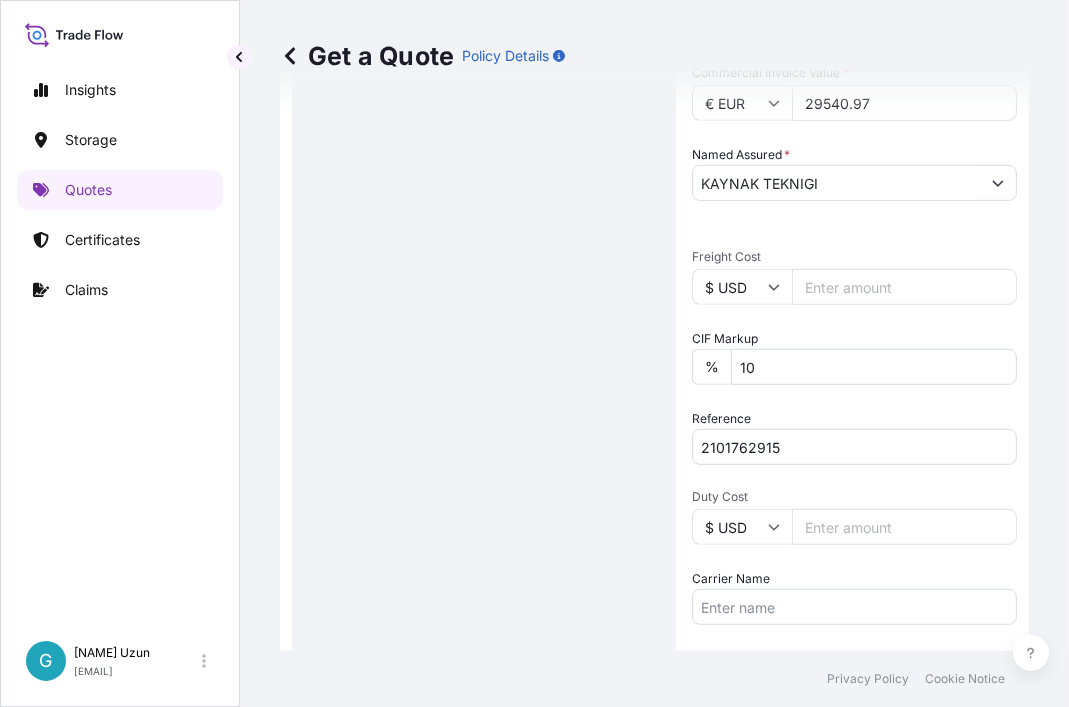 scroll, scrollTop: 412, scrollLeft: 0, axis: vertical 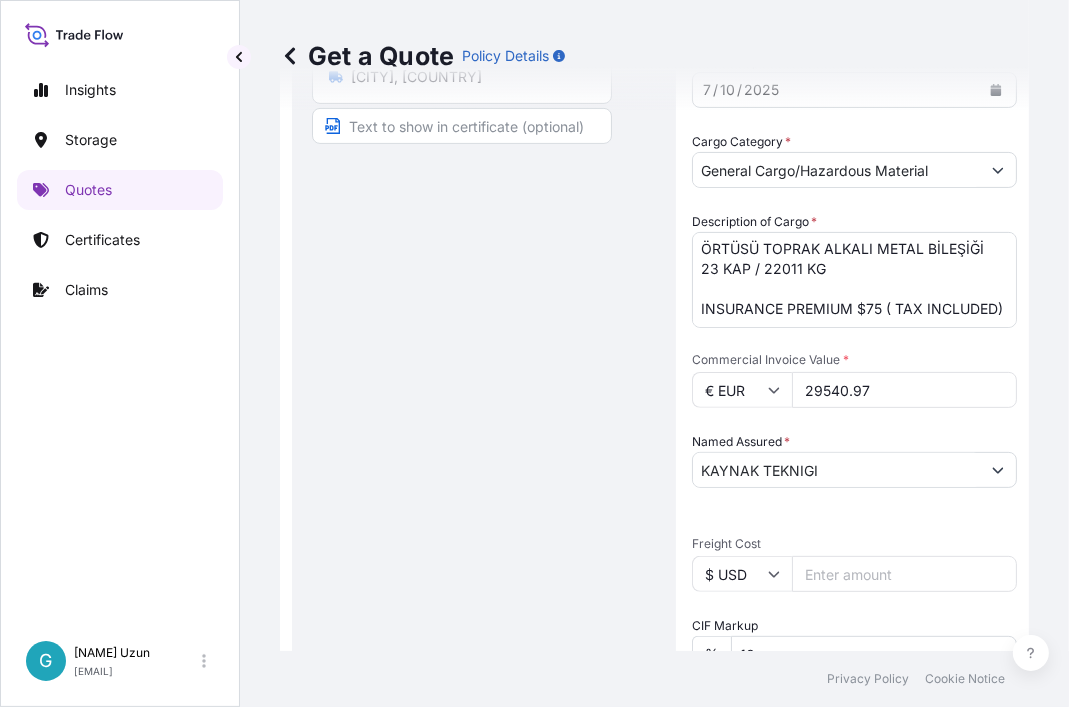 click on "Route Details Reset Route Details Place of loading Road / Inland Road / Inland Origin * [CITY], [CITY], [COUNTRY] Main transport mode Inland Air Water Inland Destination * [CITY], [COUNTRY] Road / Inland Road / Inland Place of Discharge" at bounding box center [484, 426] 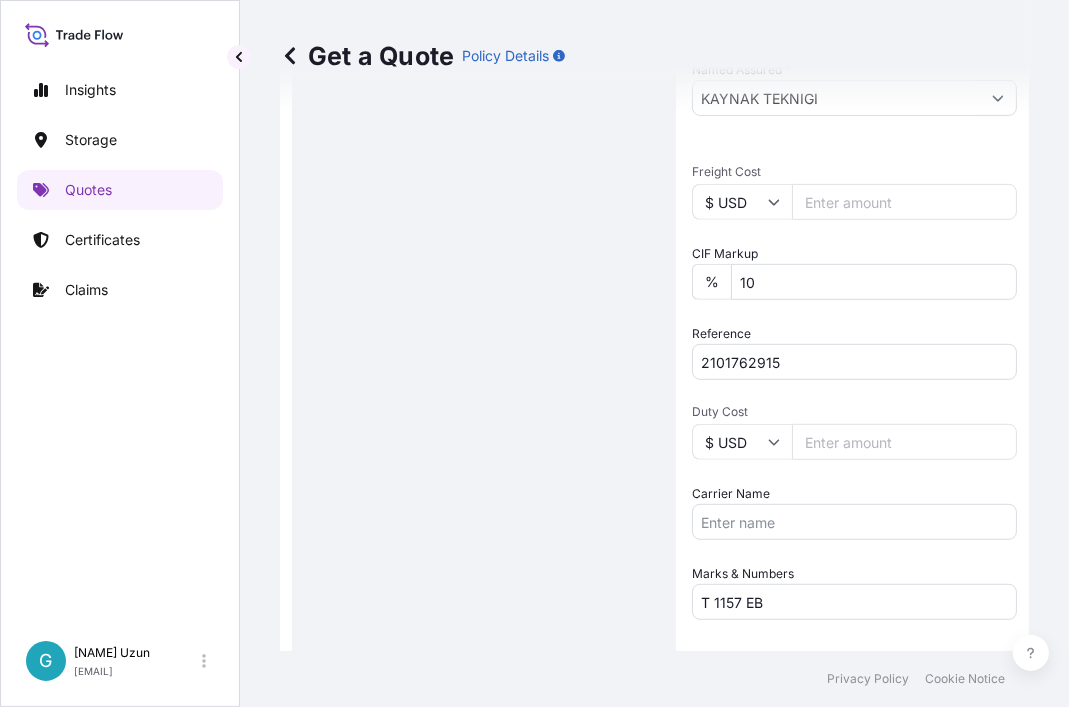 scroll, scrollTop: 912, scrollLeft: 0, axis: vertical 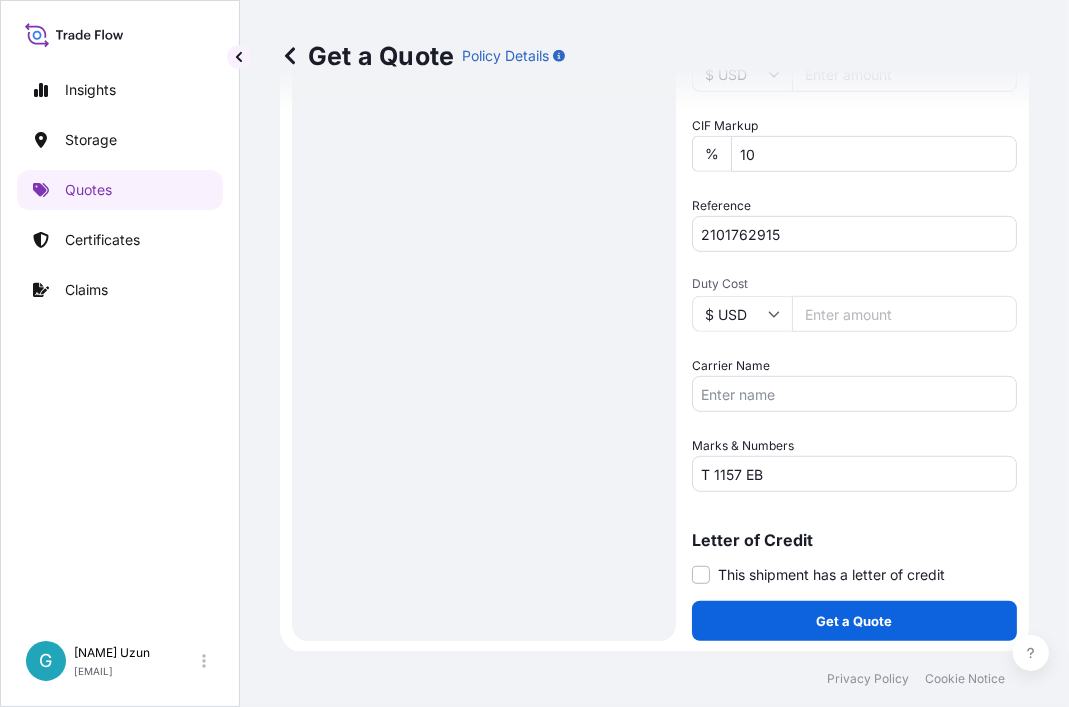 click on "This shipment has a letter of credit" at bounding box center (831, 575) 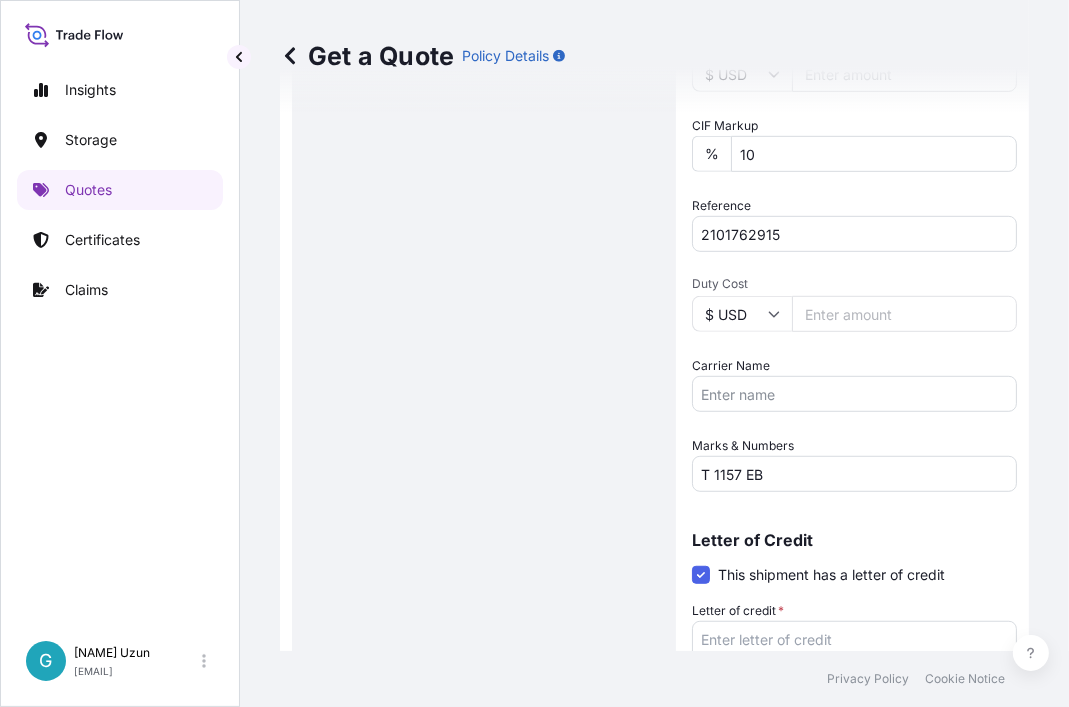 click on "Letter of Credit This shipment has a letter of credit Letter of credit * Letter of credit may not exceed 12000 characters" at bounding box center [854, 634] 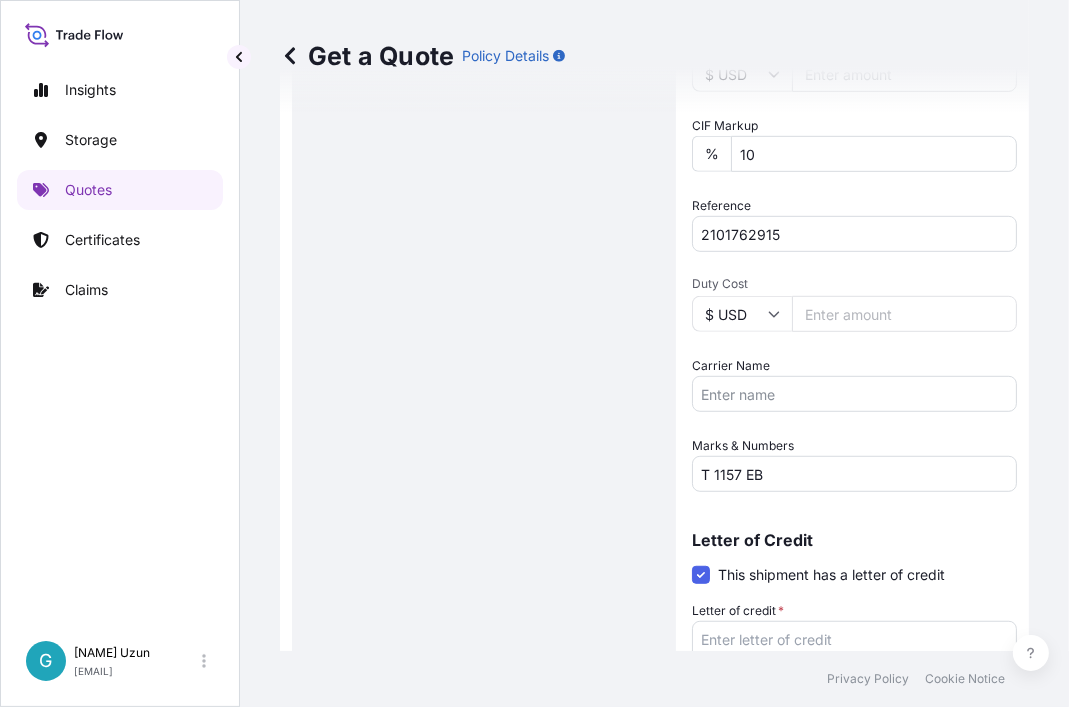 click on "This shipment has a letter of credit" at bounding box center [831, 575] 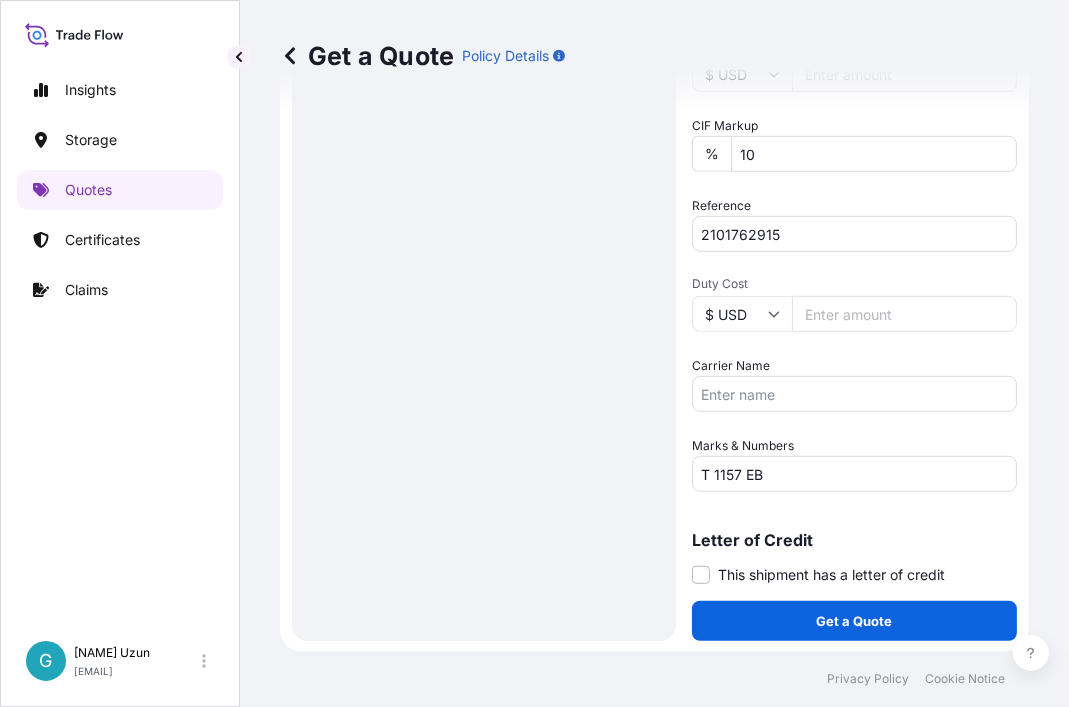 click on "Coverage Type All risks Covers losses or damages due to any cause, except for those excluded ICC (C) Limited coverage for partial cargo loss or damage Shipment Details Division * META Date of Departure * 7 / 10 / 2025 Cargo Category * General Cargo/Hazardous Material Description of Cargo * ÖRTÜSÜ TOPRAK ALKALI METAL BİLEŞİĞİ
23 KAP / 22011 KG
INSURANCE PREMIUM $75 ( TAX INCLUDED) Commercial Invoice Value   * € EUR 29540.97 Named Assured * [COMPANY_NAME] Packing Category Select a packing category Please select a primary mode of transportation first. Freight Cost   $ USD CIF Markup % 10 Reference 2101762915 Duty Cost   $ USD Carrier Name Marks & Numbers T 1157 EB Letter of Credit This shipment has a letter of credit Letter of credit * Letter of credit may not exceed 12000 characters Get a Quote" at bounding box center (854, -74) 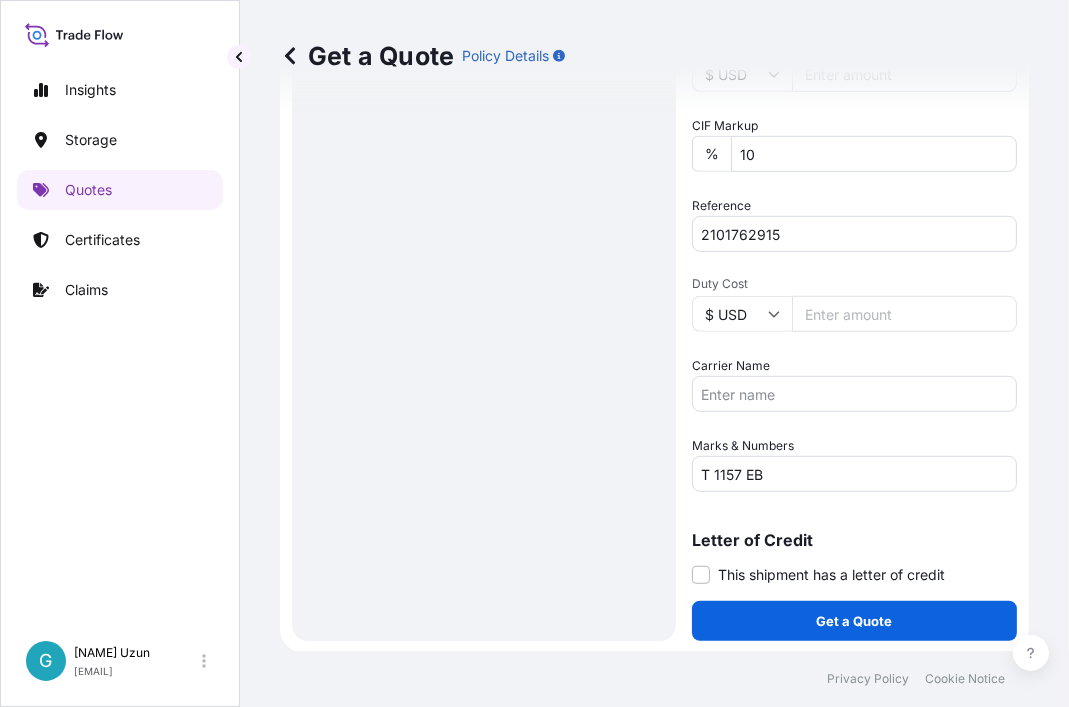 click on "Get a Quote" at bounding box center (854, 621) 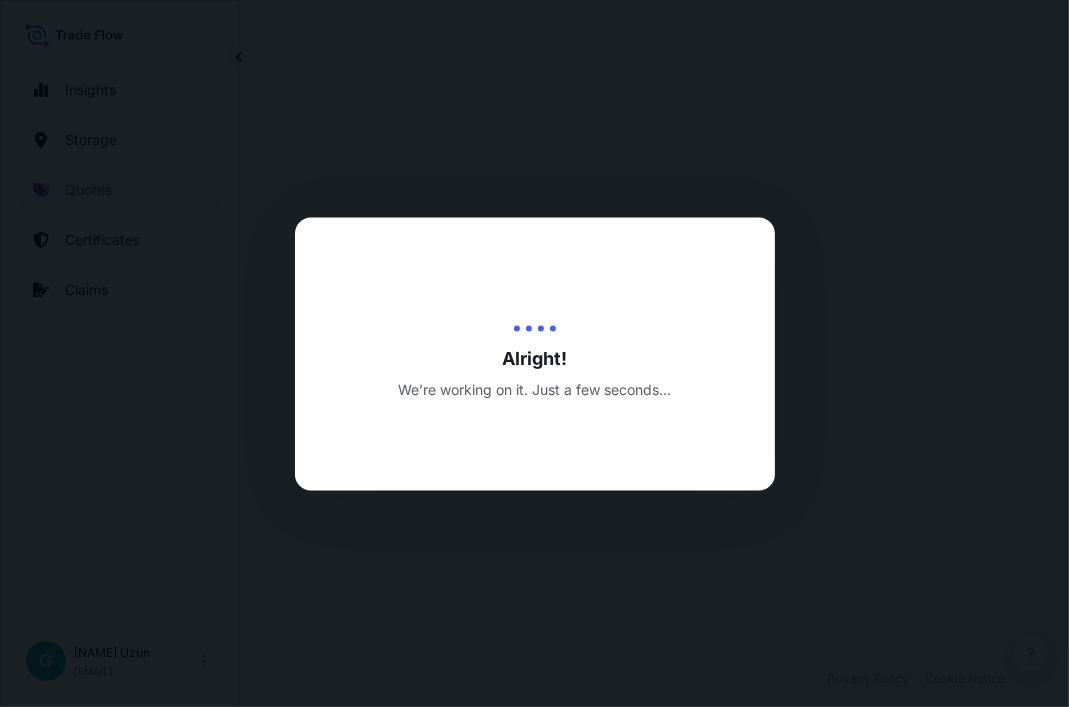 scroll, scrollTop: 0, scrollLeft: 0, axis: both 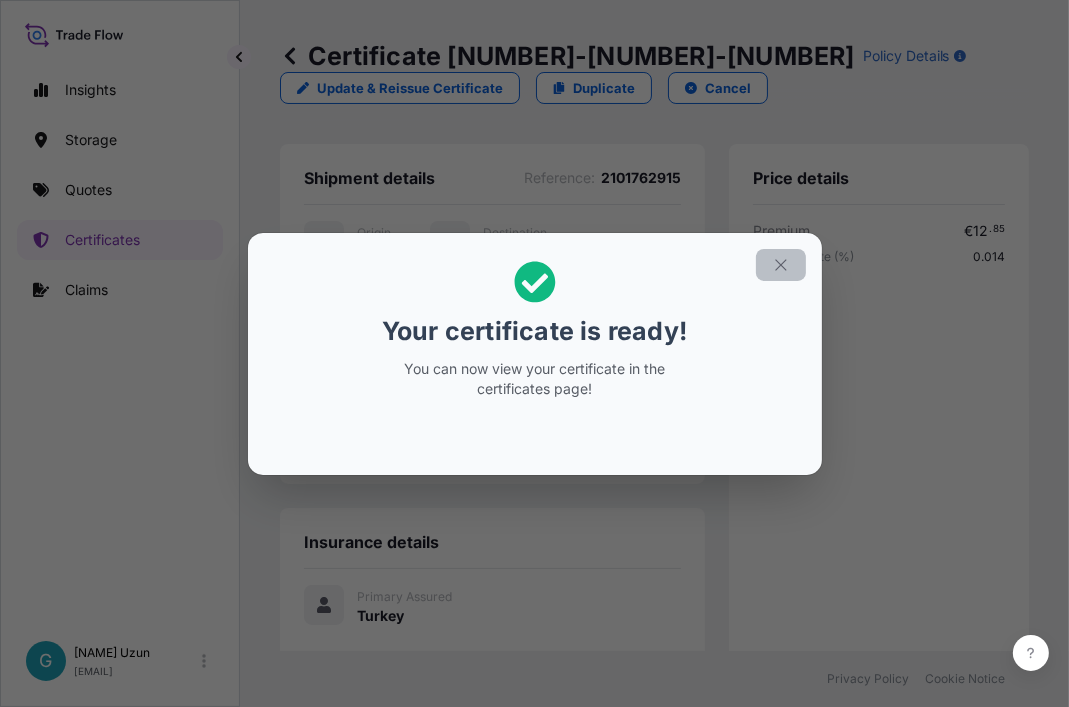 click 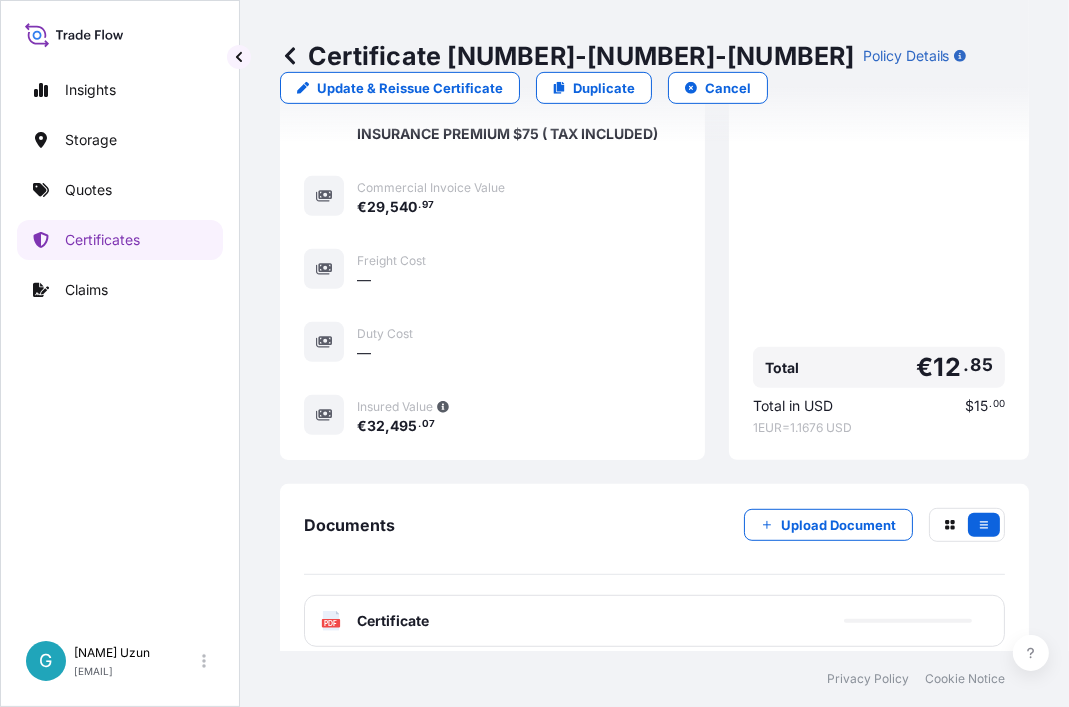 scroll, scrollTop: 900, scrollLeft: 0, axis: vertical 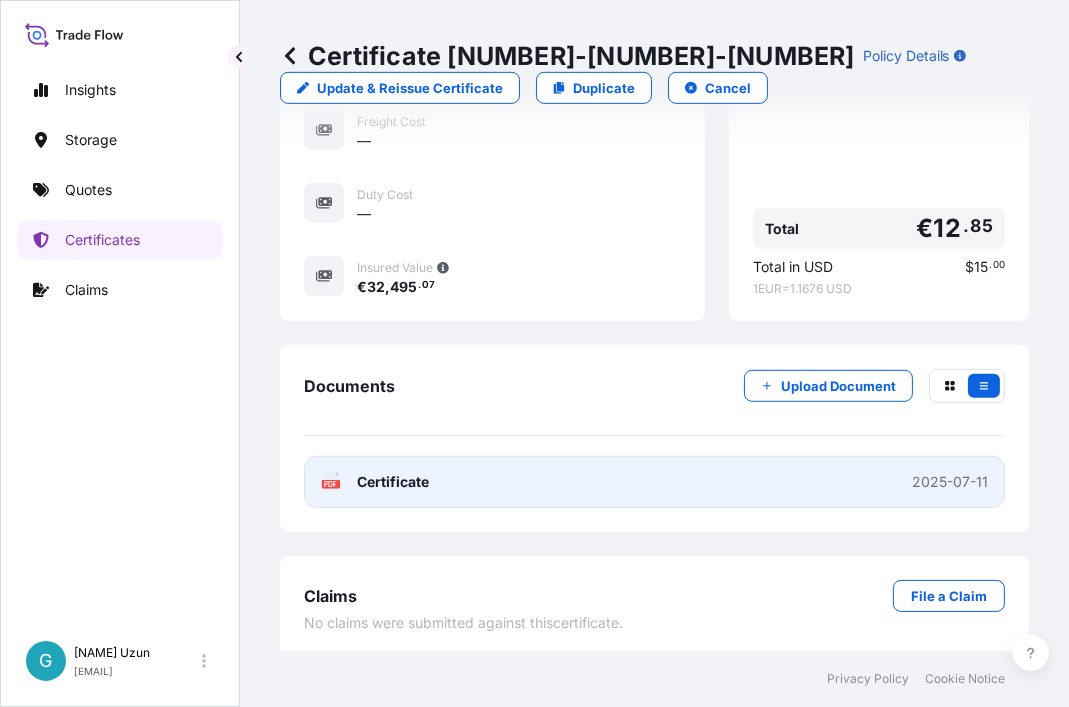 click on "PDF Certificate 2025-07-11" at bounding box center (654, 482) 